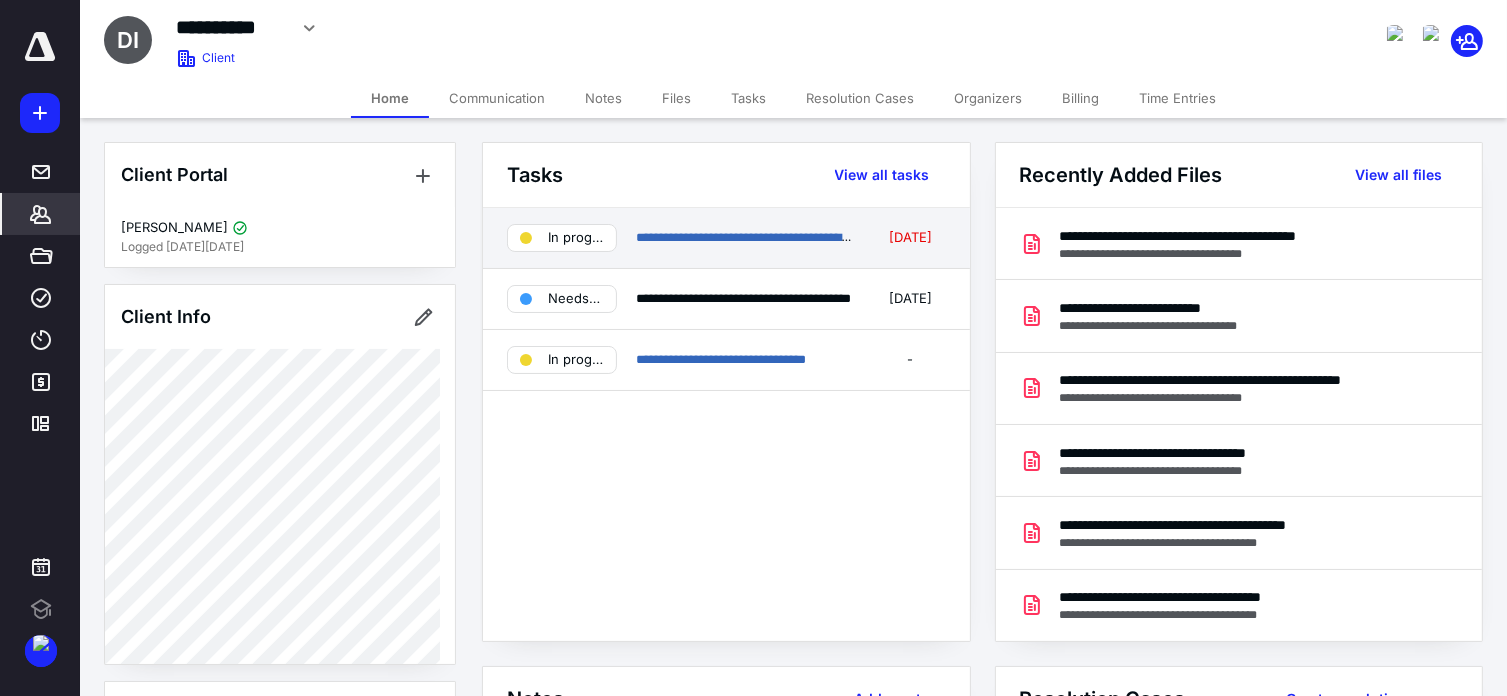 scroll, scrollTop: 0, scrollLeft: 0, axis: both 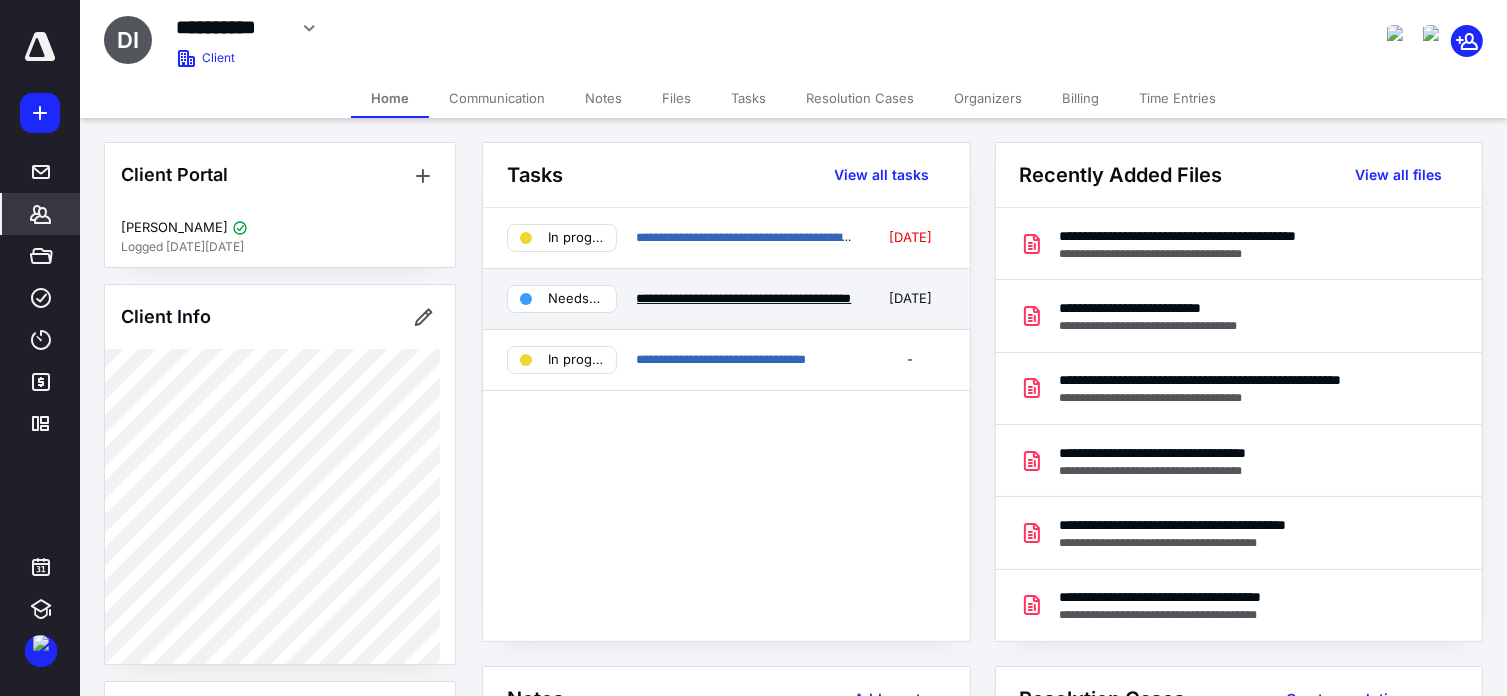 click on "**********" at bounding box center (744, 298) 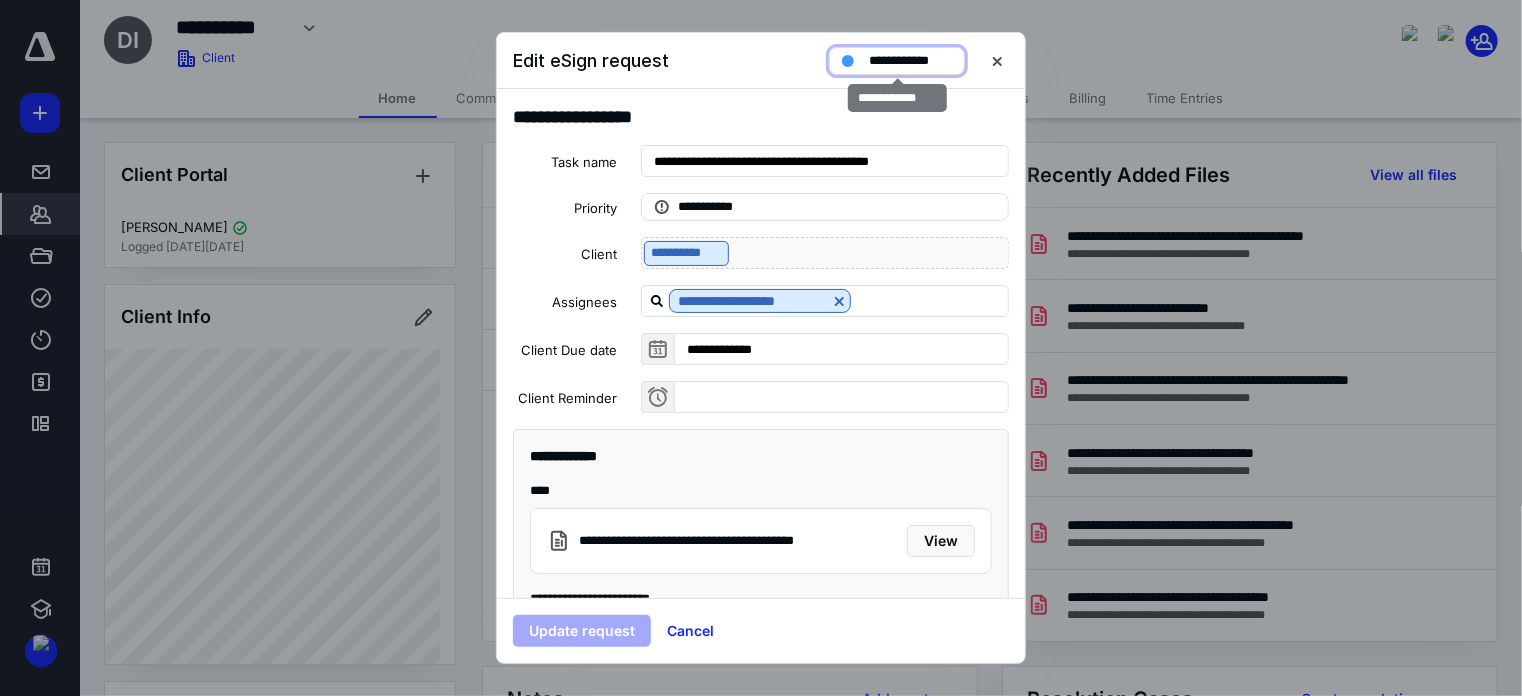 click on "**********" at bounding box center (911, 61) 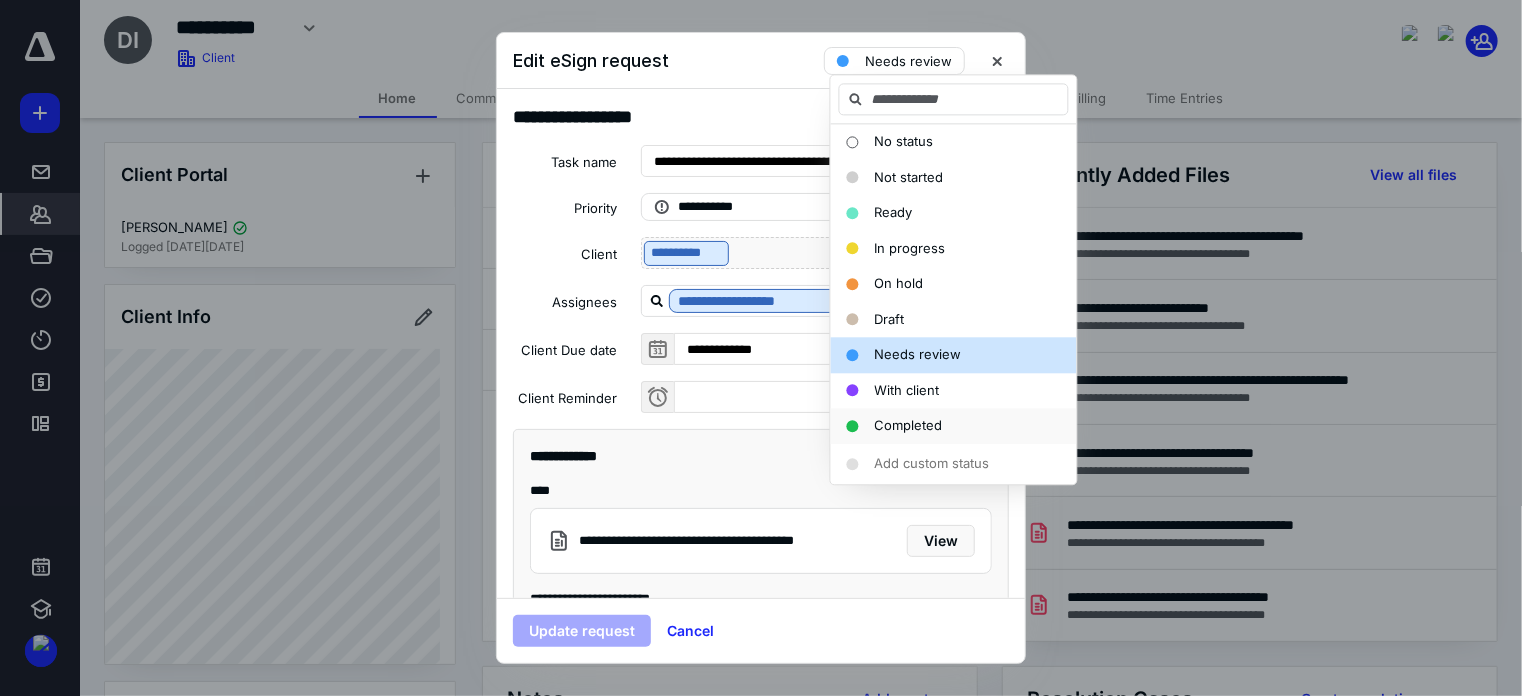 click on "Completed" at bounding box center [942, 426] 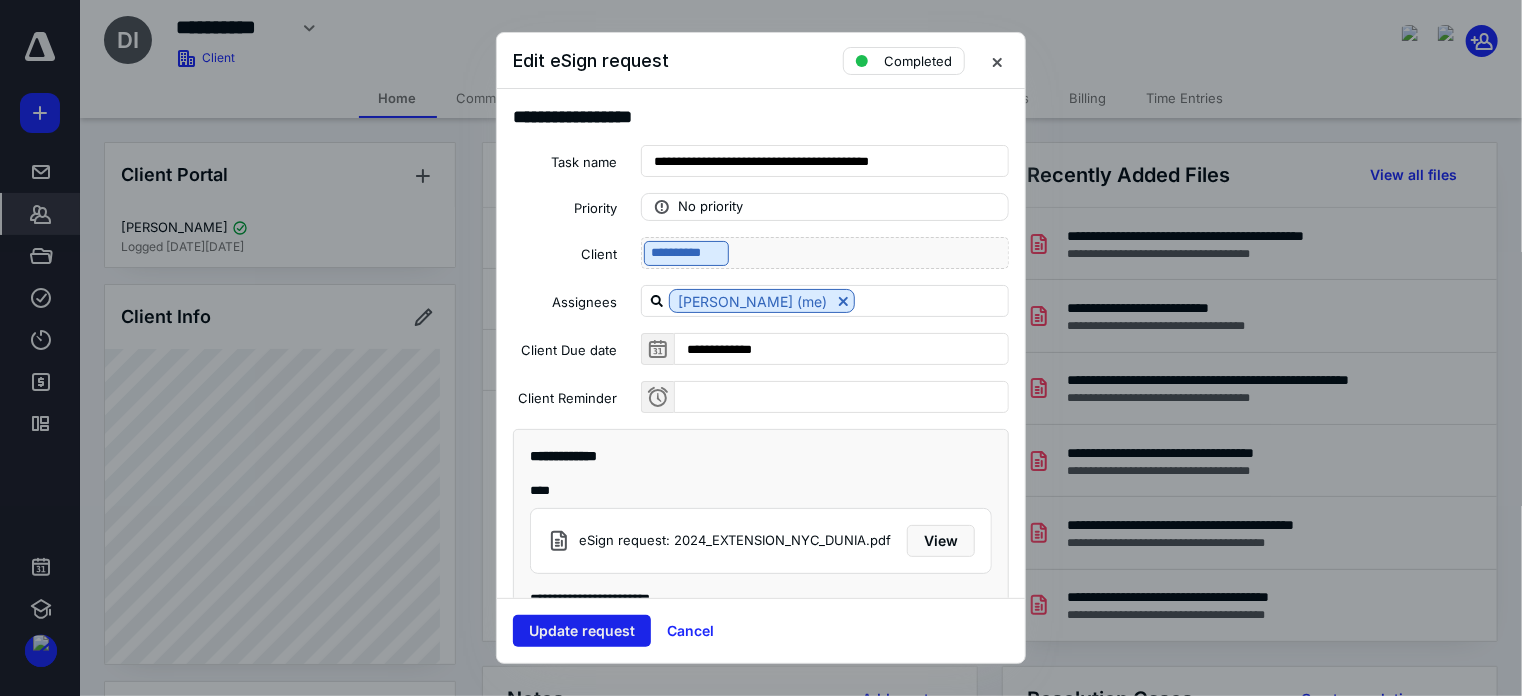 click on "Update request" at bounding box center (582, 631) 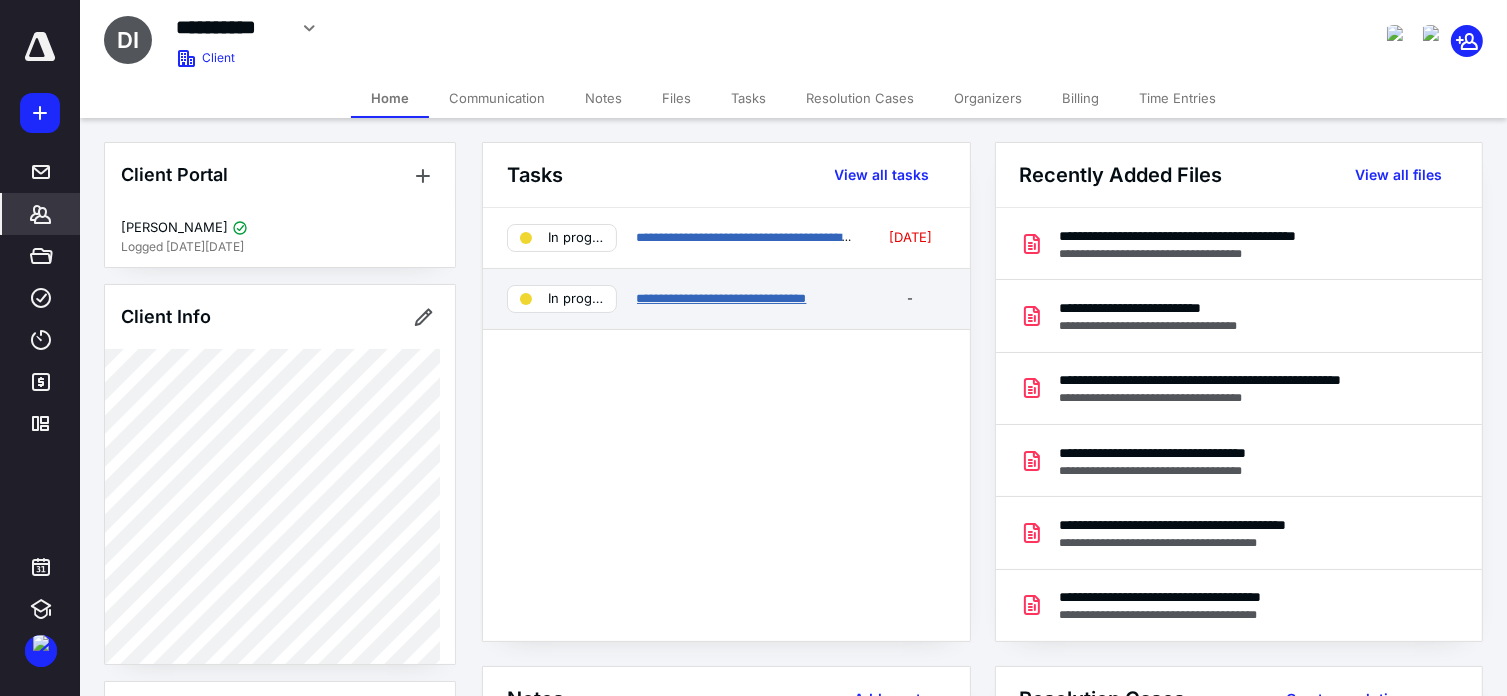 click on "**********" at bounding box center [722, 298] 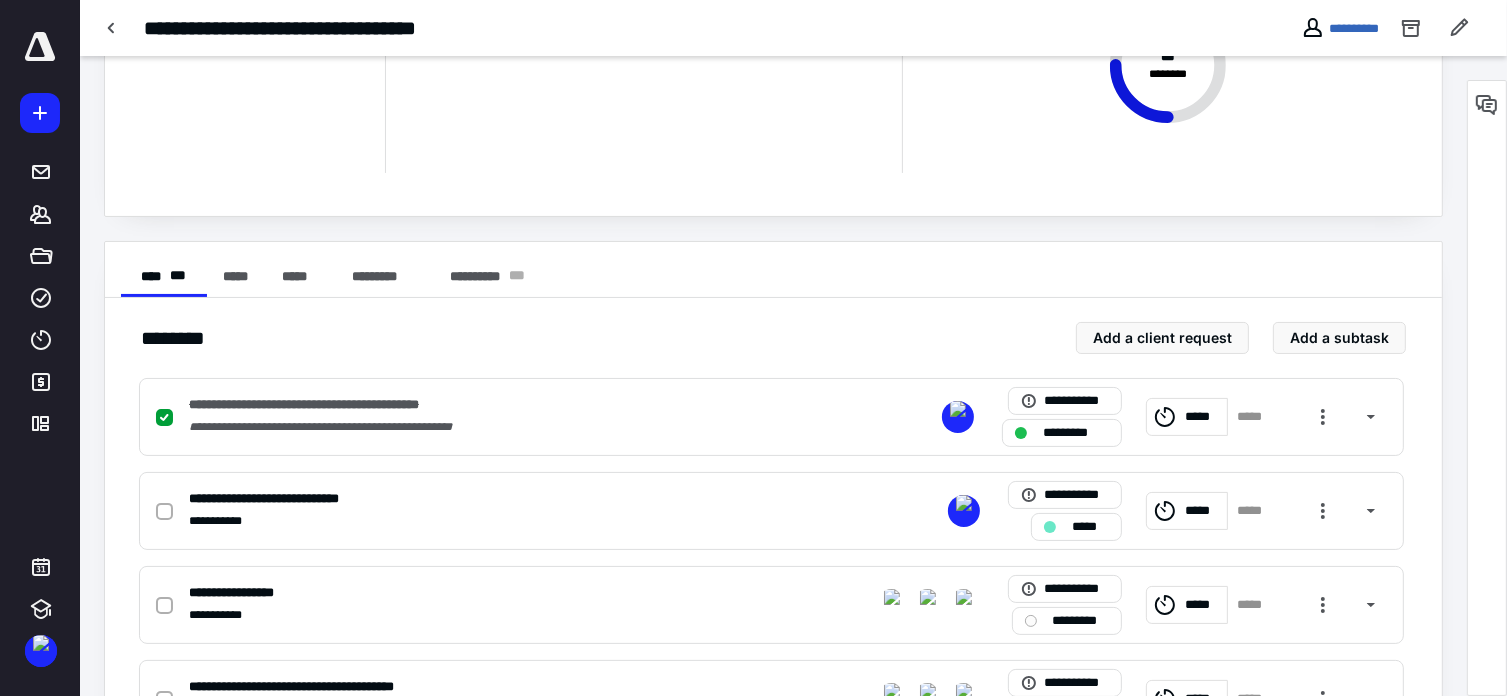 scroll, scrollTop: 240, scrollLeft: 0, axis: vertical 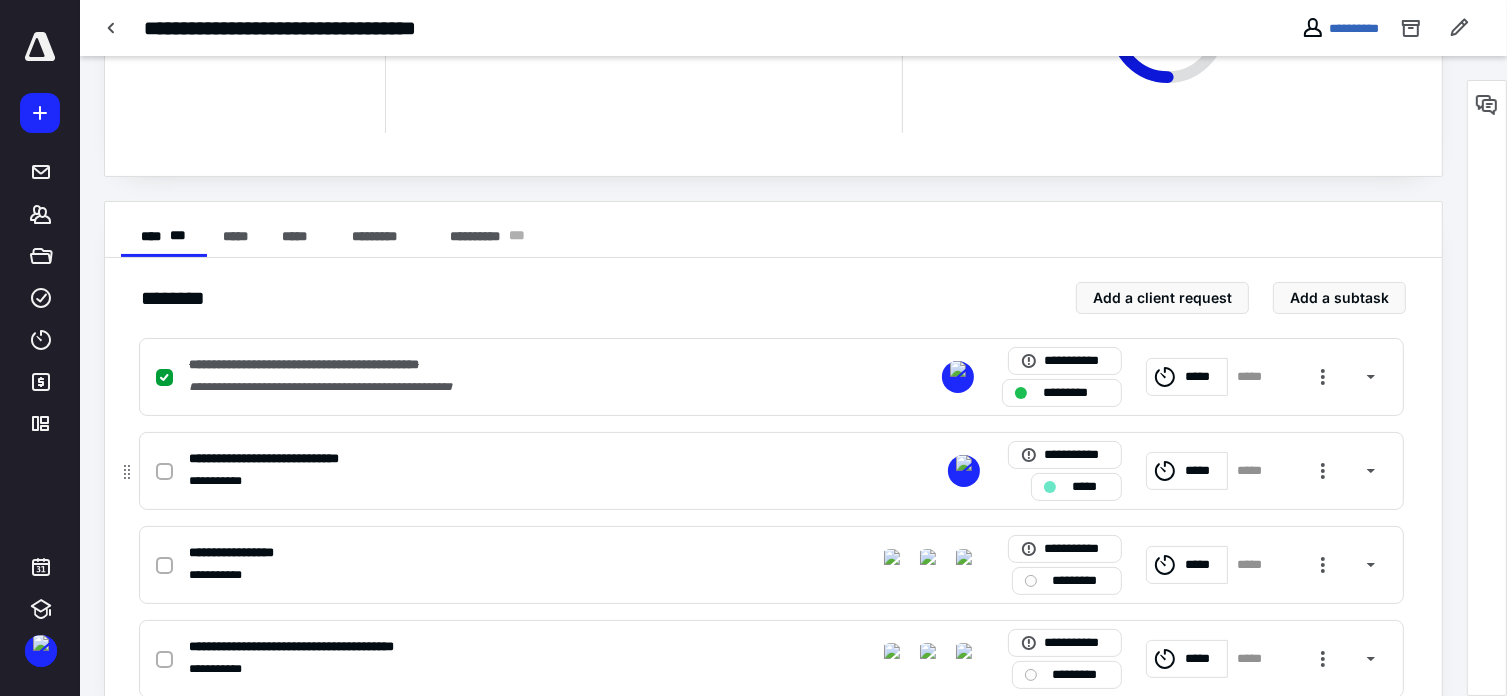 click 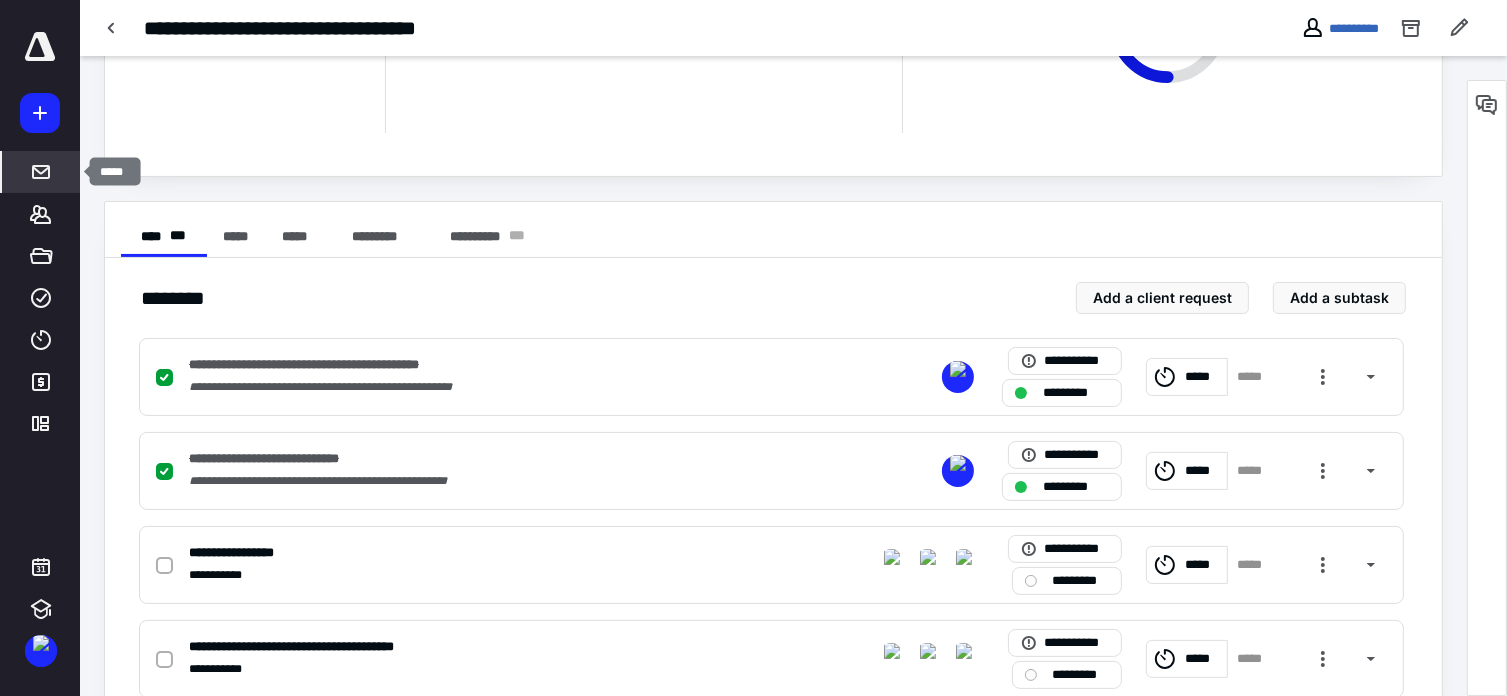 click on "*****" at bounding box center [41, 172] 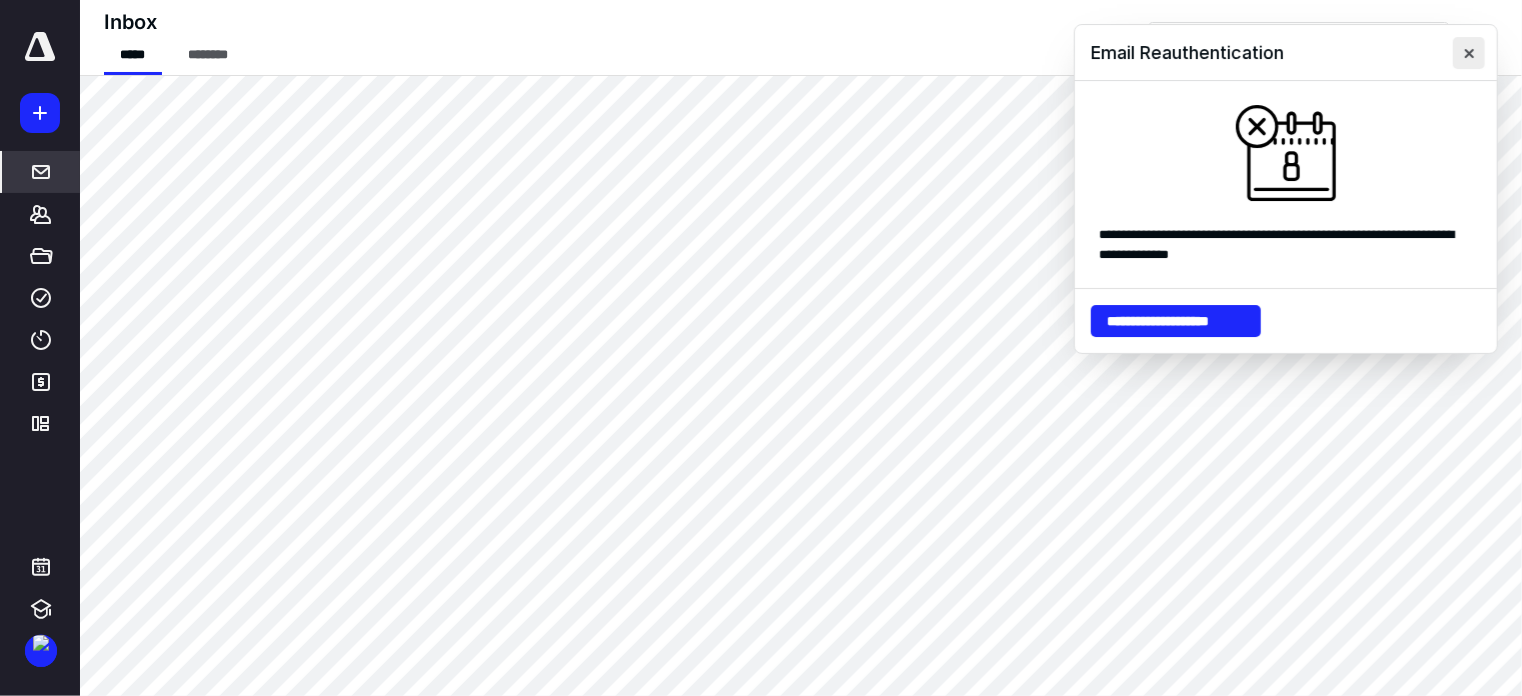 click at bounding box center (1469, 53) 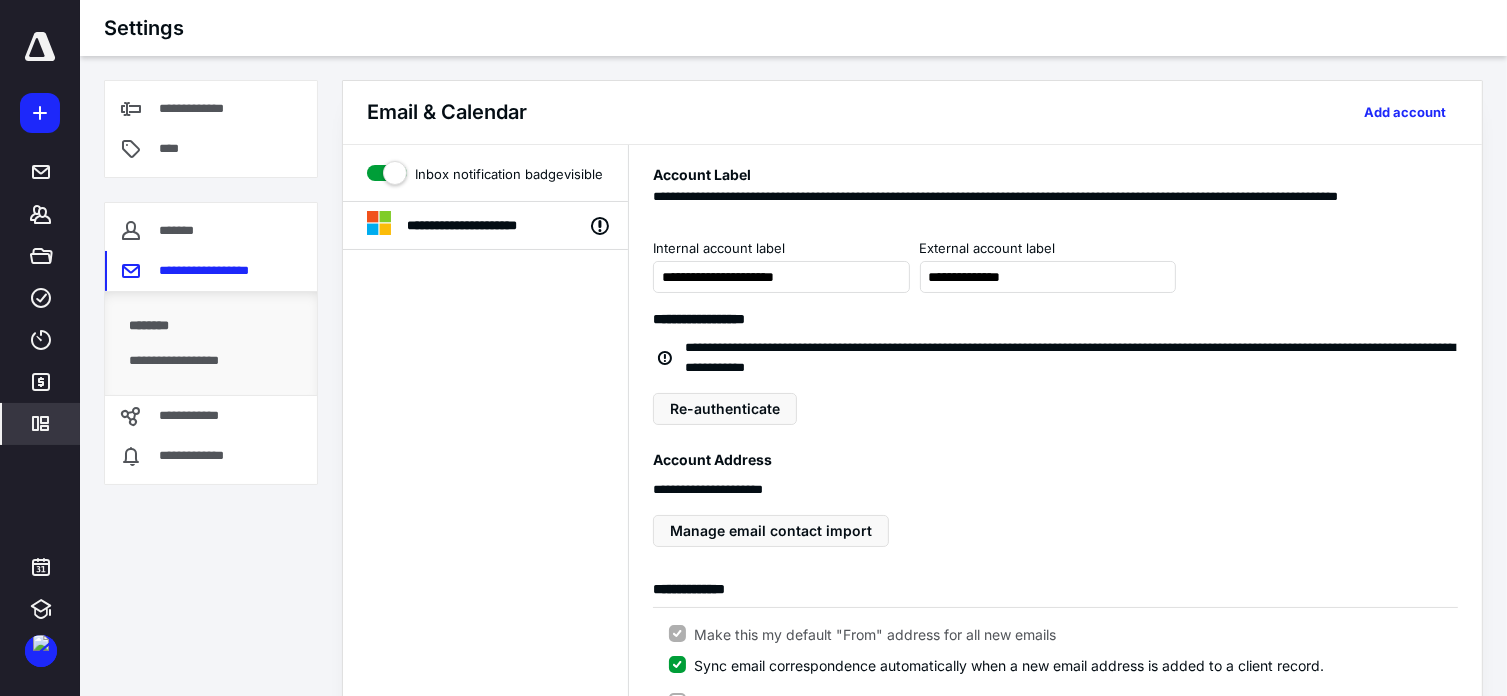 scroll, scrollTop: 608, scrollLeft: 0, axis: vertical 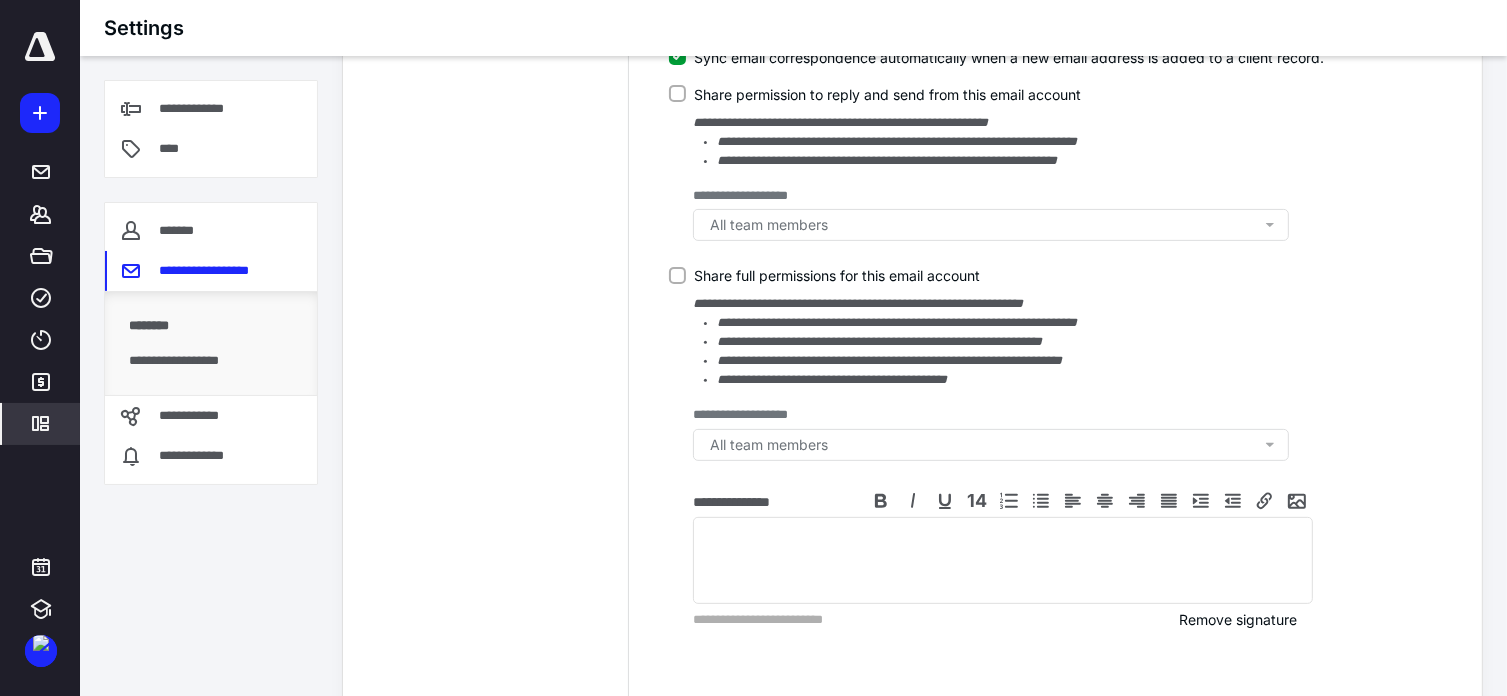 click on "**********" at bounding box center (912, 118) 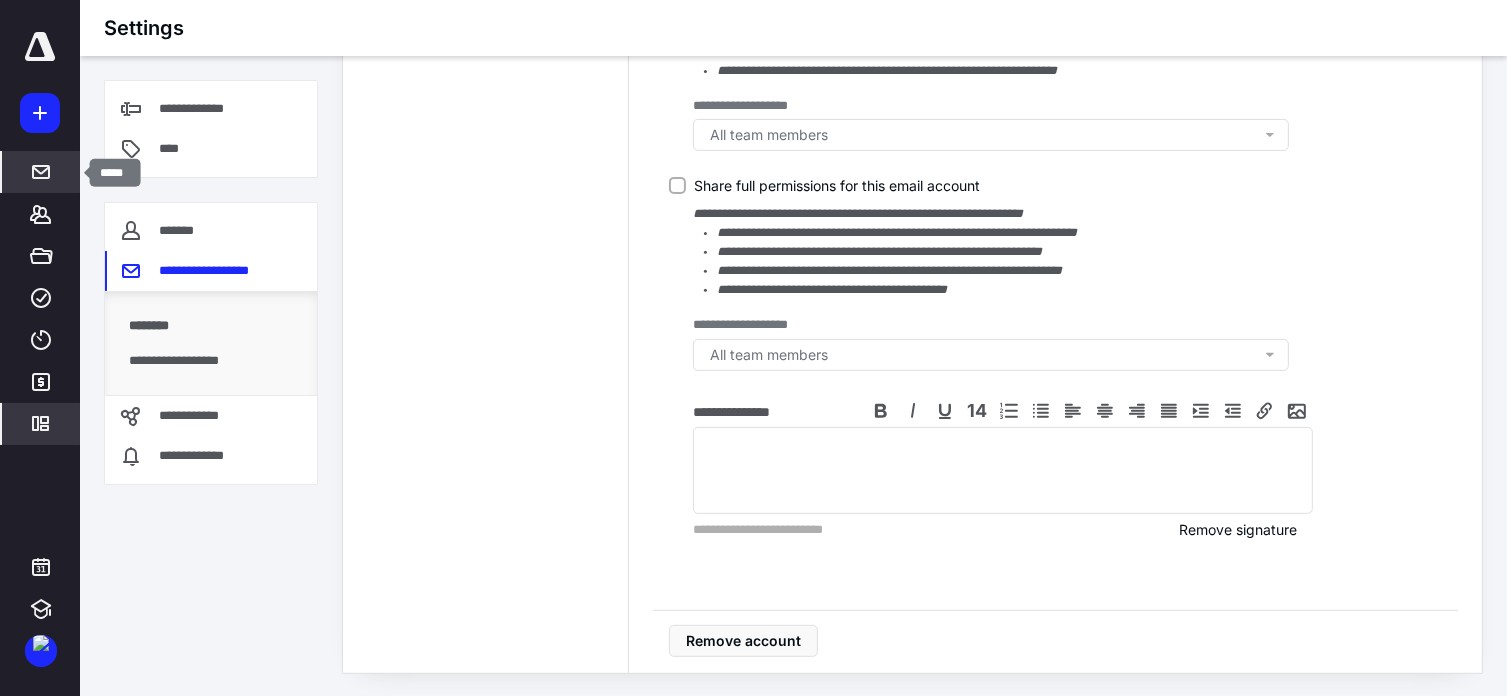 click at bounding box center [41, 172] 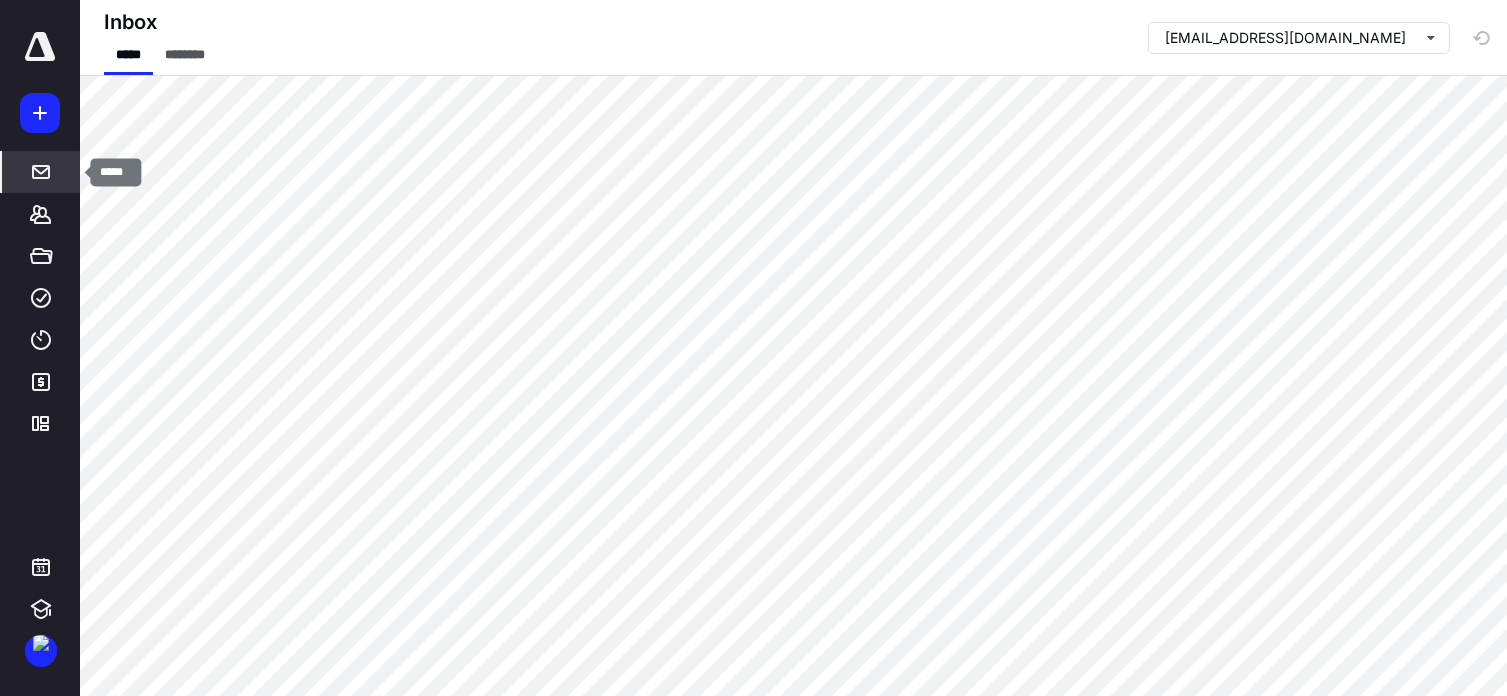 scroll, scrollTop: 0, scrollLeft: 0, axis: both 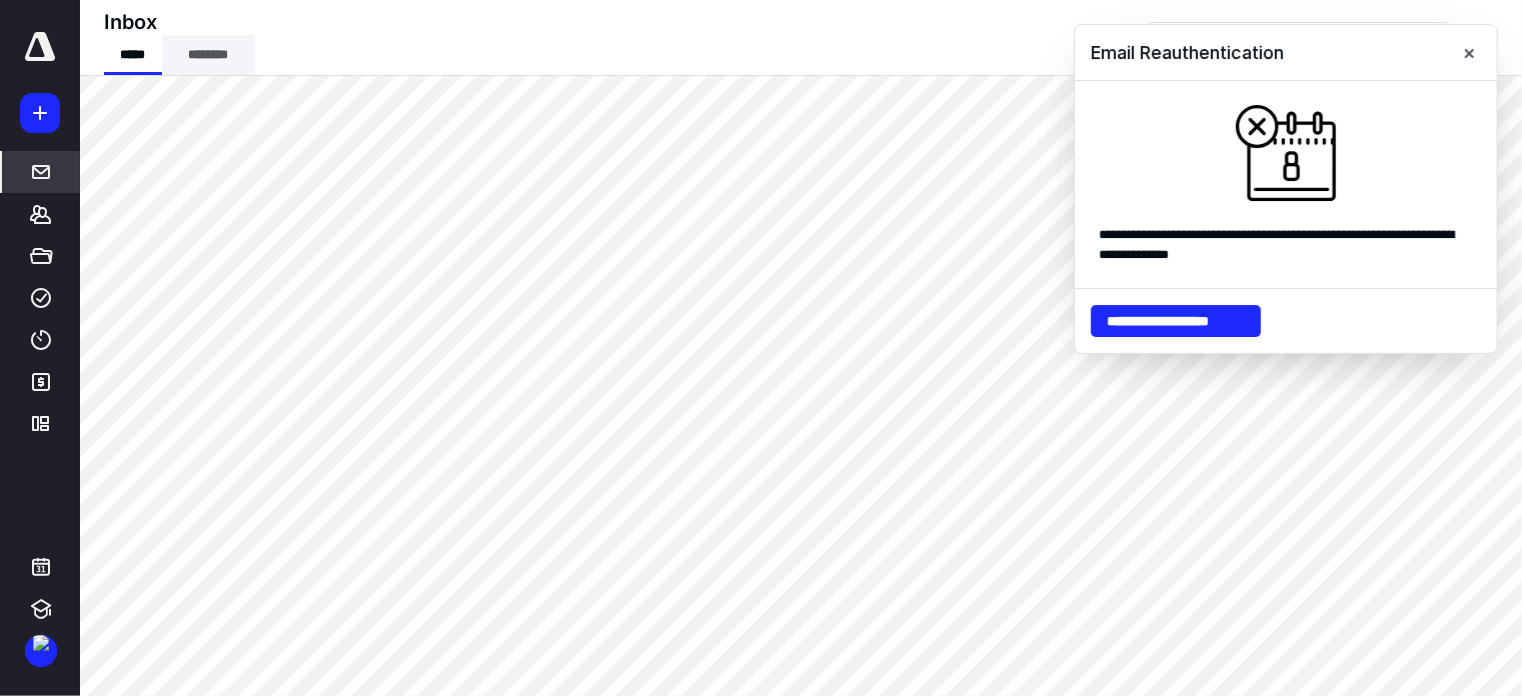 click on "********" at bounding box center (209, 55) 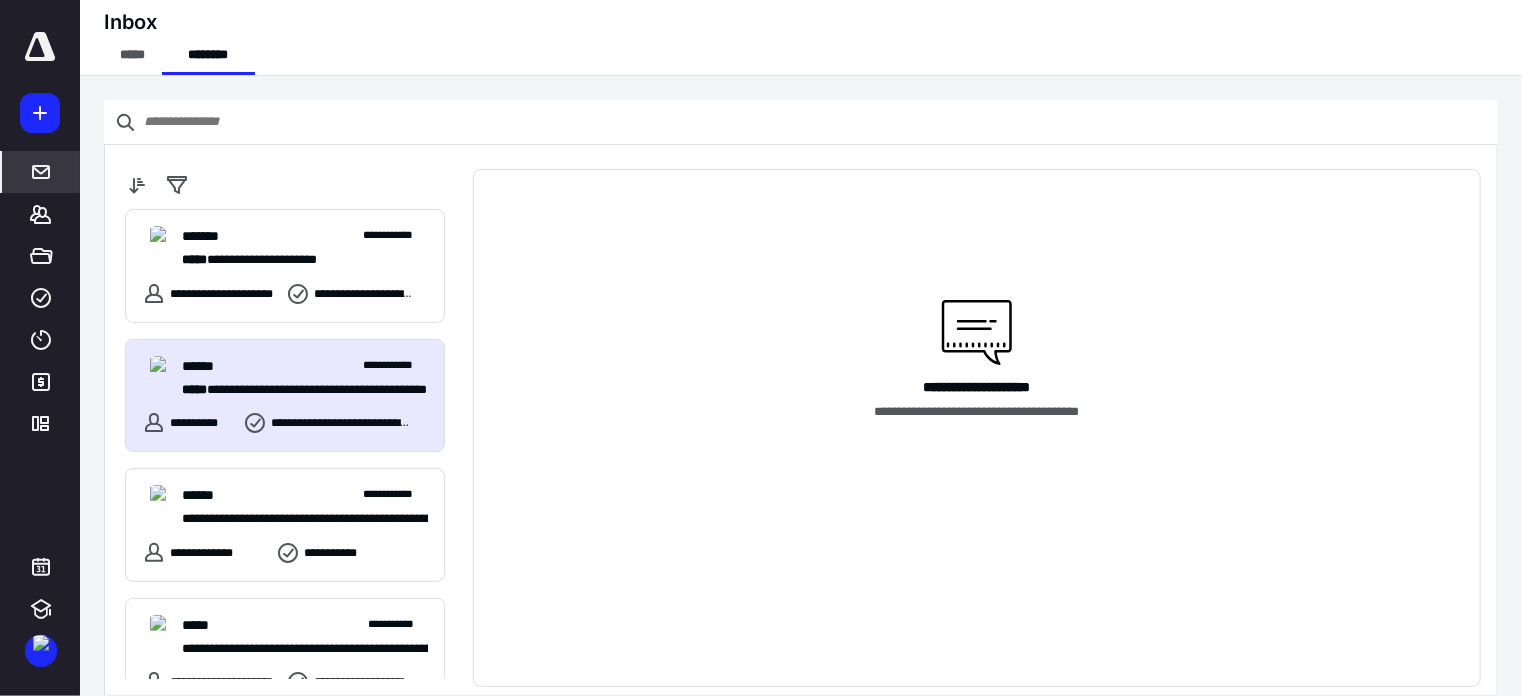 click on "**********" at bounding box center [297, 390] 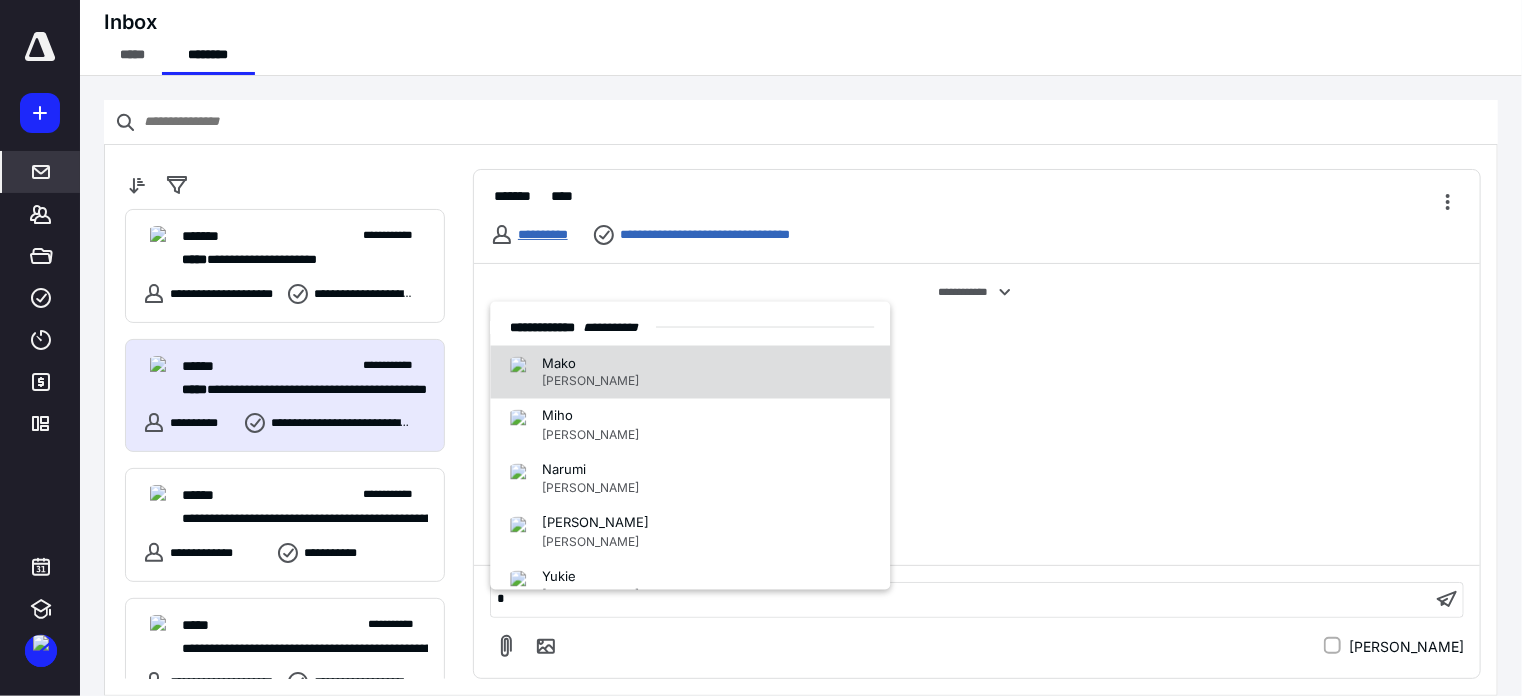 click on "**********" at bounding box center [543, 234] 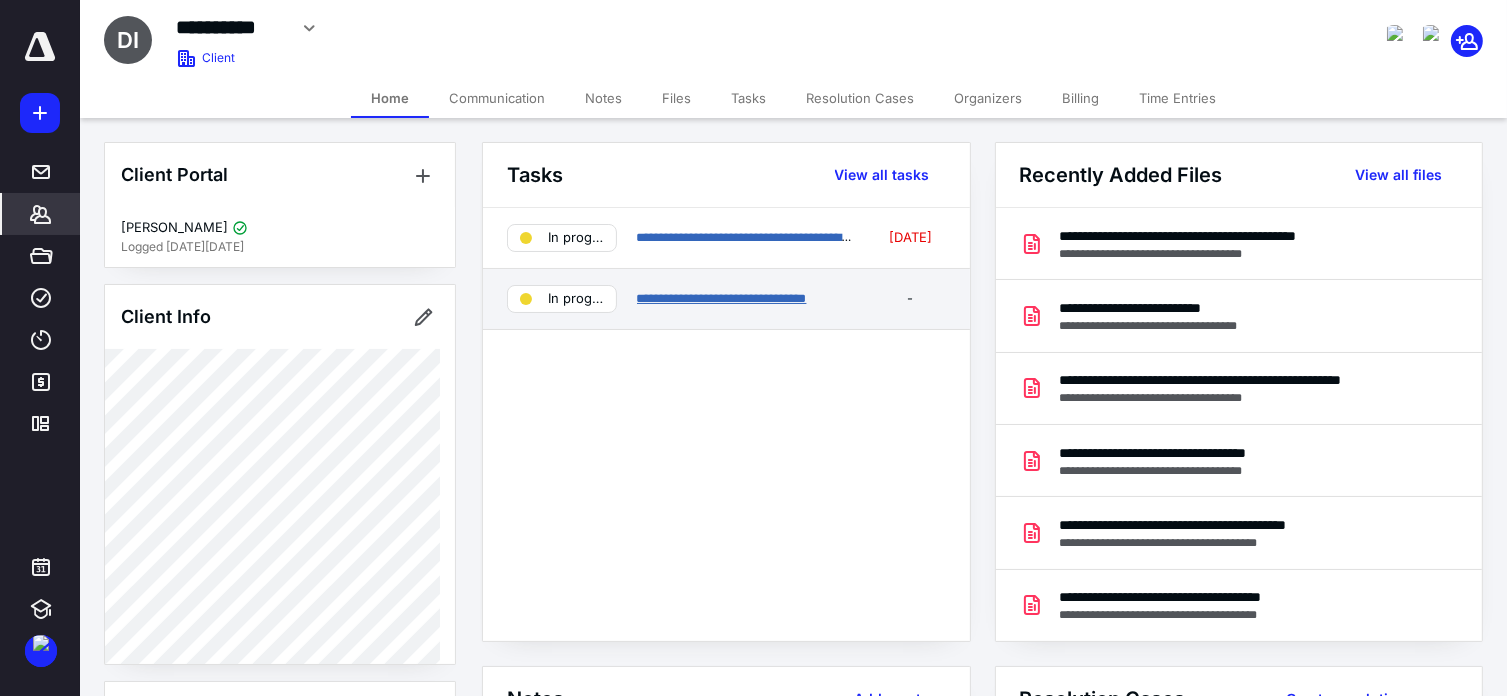 click on "**********" at bounding box center [722, 298] 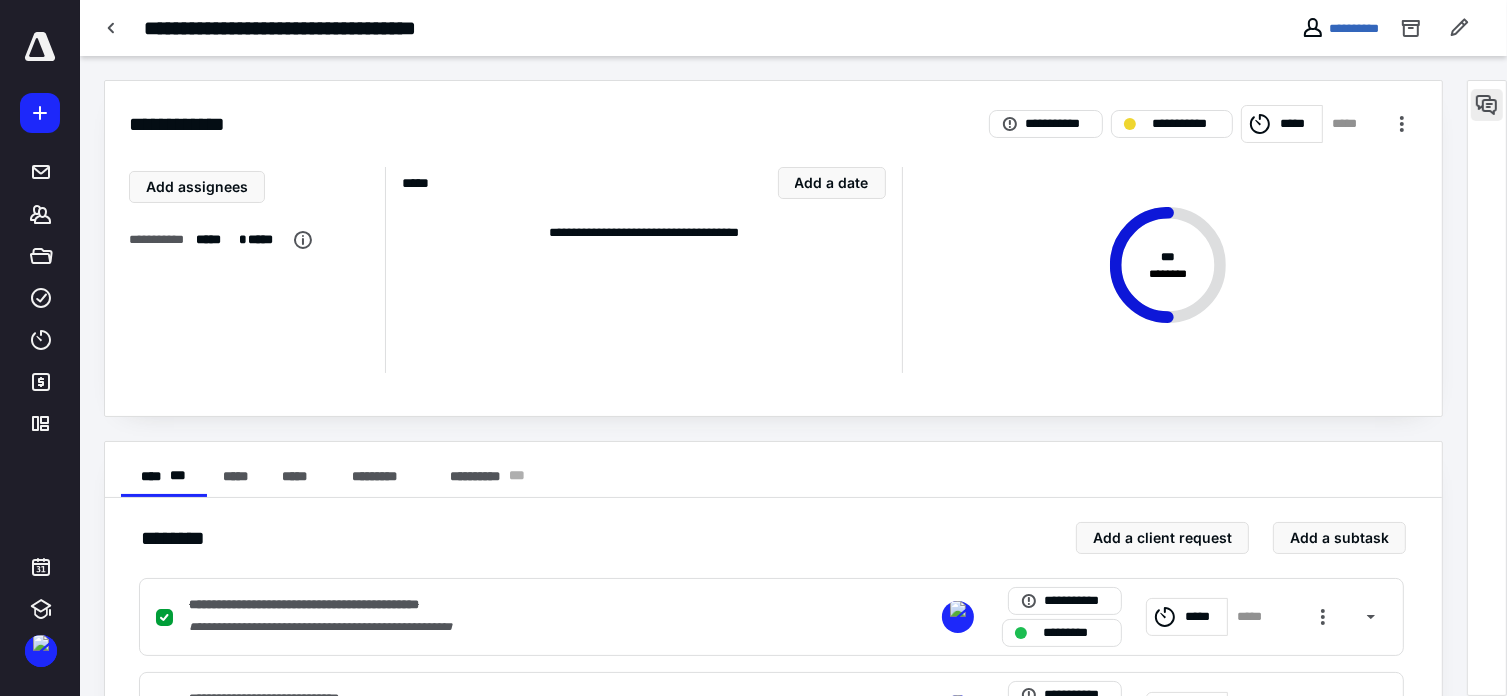 click at bounding box center (1487, 105) 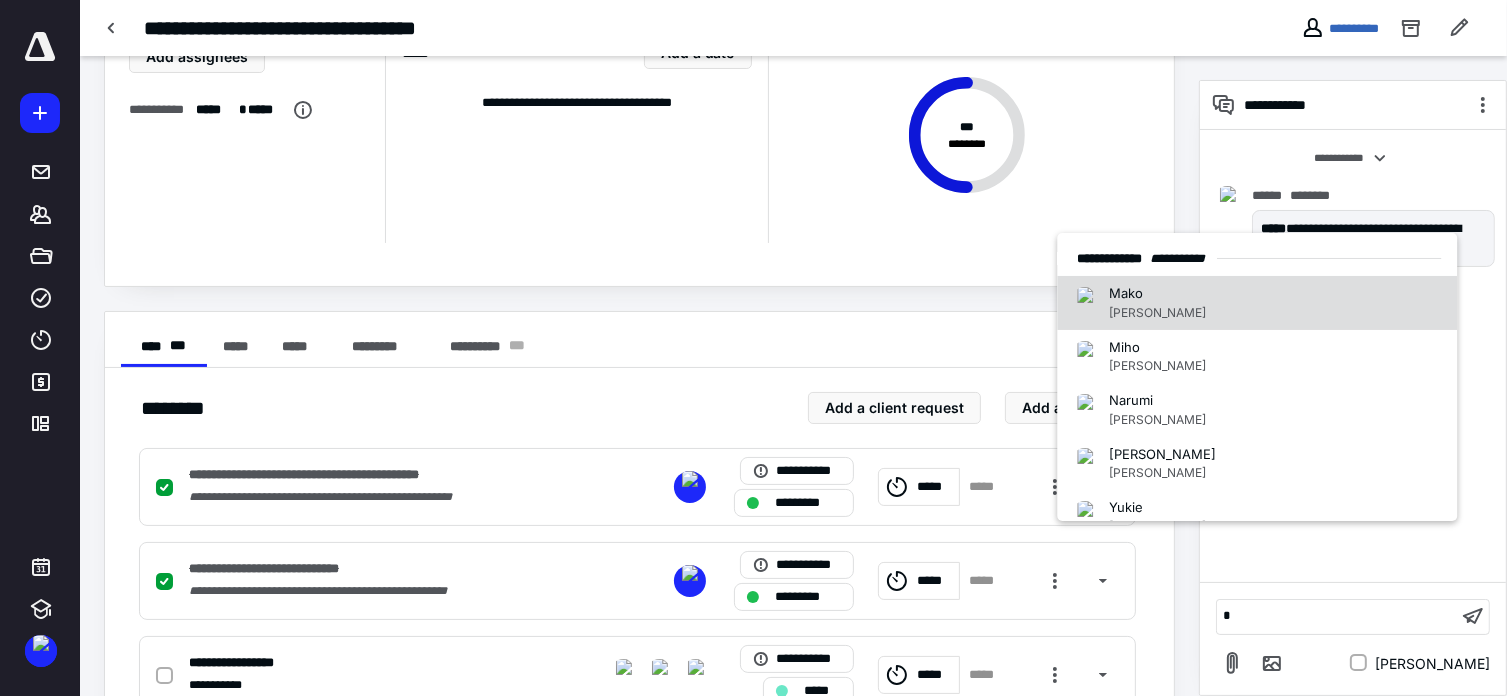 scroll, scrollTop: 44, scrollLeft: 0, axis: vertical 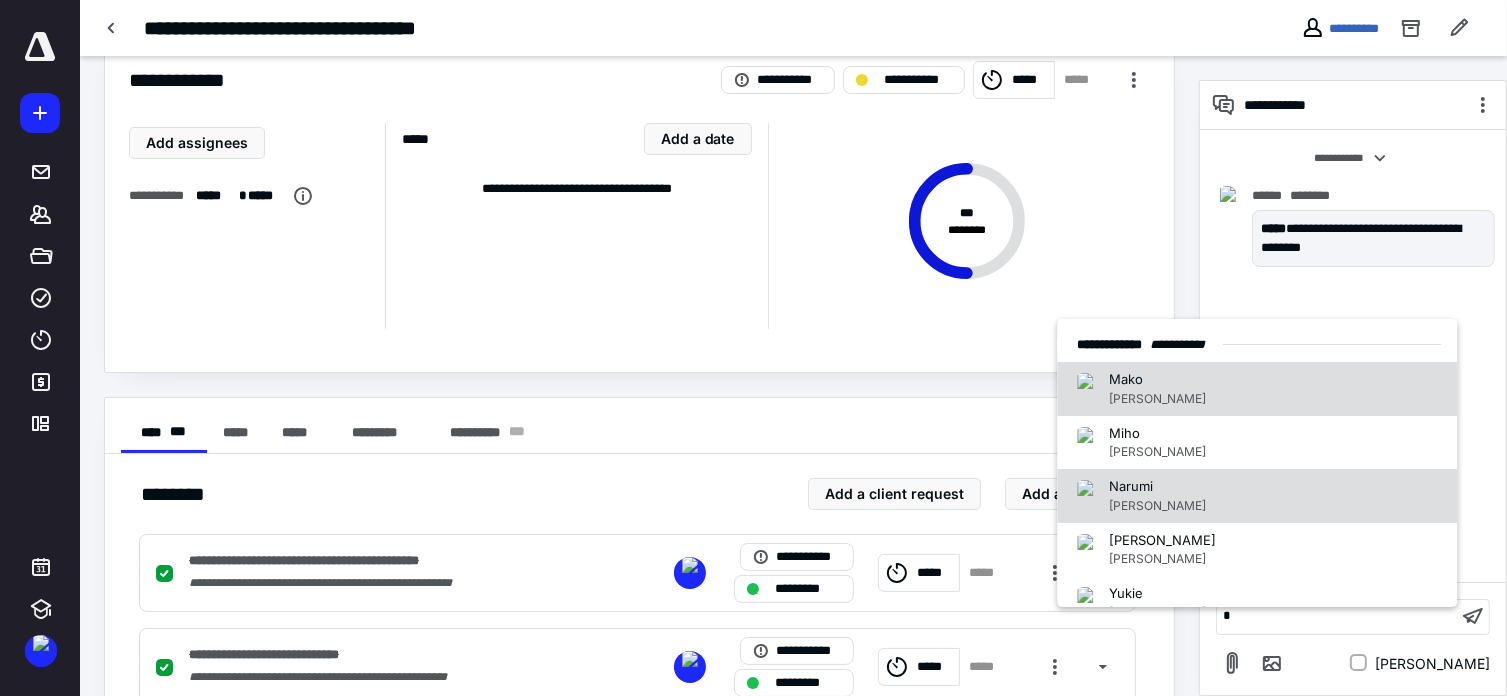 click on "[PERSON_NAME]" at bounding box center (1158, 505) 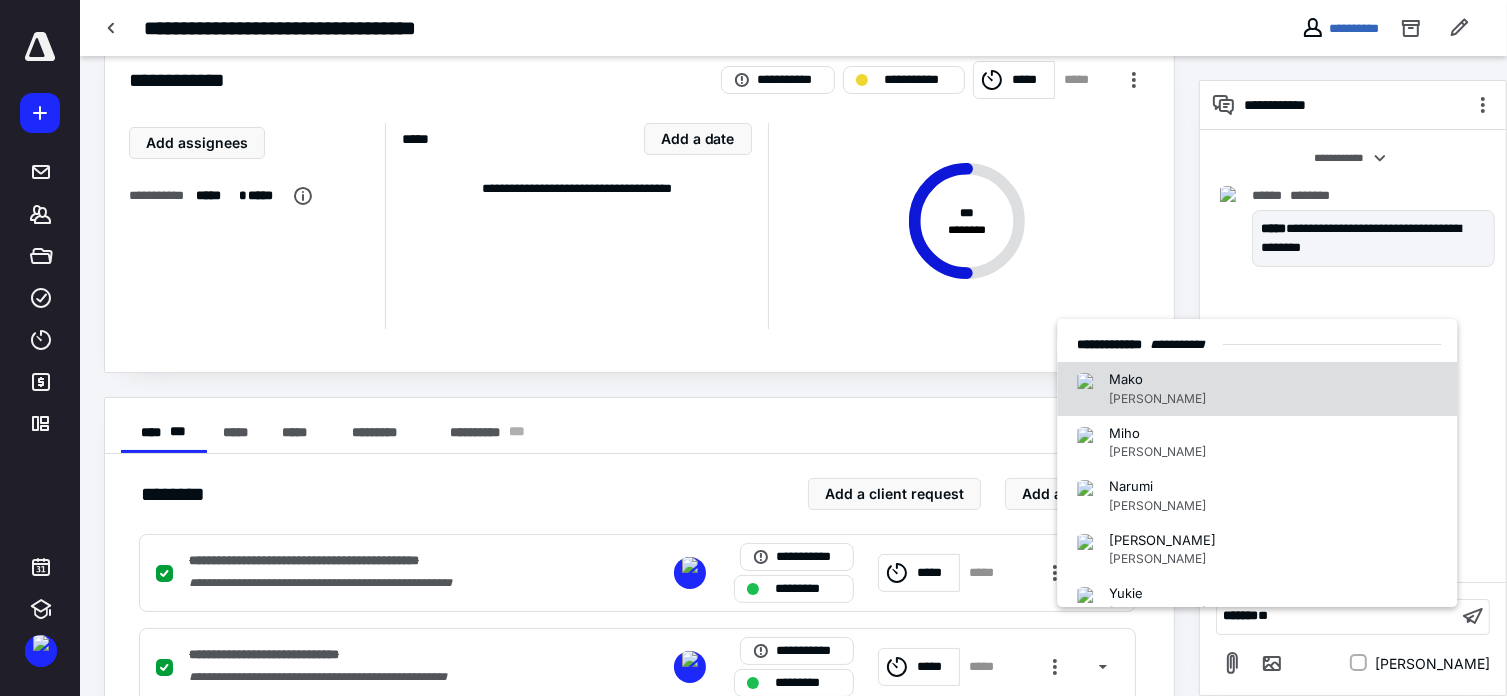 click on "Mako" at bounding box center (1158, 380) 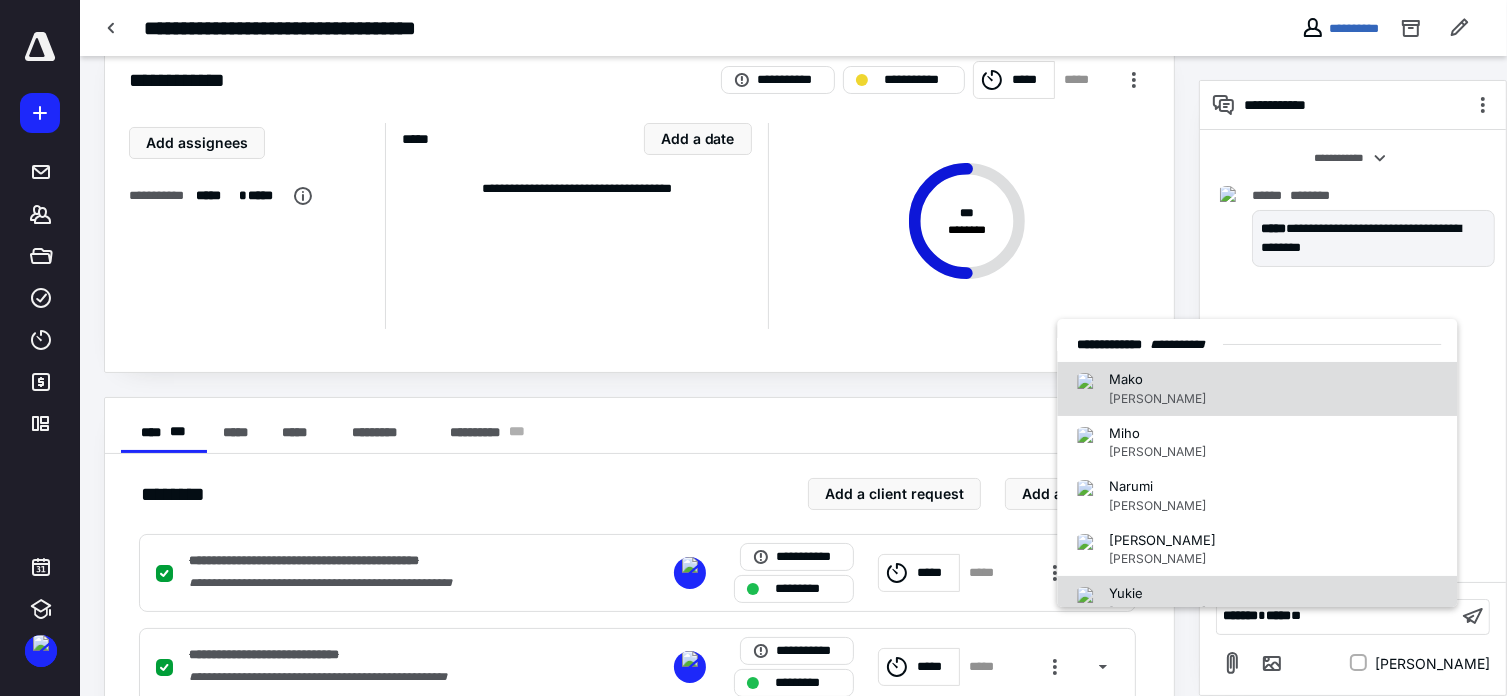 click on "[PERSON_NAME]" at bounding box center (1258, 603) 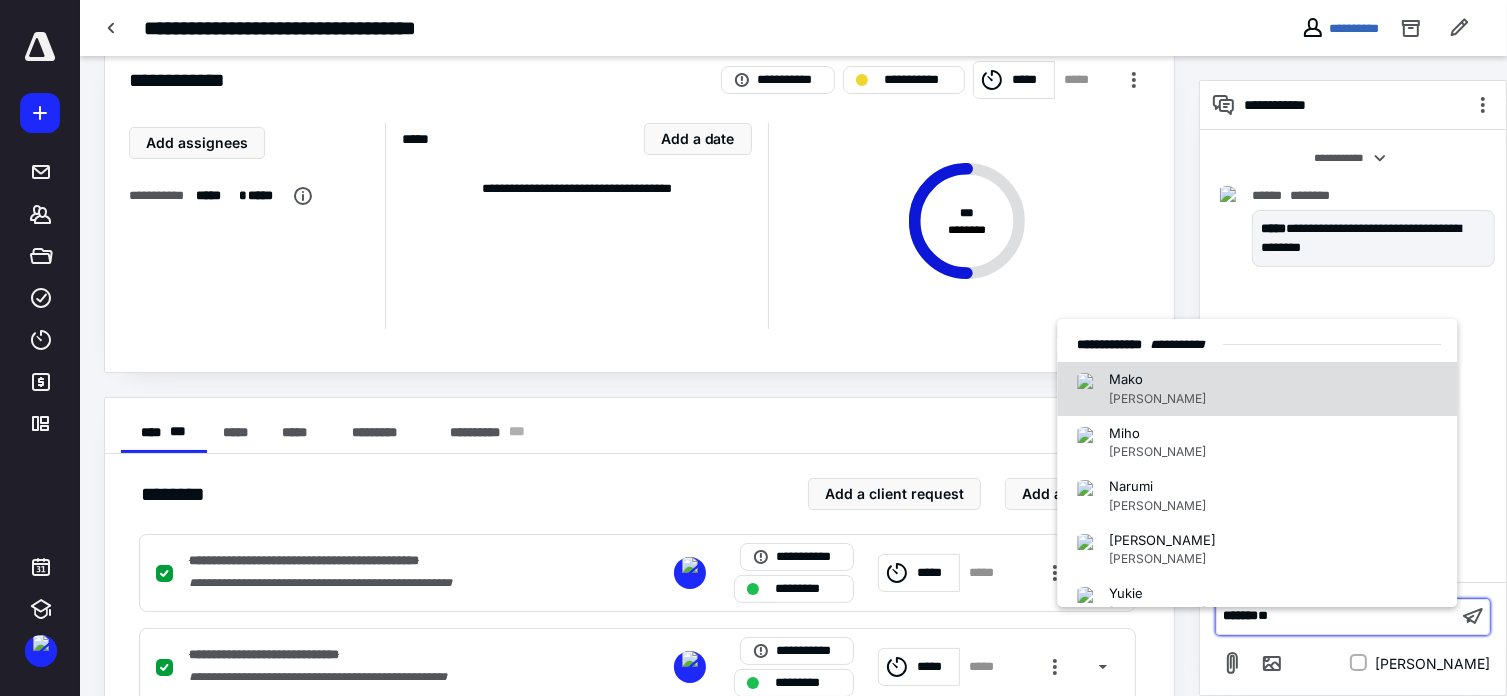 click on "[PERSON_NAME]" at bounding box center (1158, 398) 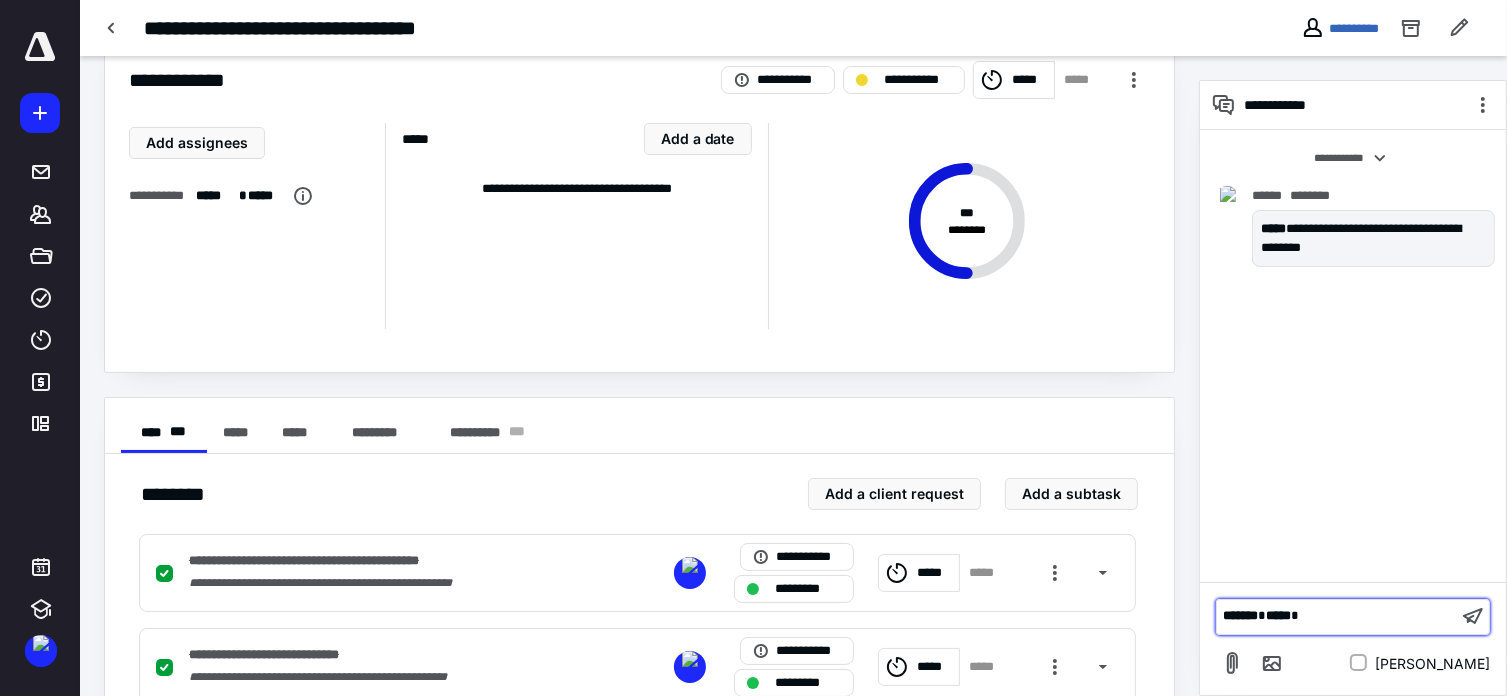 type 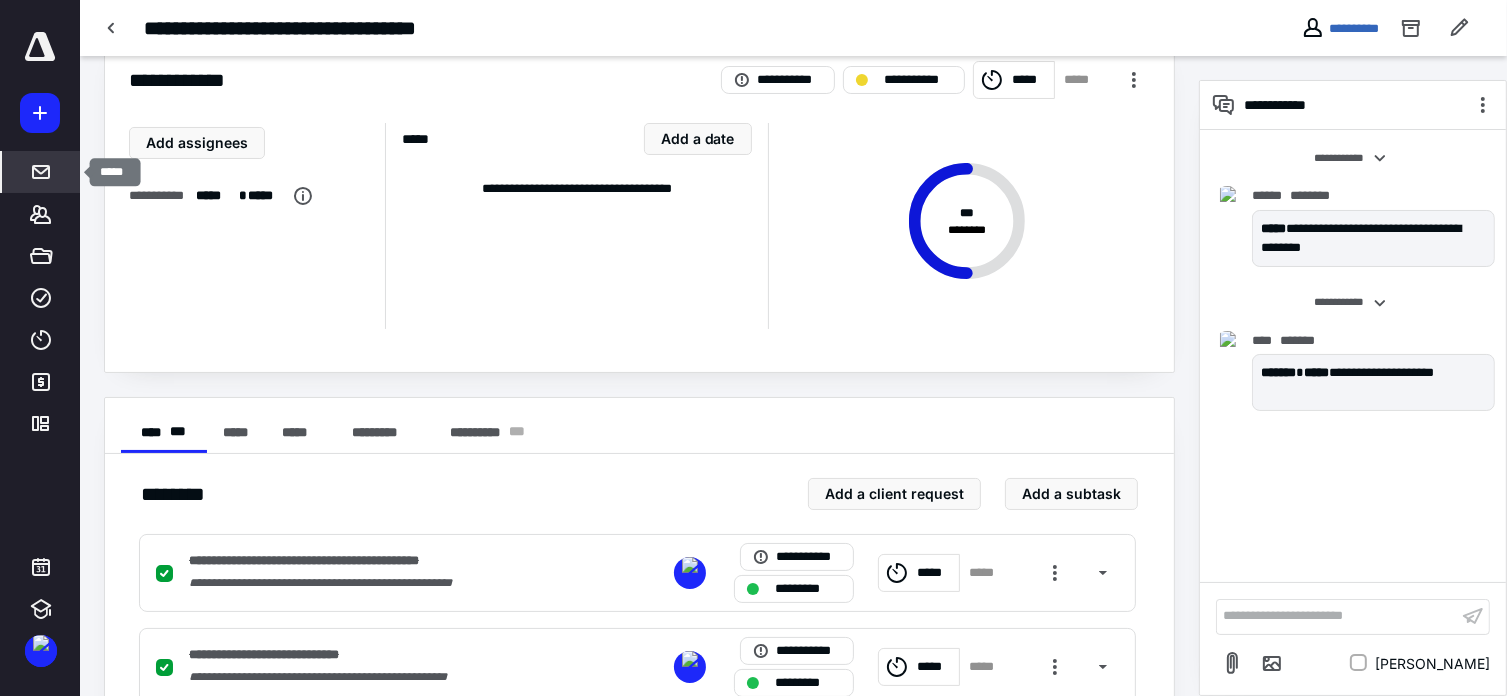 click 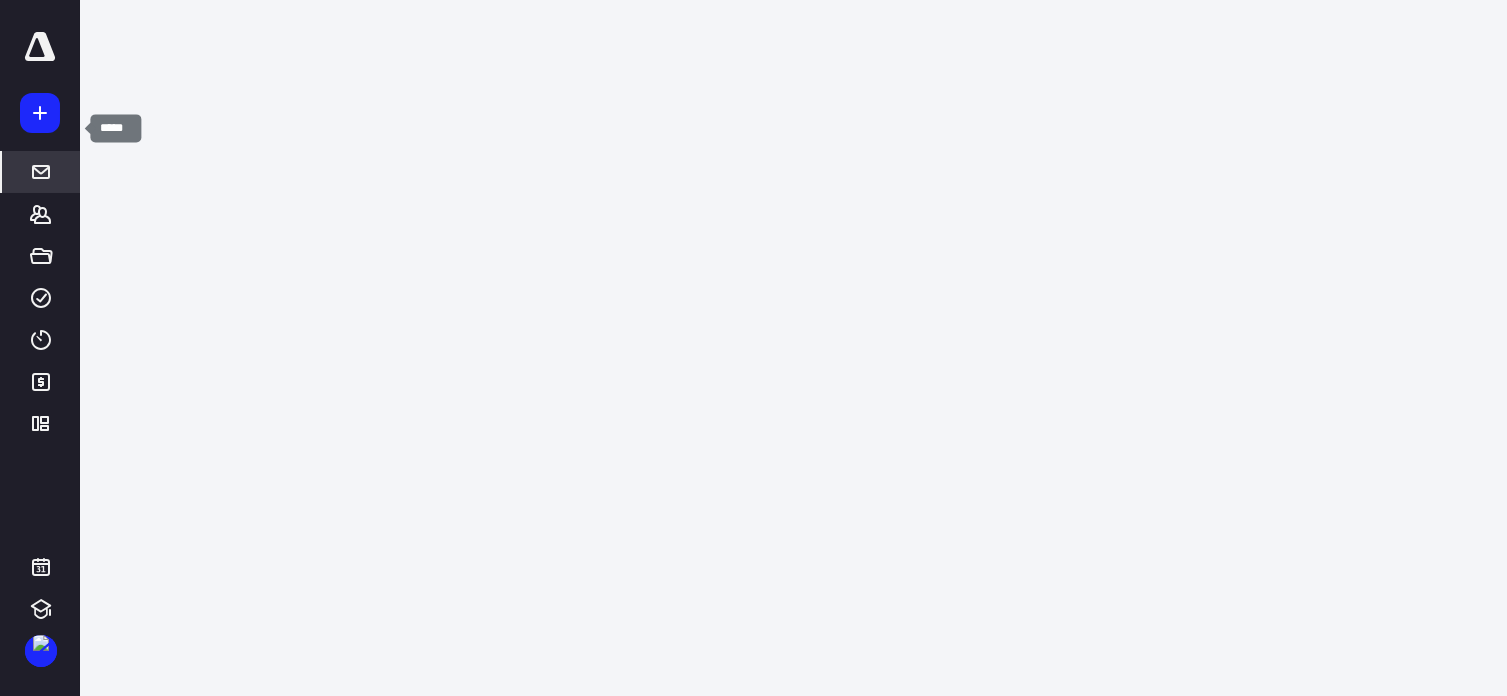 scroll, scrollTop: 0, scrollLeft: 0, axis: both 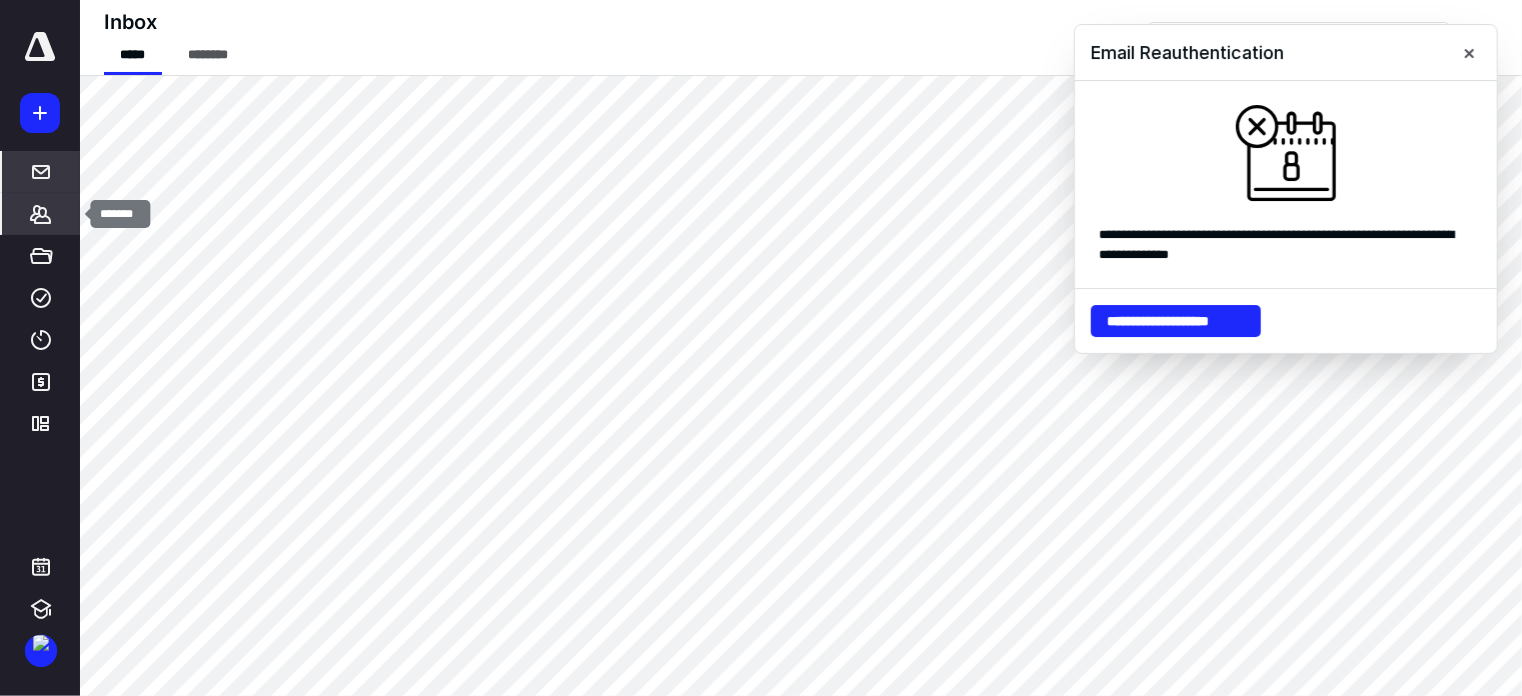 click 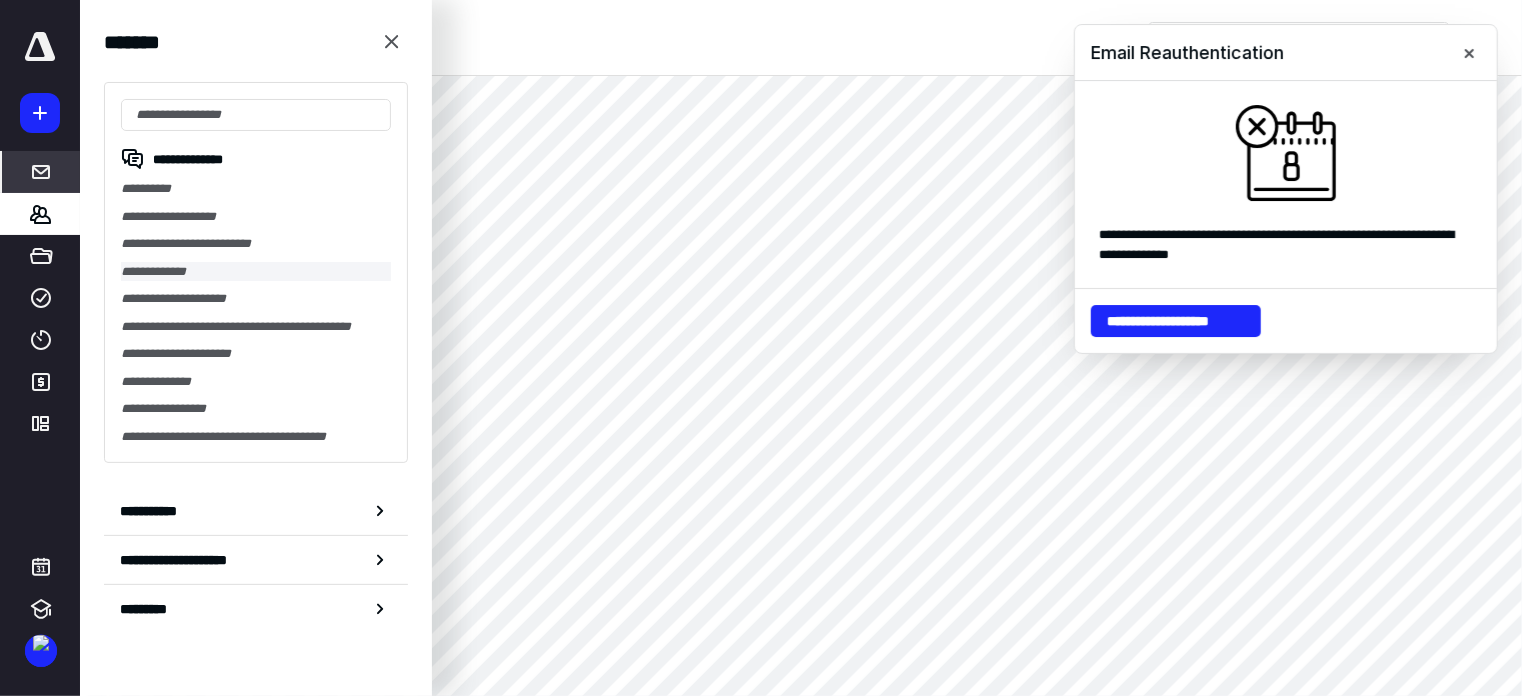 click on "**********" at bounding box center [256, 272] 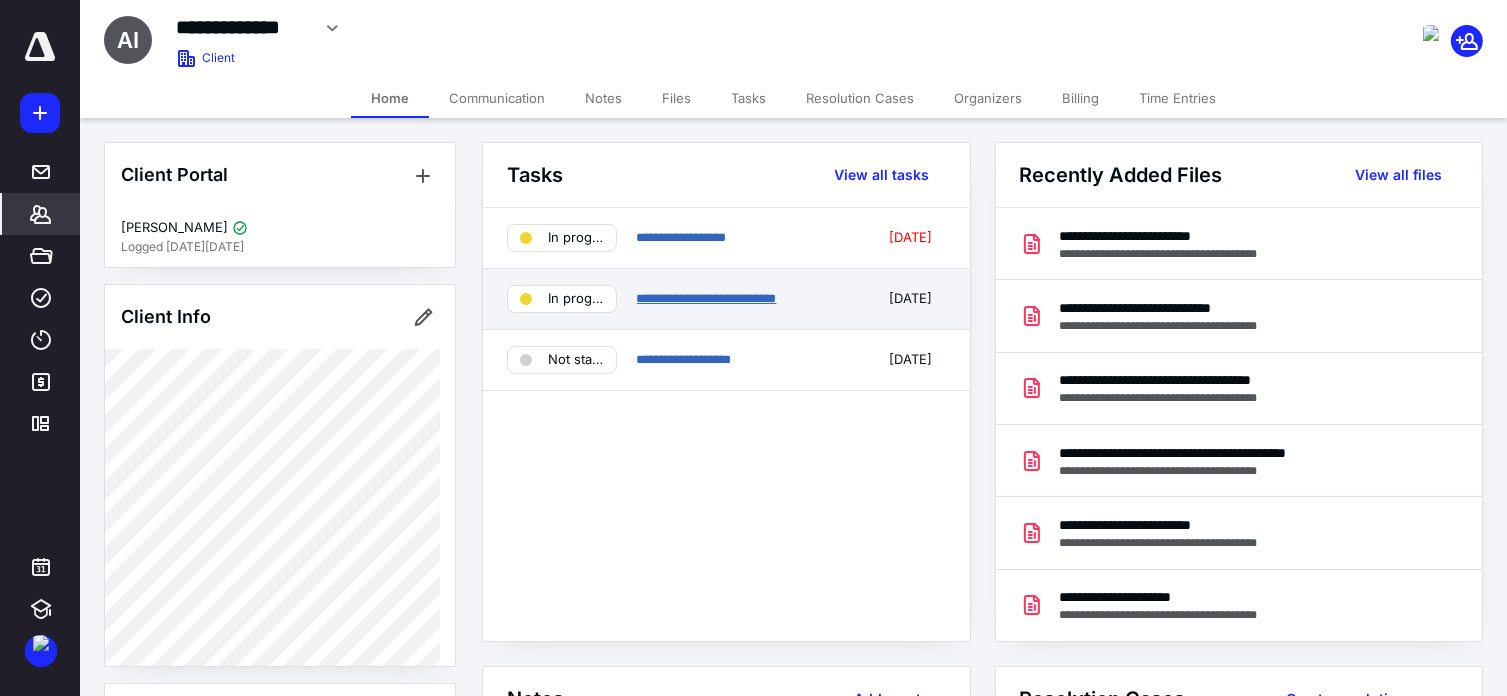 click on "**********" at bounding box center (707, 298) 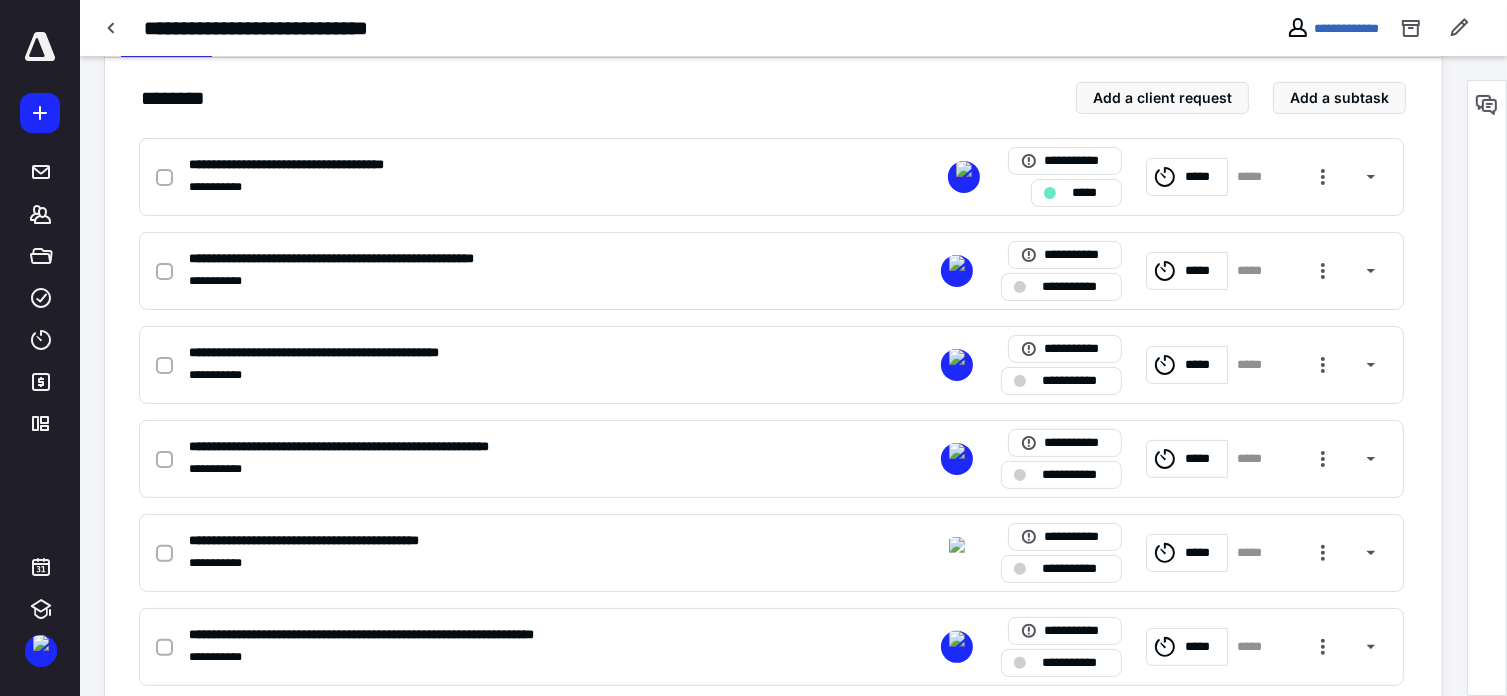 scroll, scrollTop: 480, scrollLeft: 0, axis: vertical 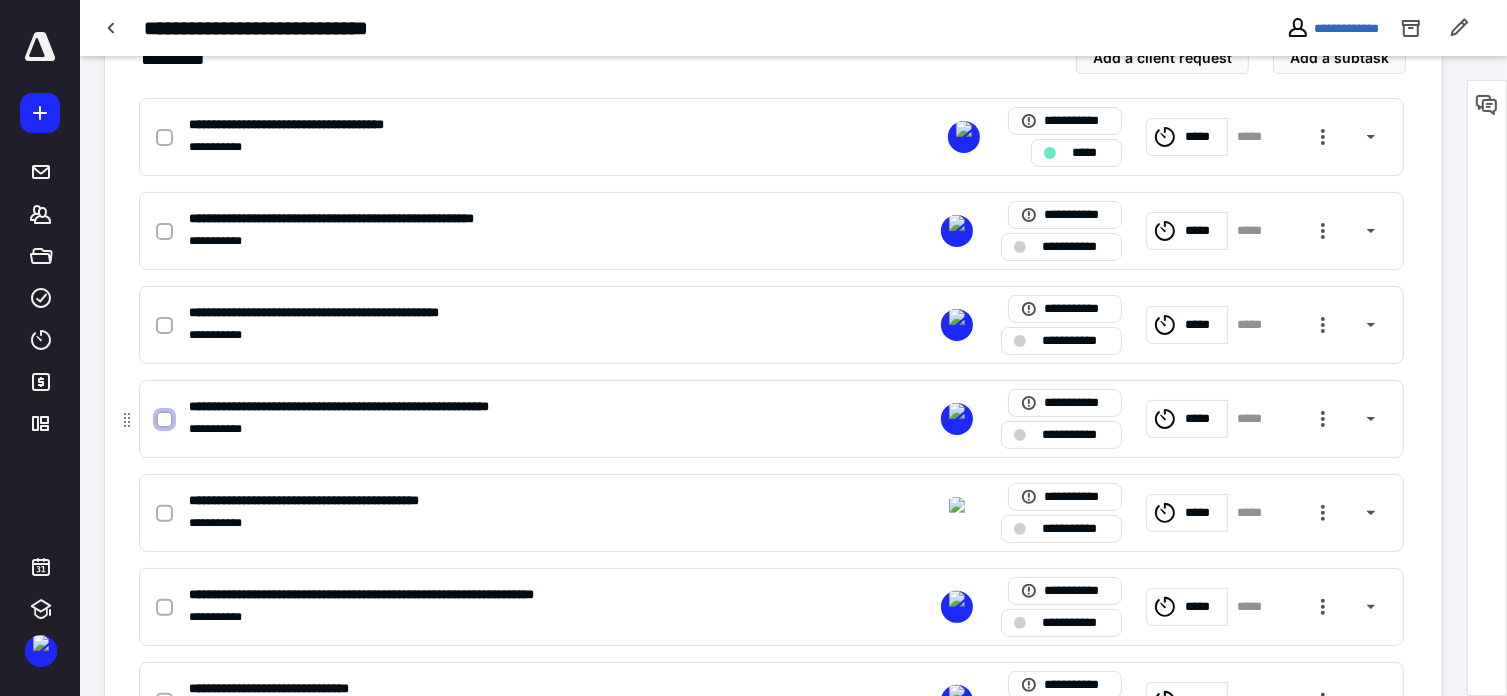 click at bounding box center (164, 420) 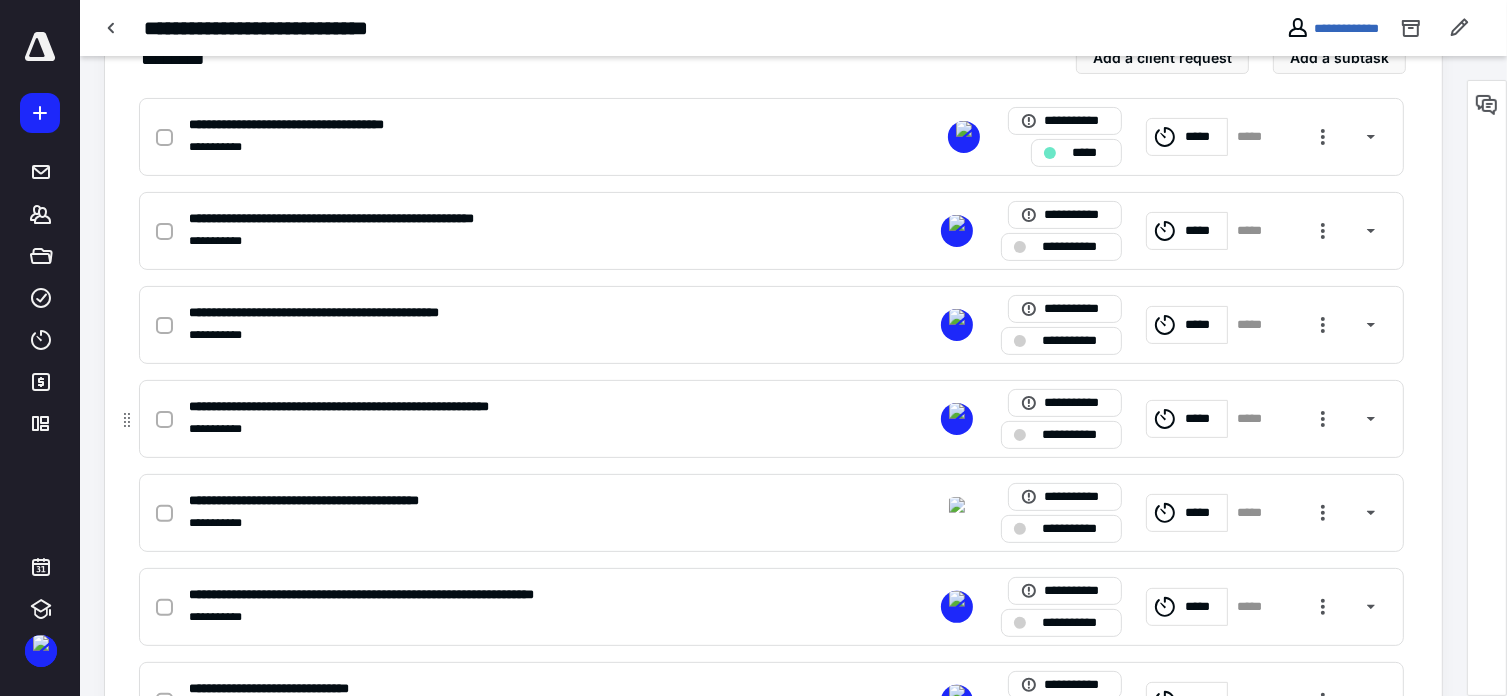 checkbox on "true" 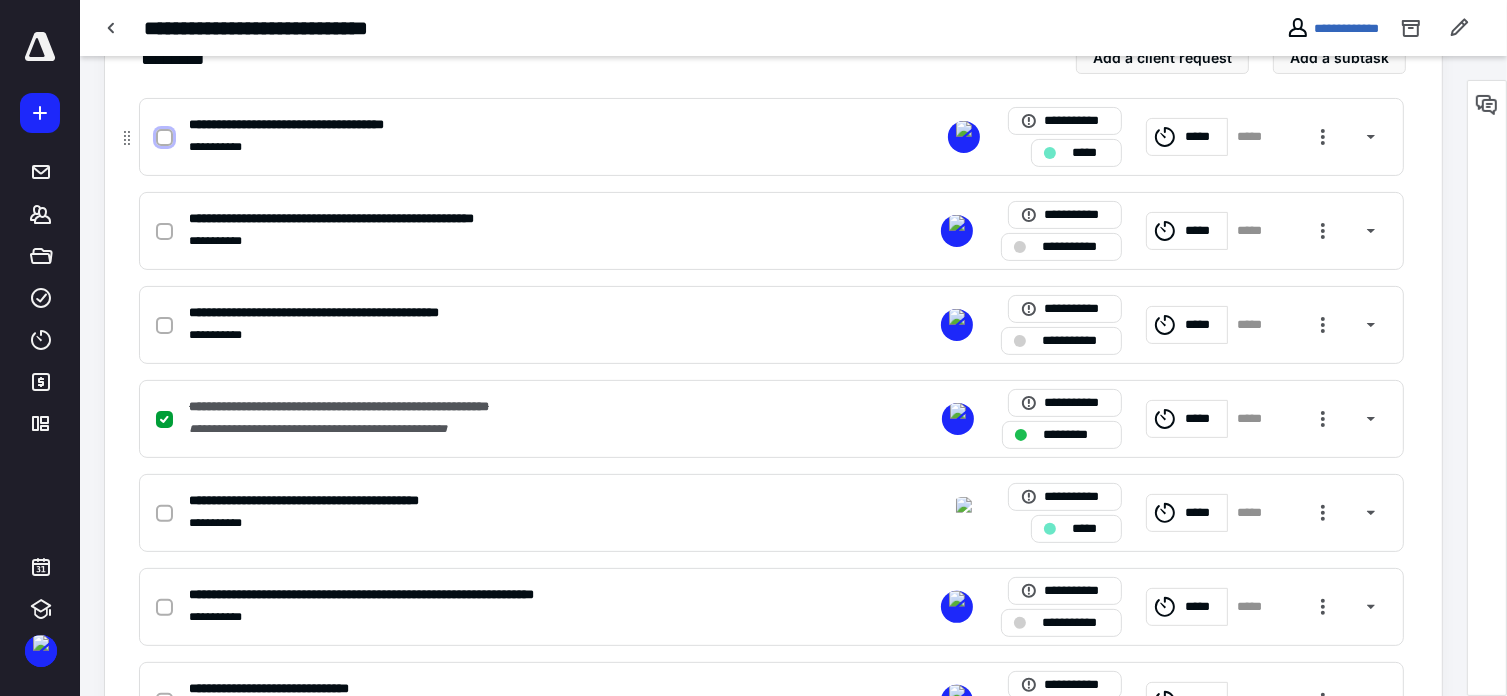 click at bounding box center (164, 138) 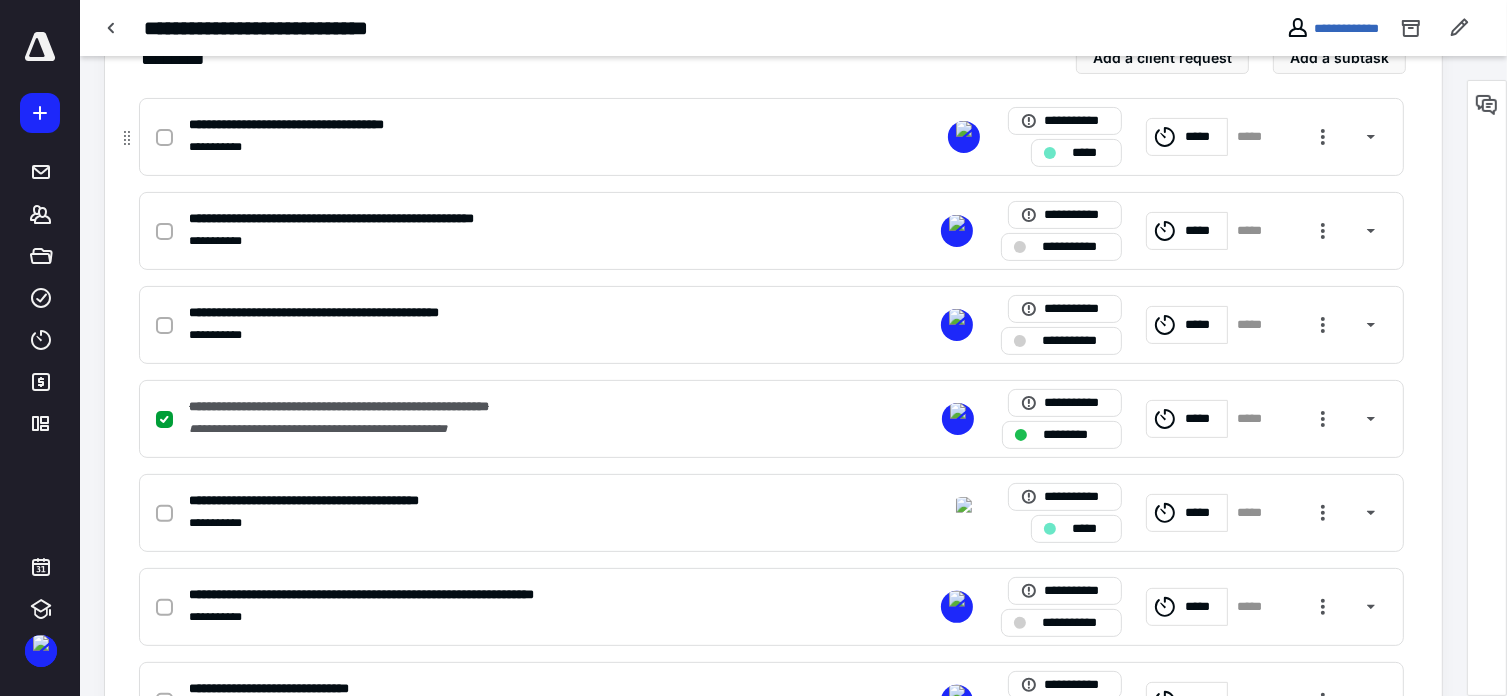 checkbox on "true" 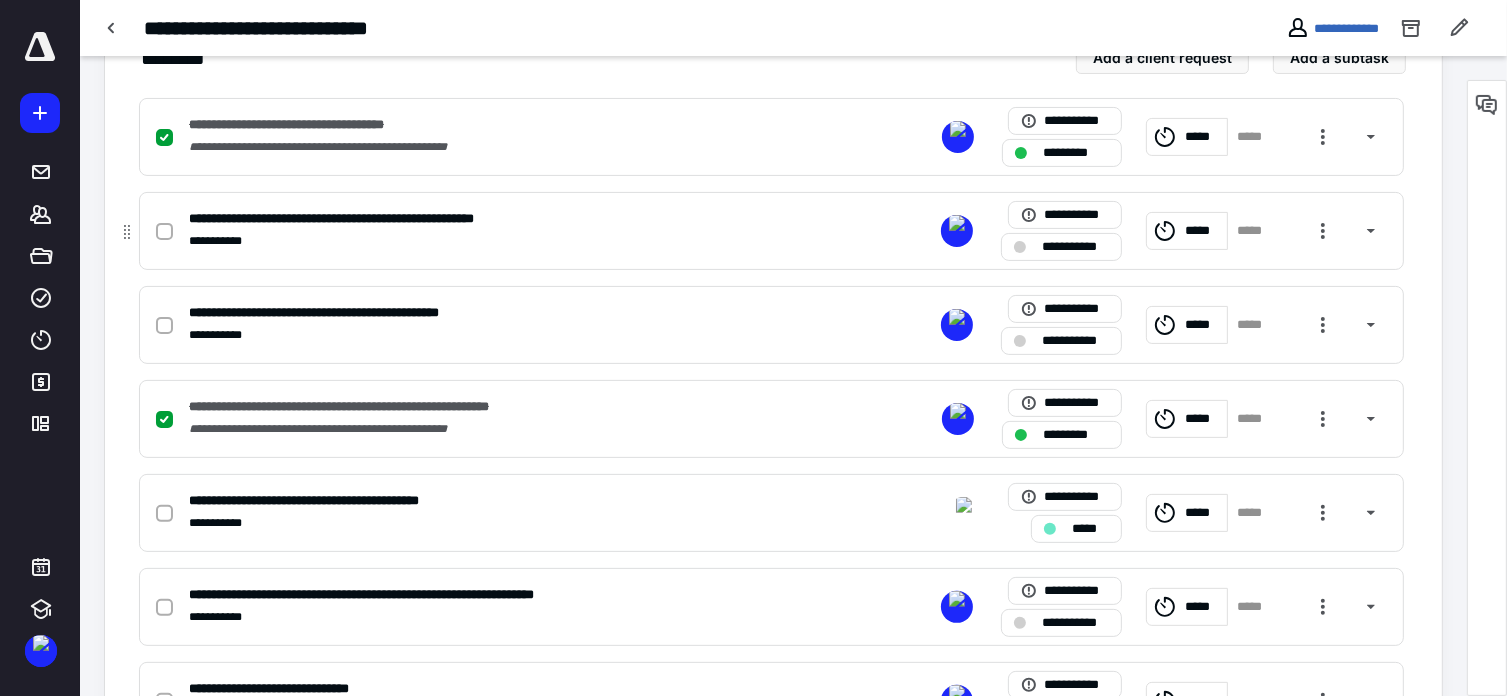 click 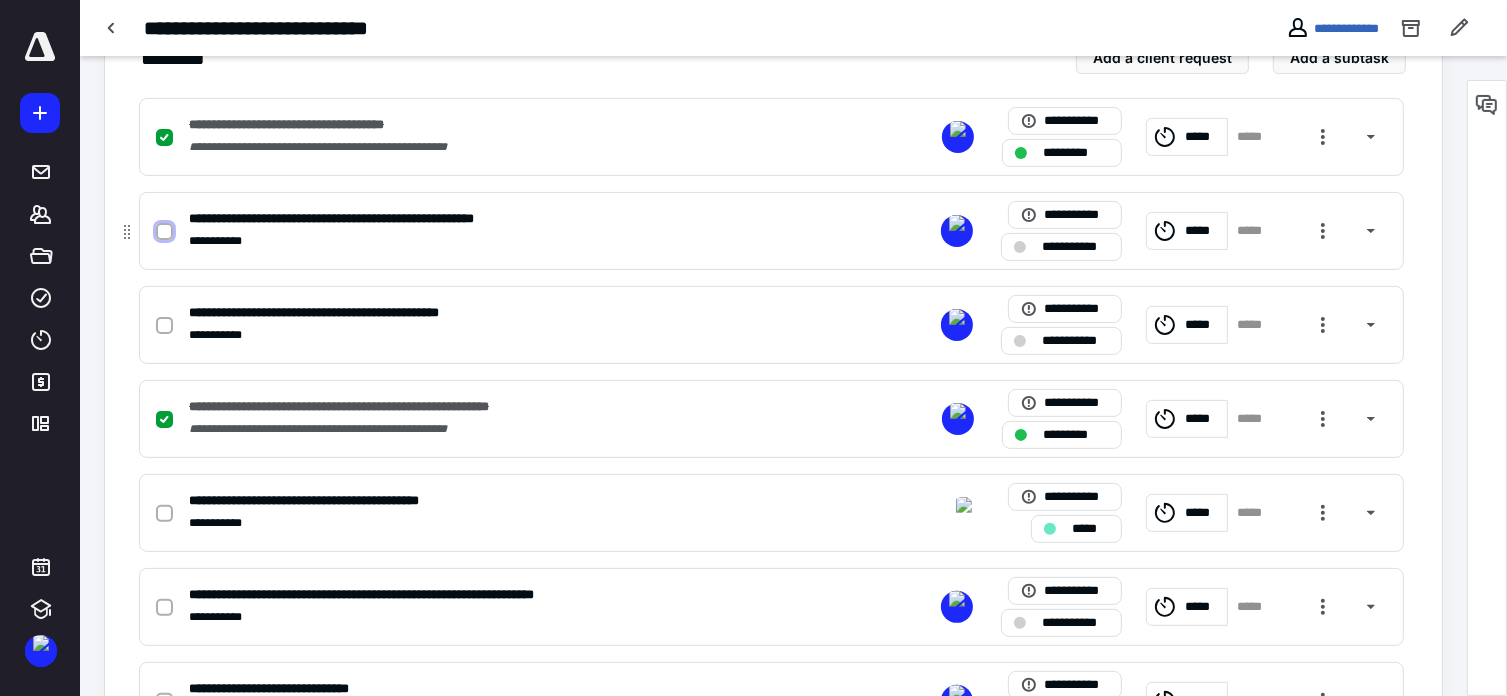 click at bounding box center [164, 232] 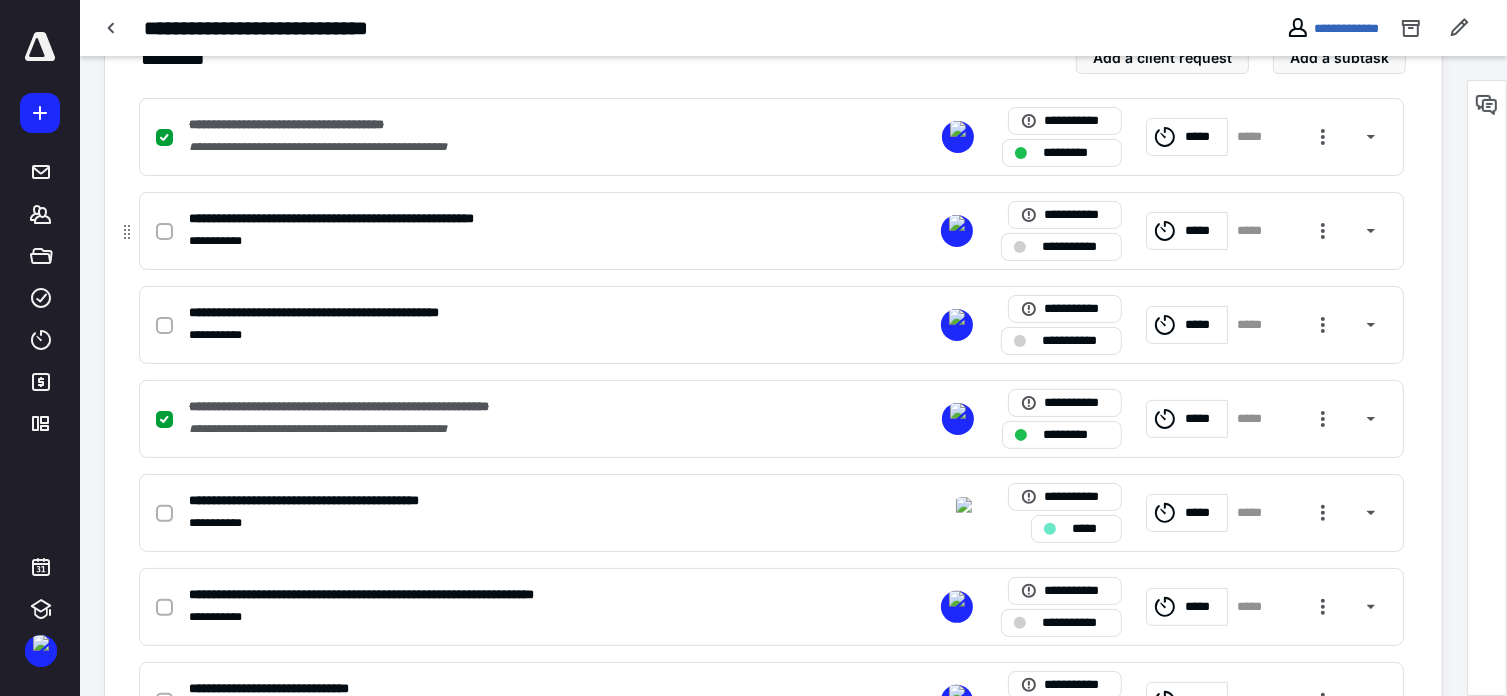 checkbox on "true" 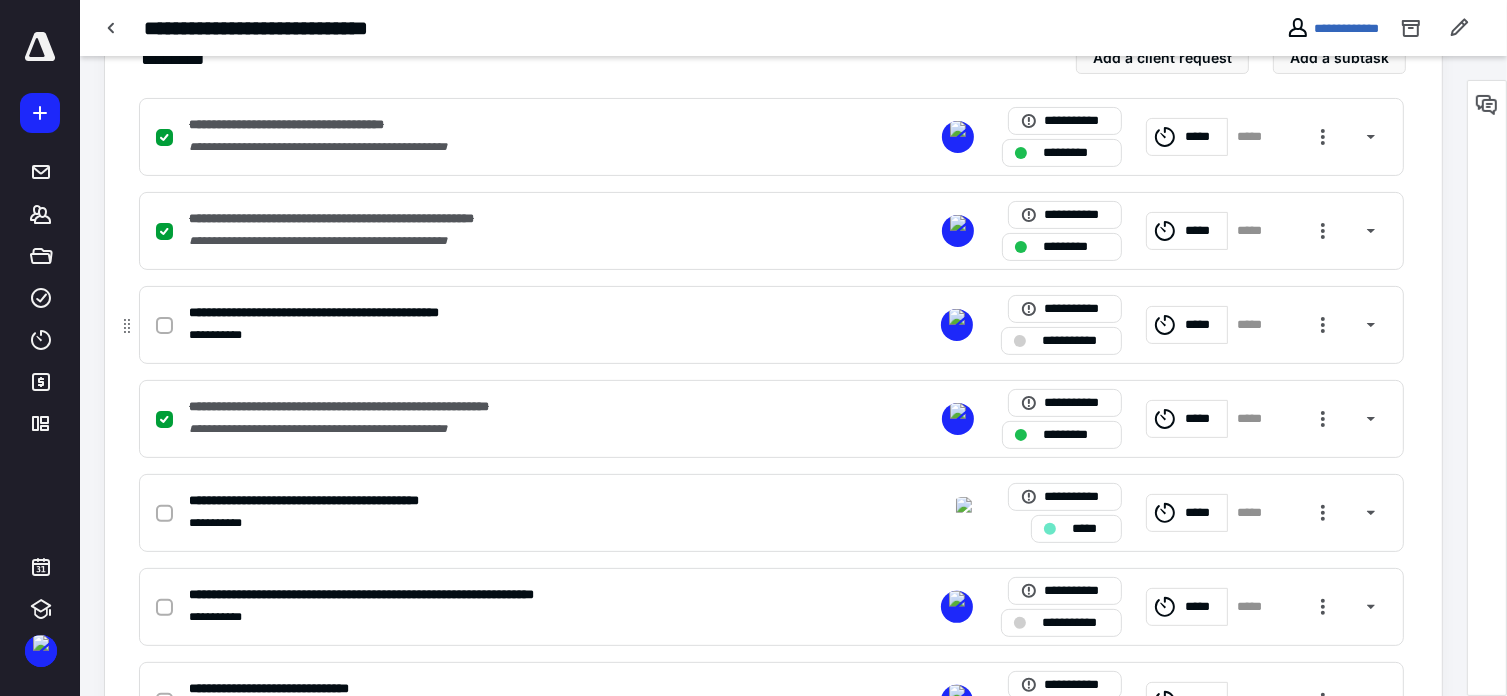 click 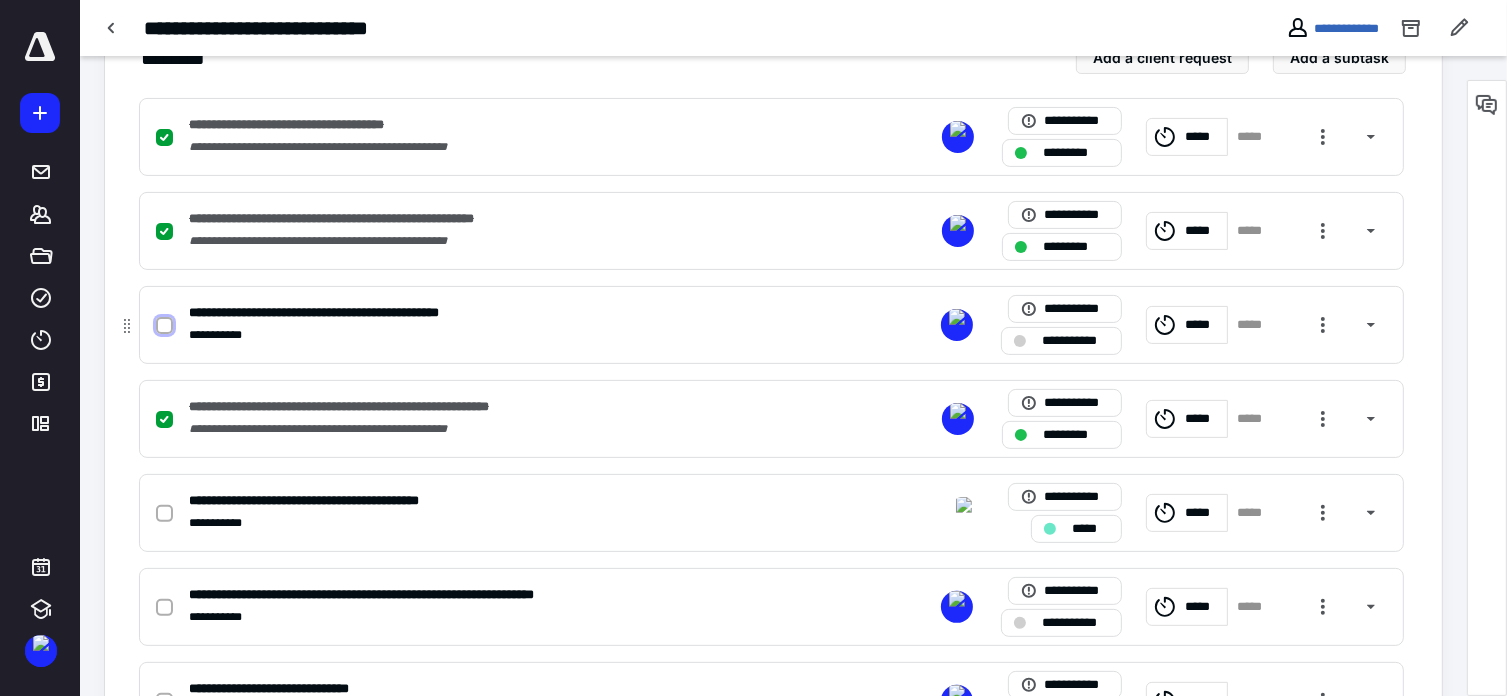 click at bounding box center [164, 326] 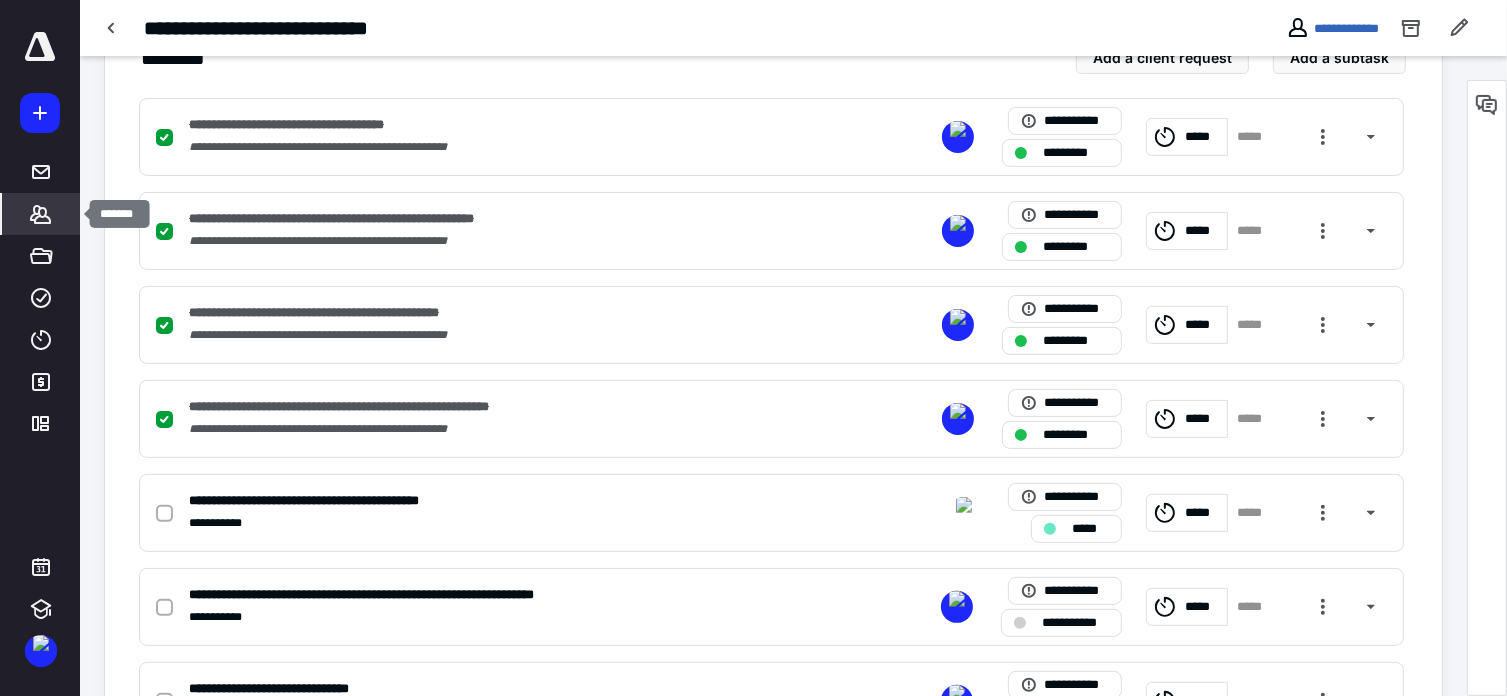 click 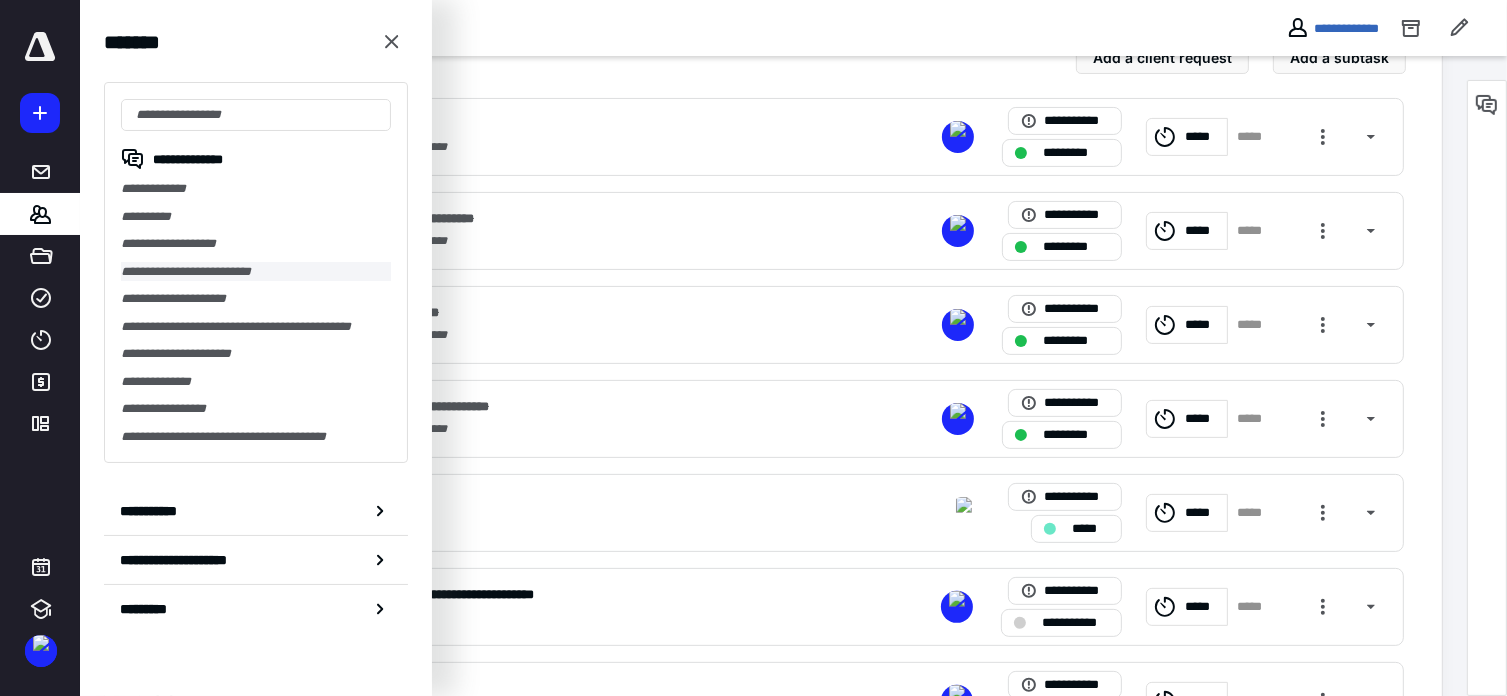 checkbox on "false" 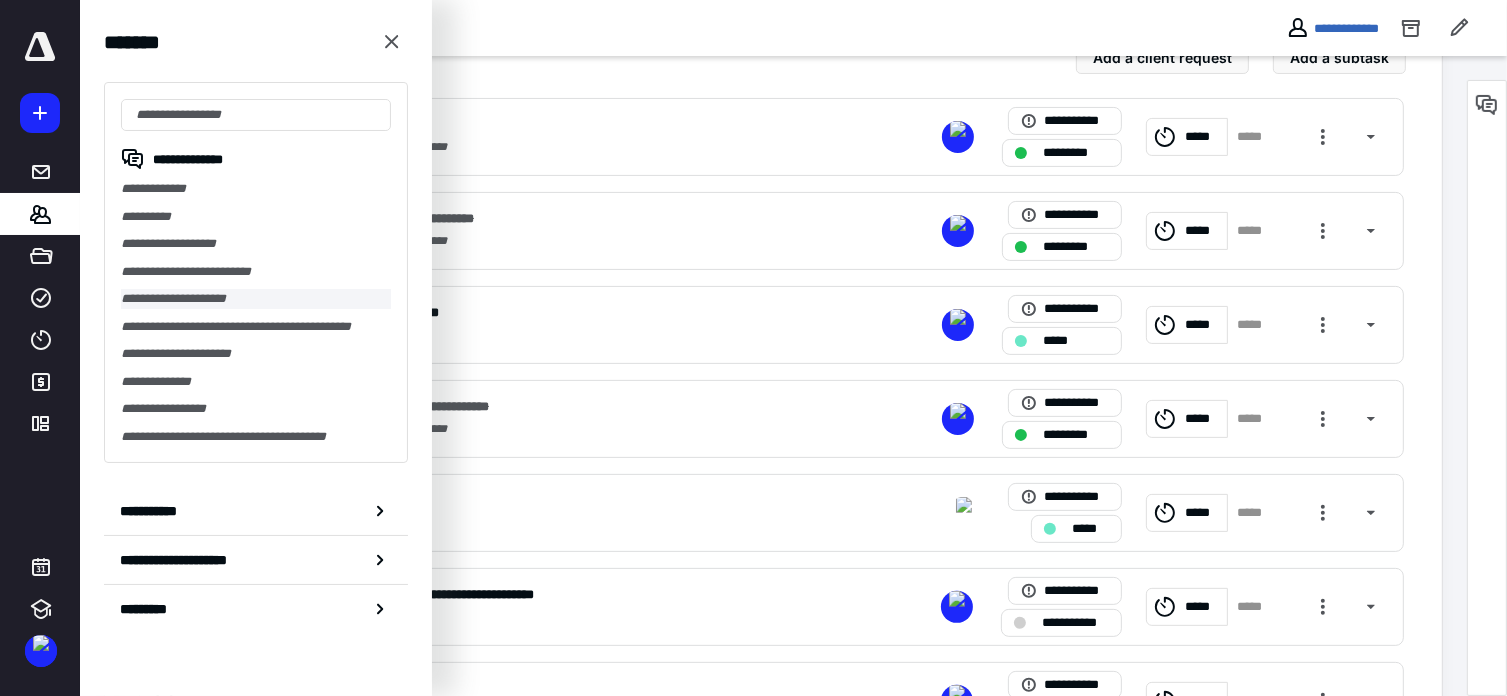 checkbox on "false" 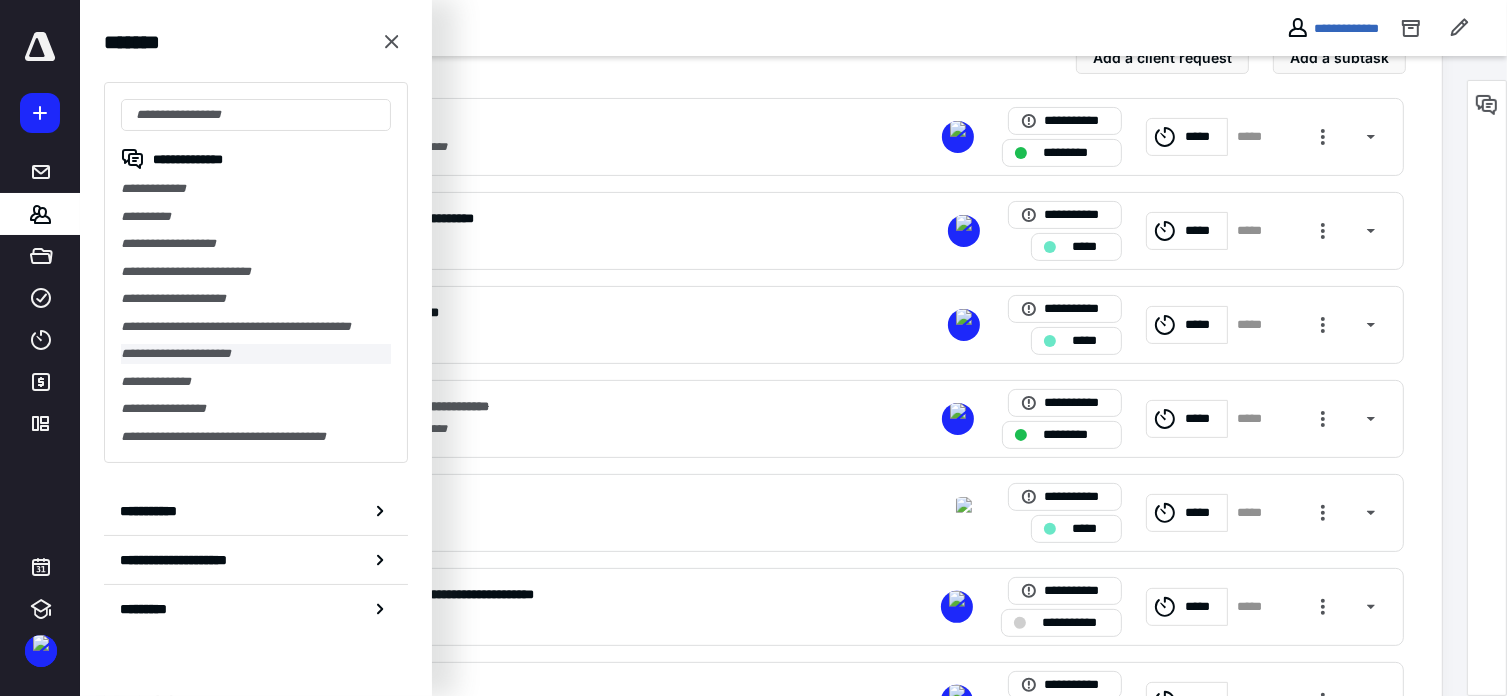 click on "**********" at bounding box center [256, 354] 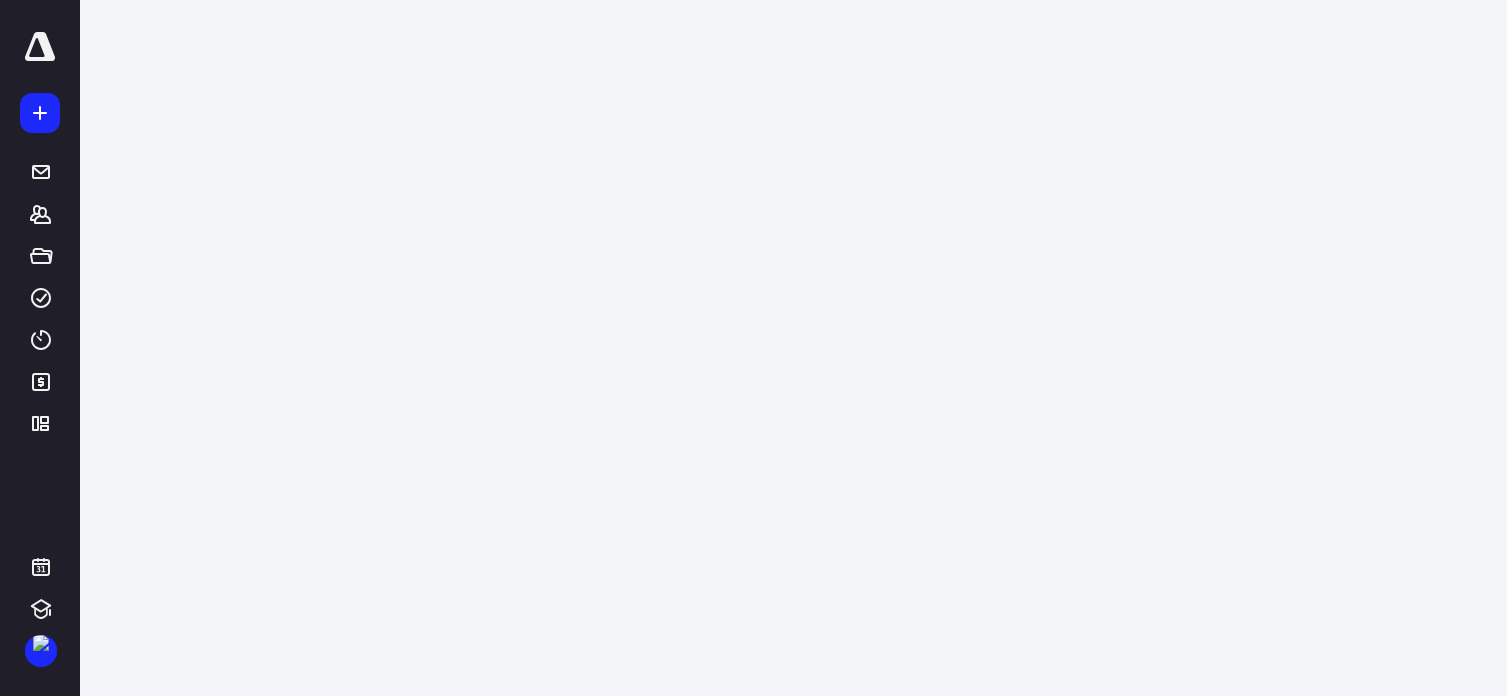 scroll, scrollTop: 0, scrollLeft: 0, axis: both 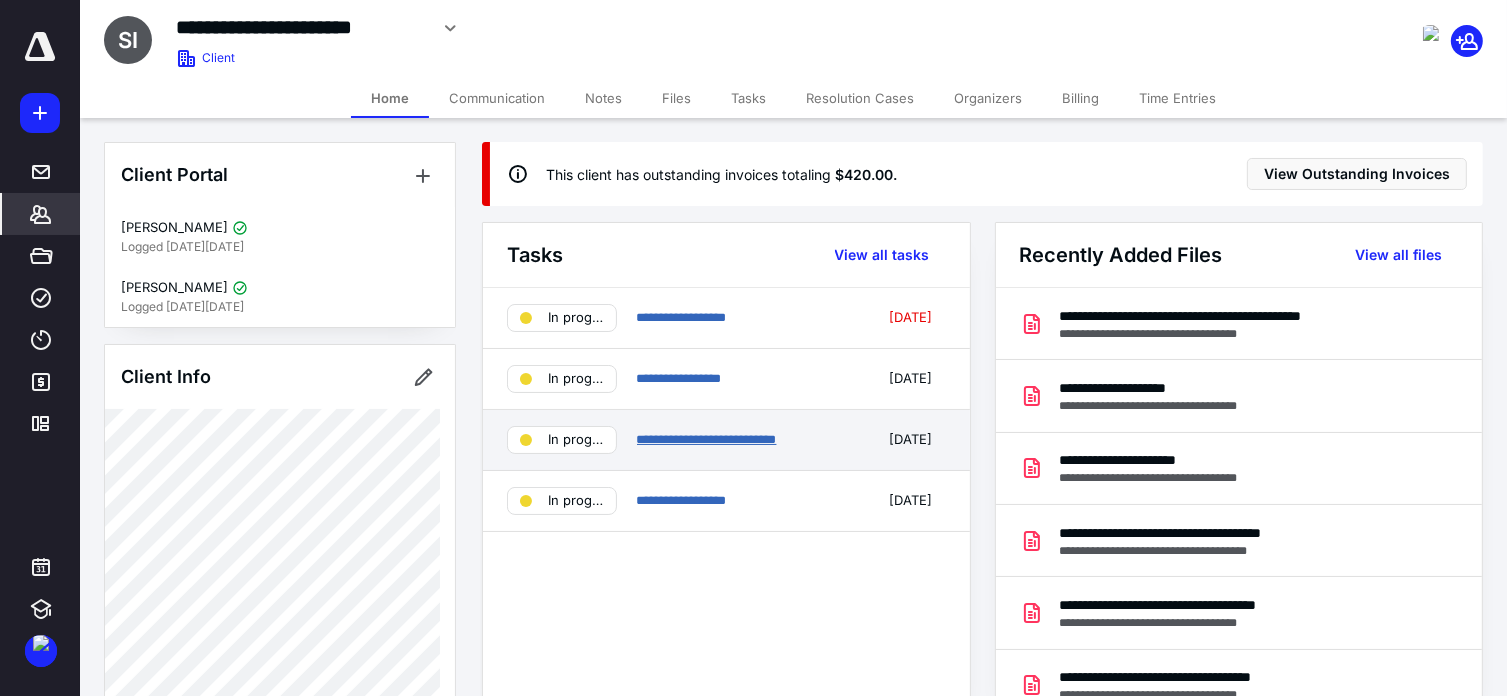 click on "**********" at bounding box center (707, 439) 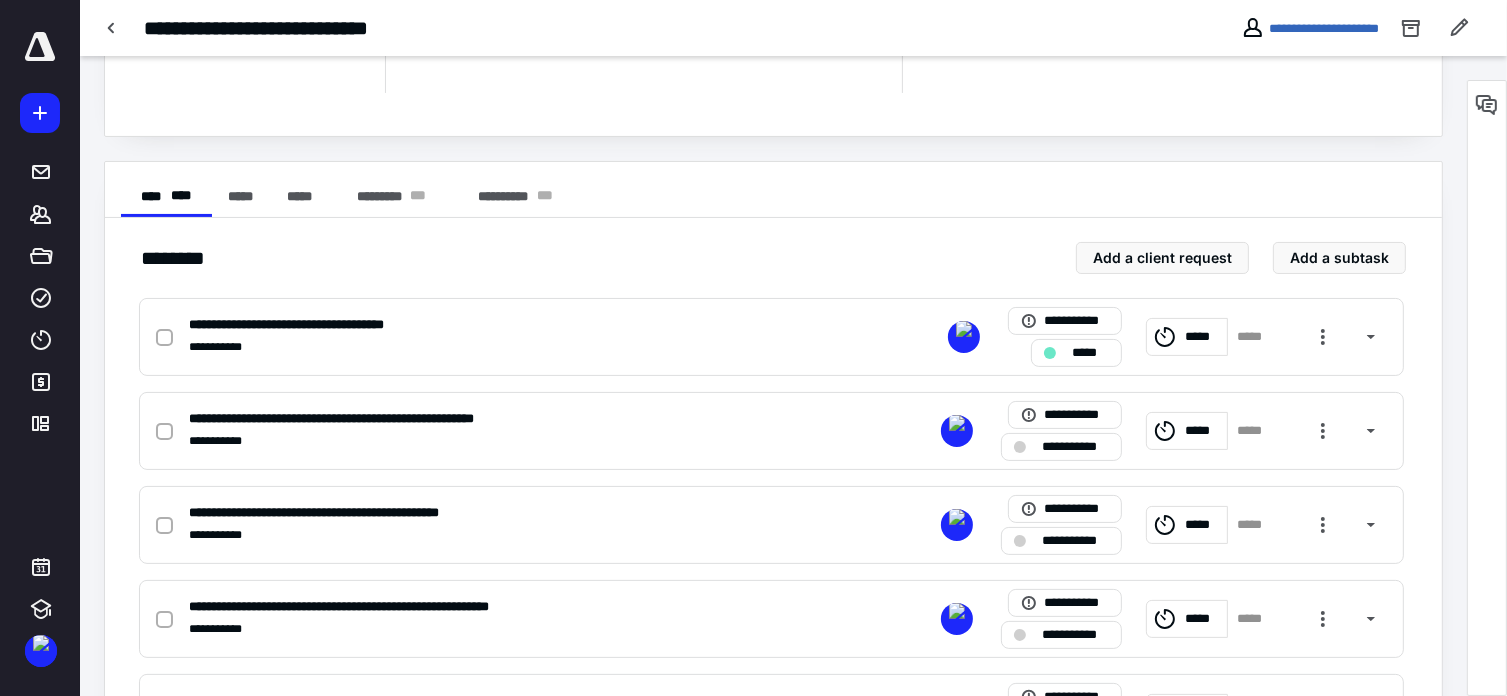 scroll, scrollTop: 320, scrollLeft: 0, axis: vertical 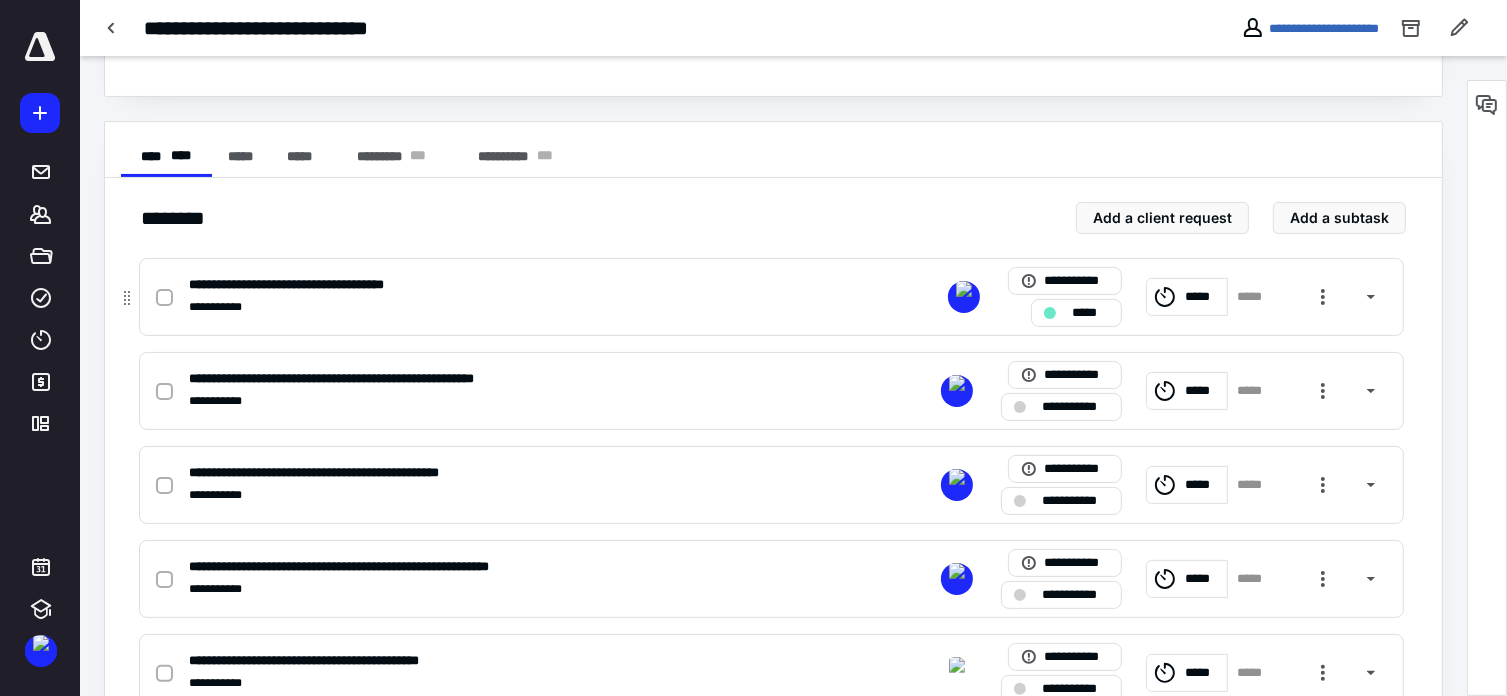 click 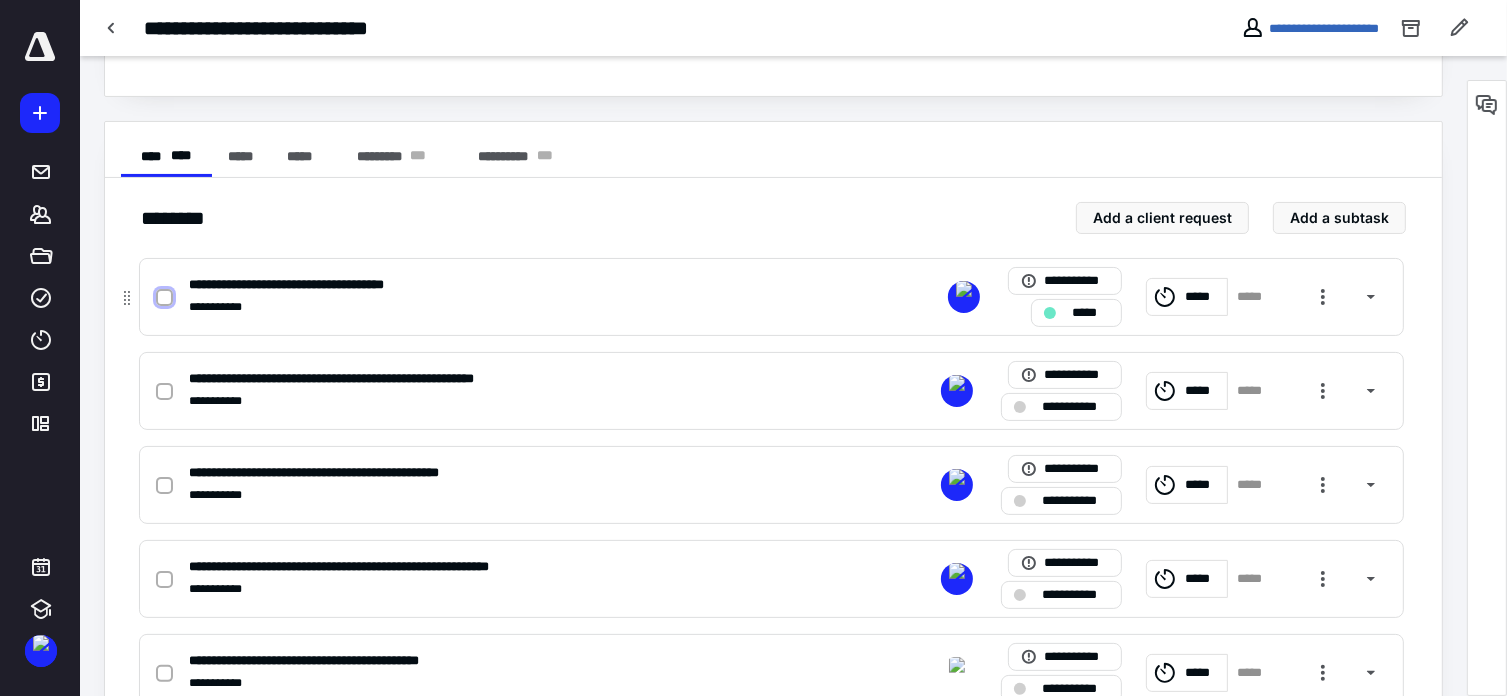 click at bounding box center [164, 298] 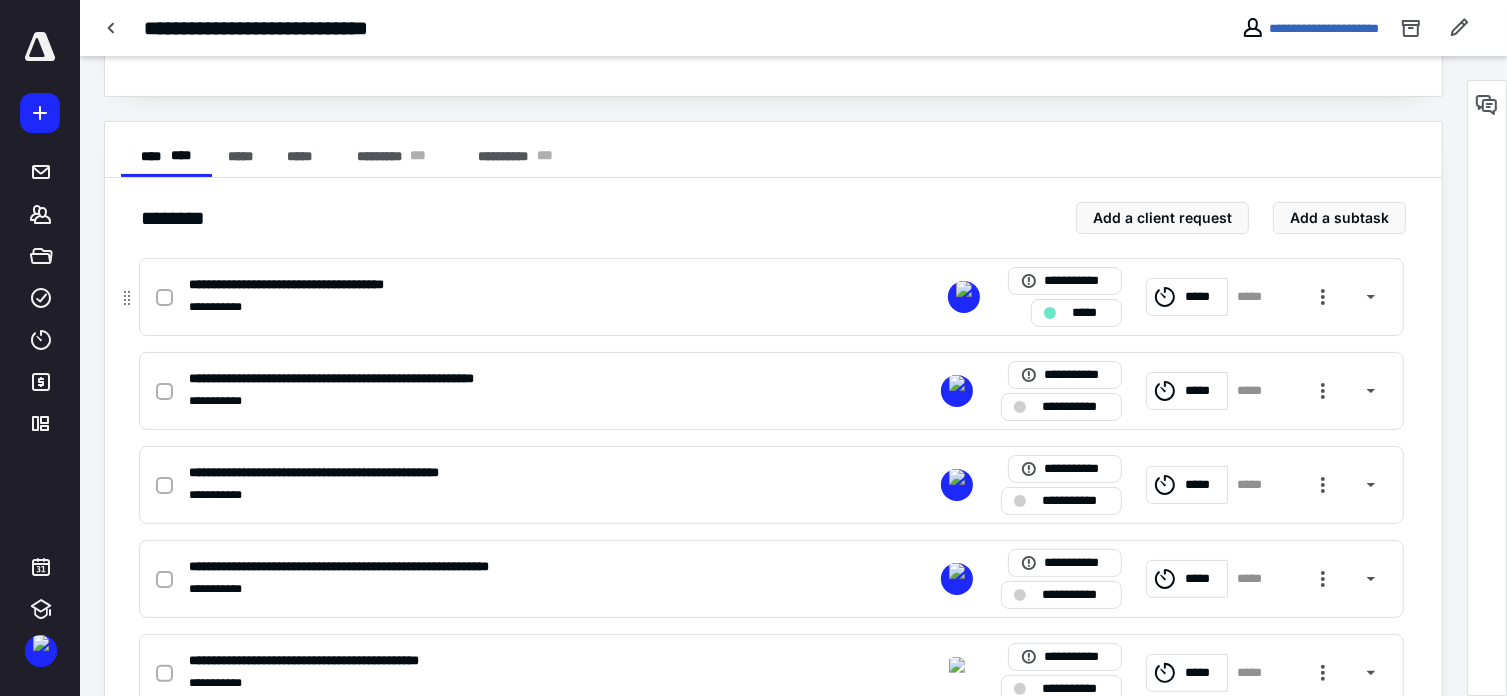 checkbox on "true" 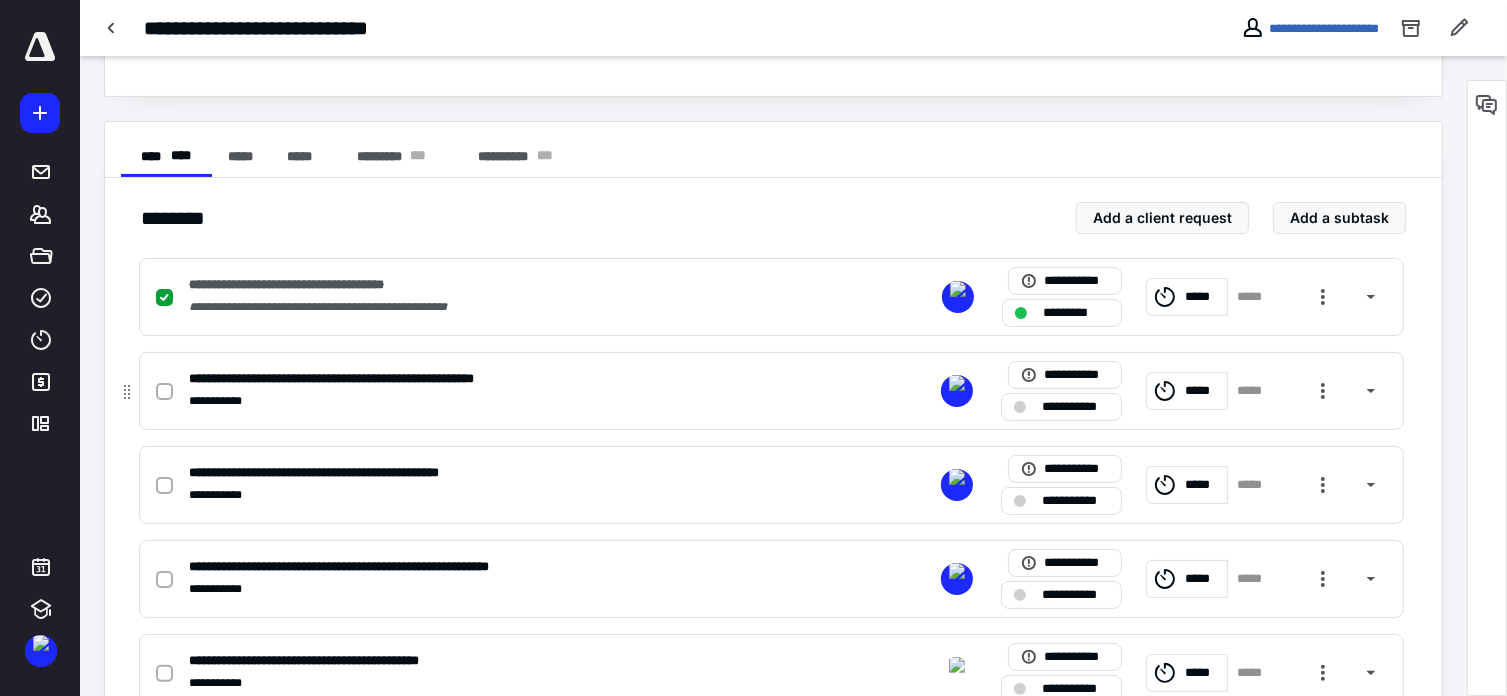 click at bounding box center (168, 391) 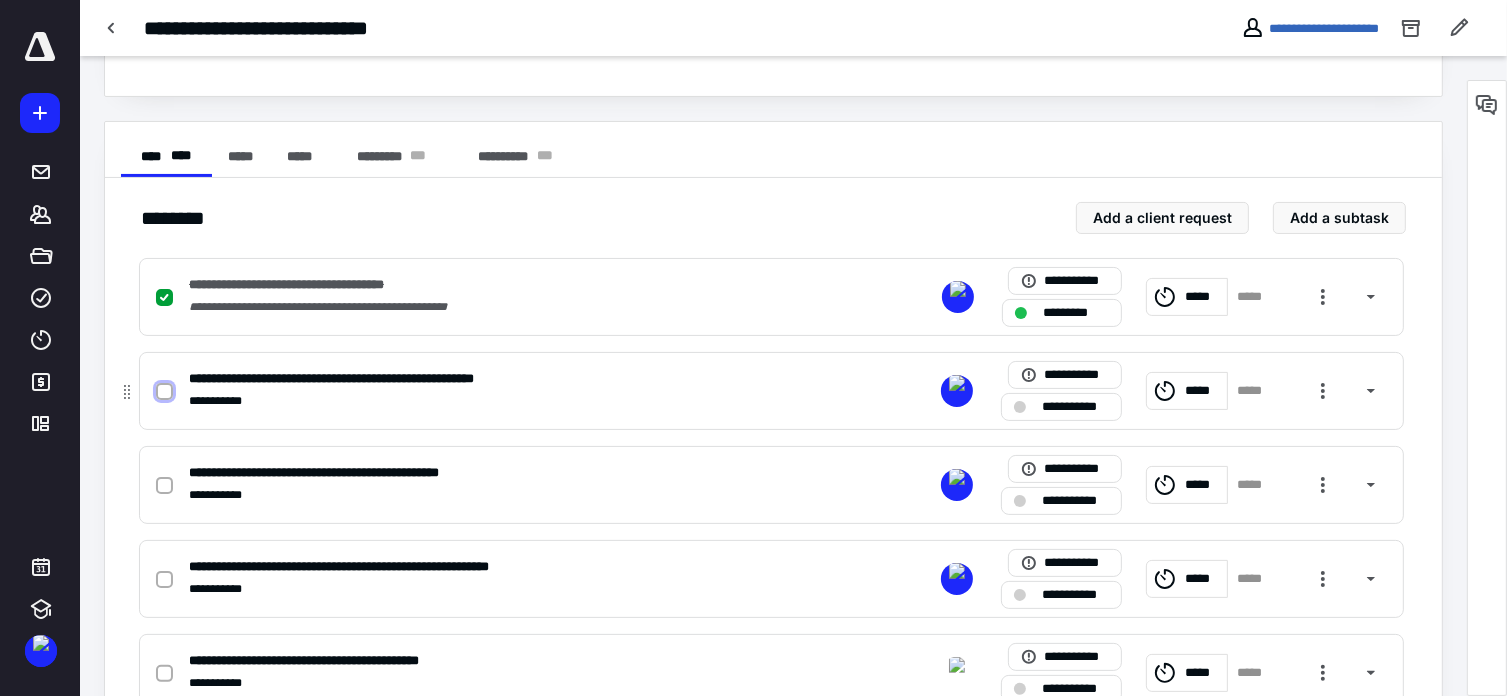 click at bounding box center [164, 392] 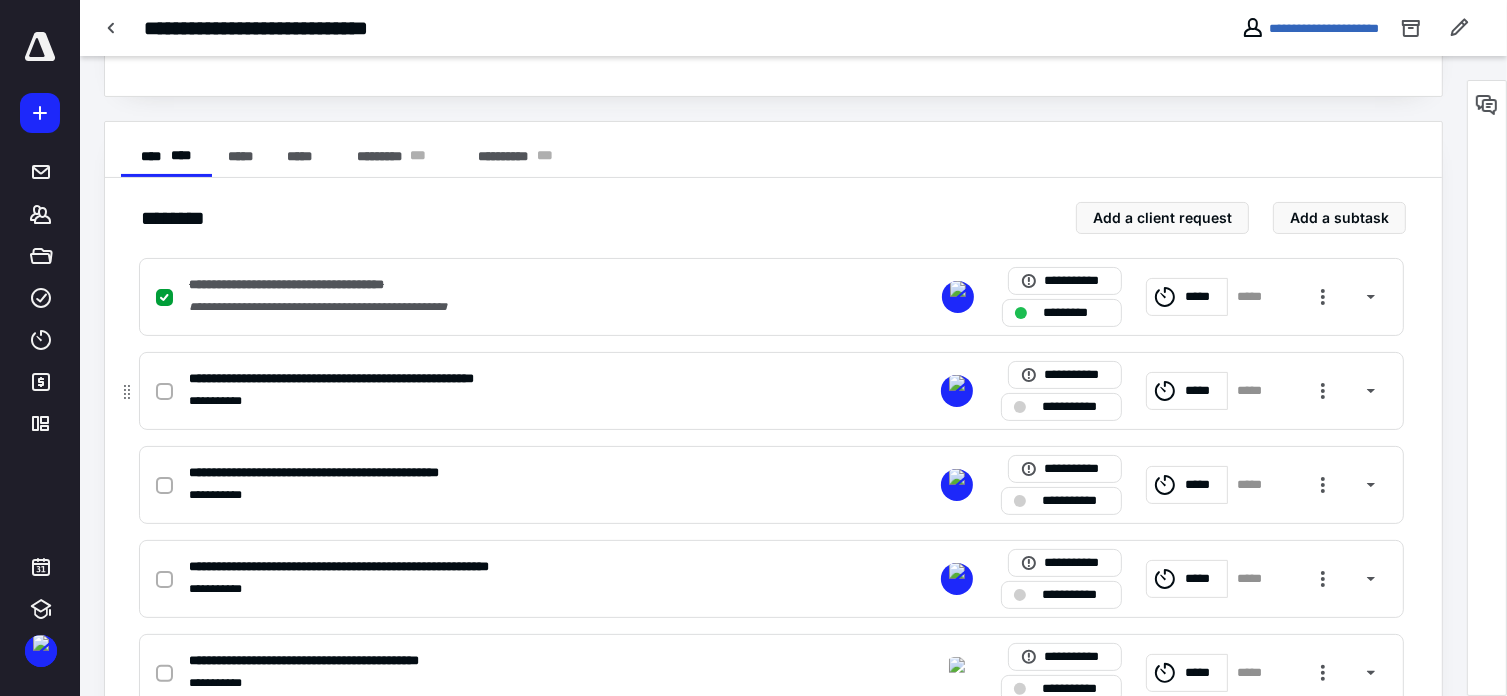 checkbox on "true" 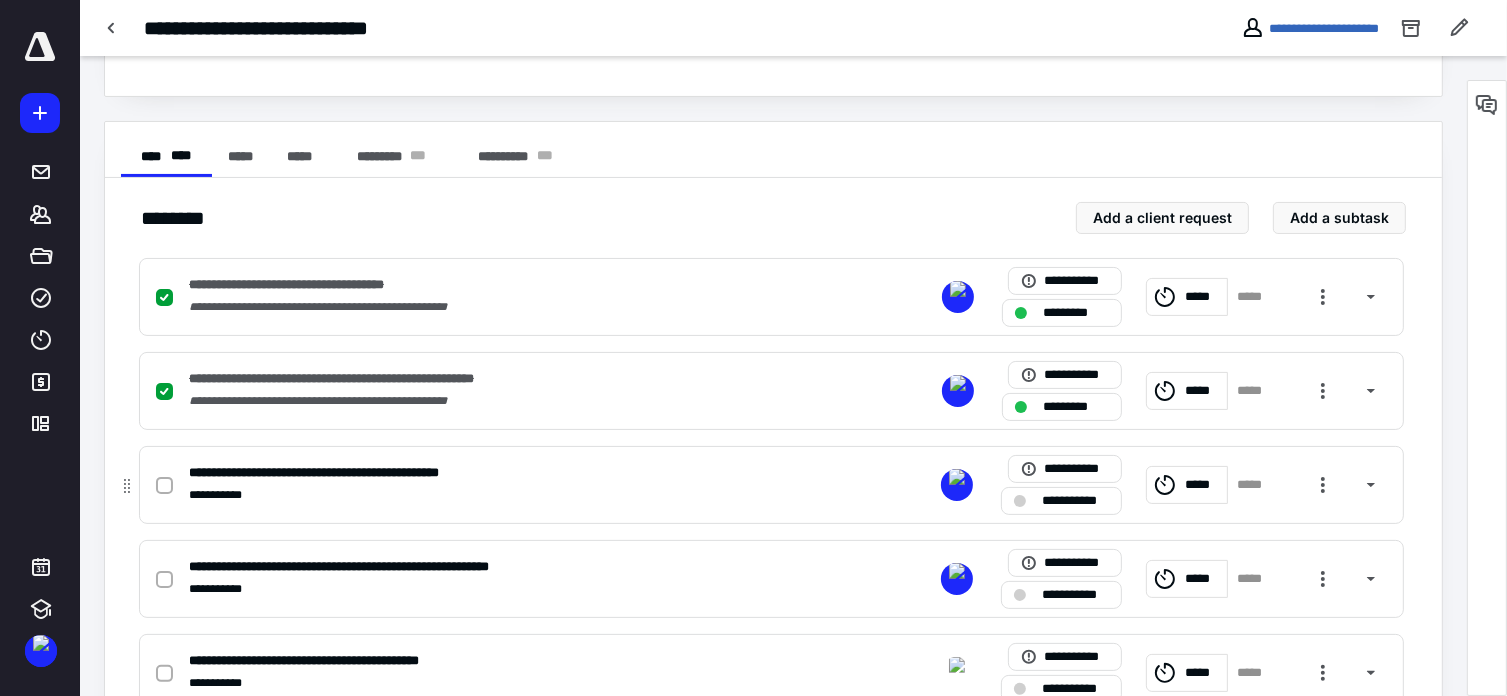 click 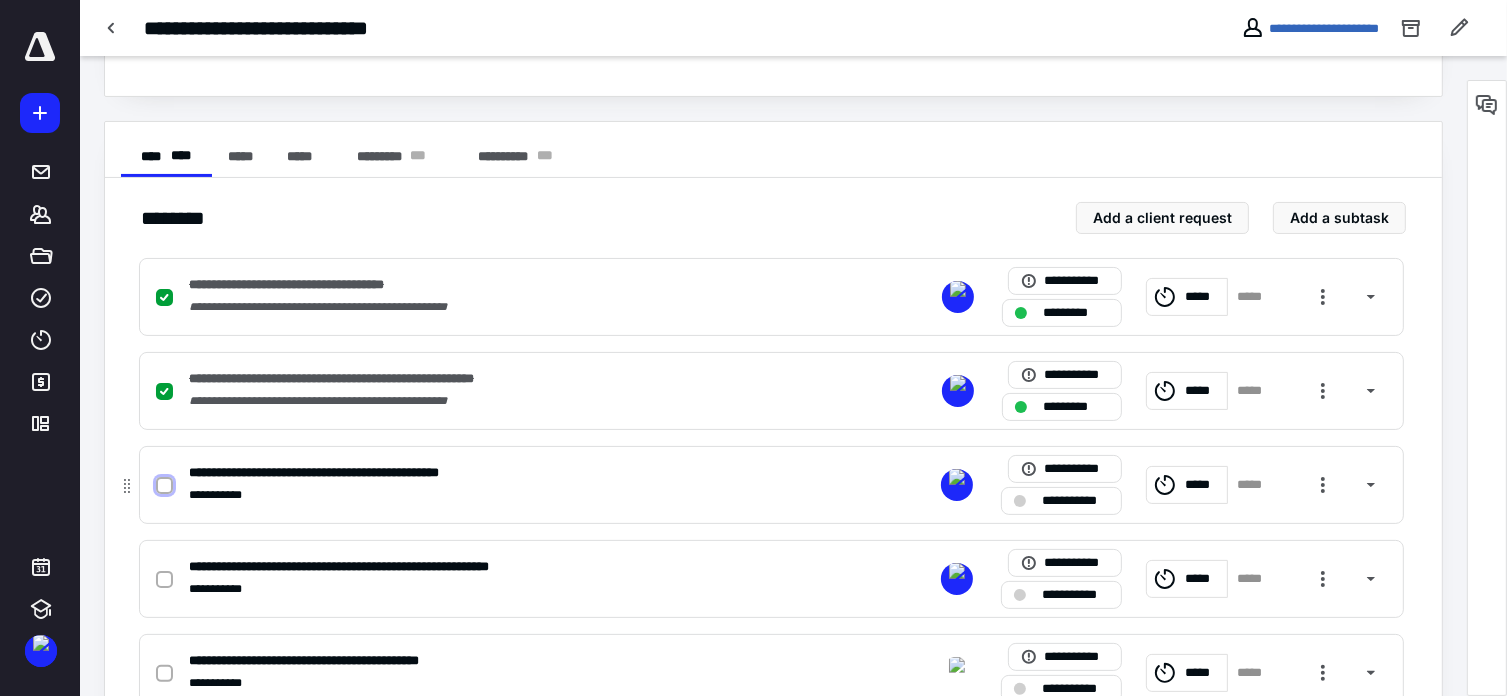 click at bounding box center [164, 486] 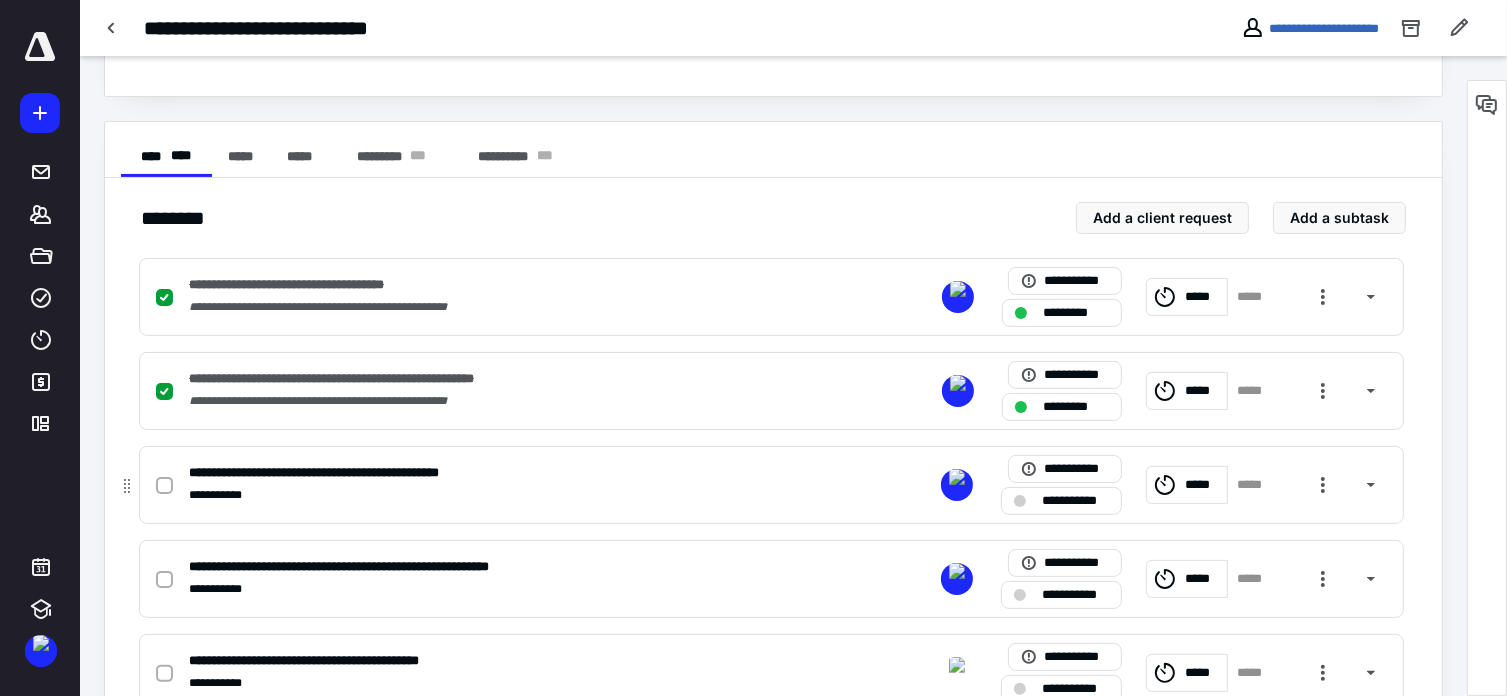 checkbox on "true" 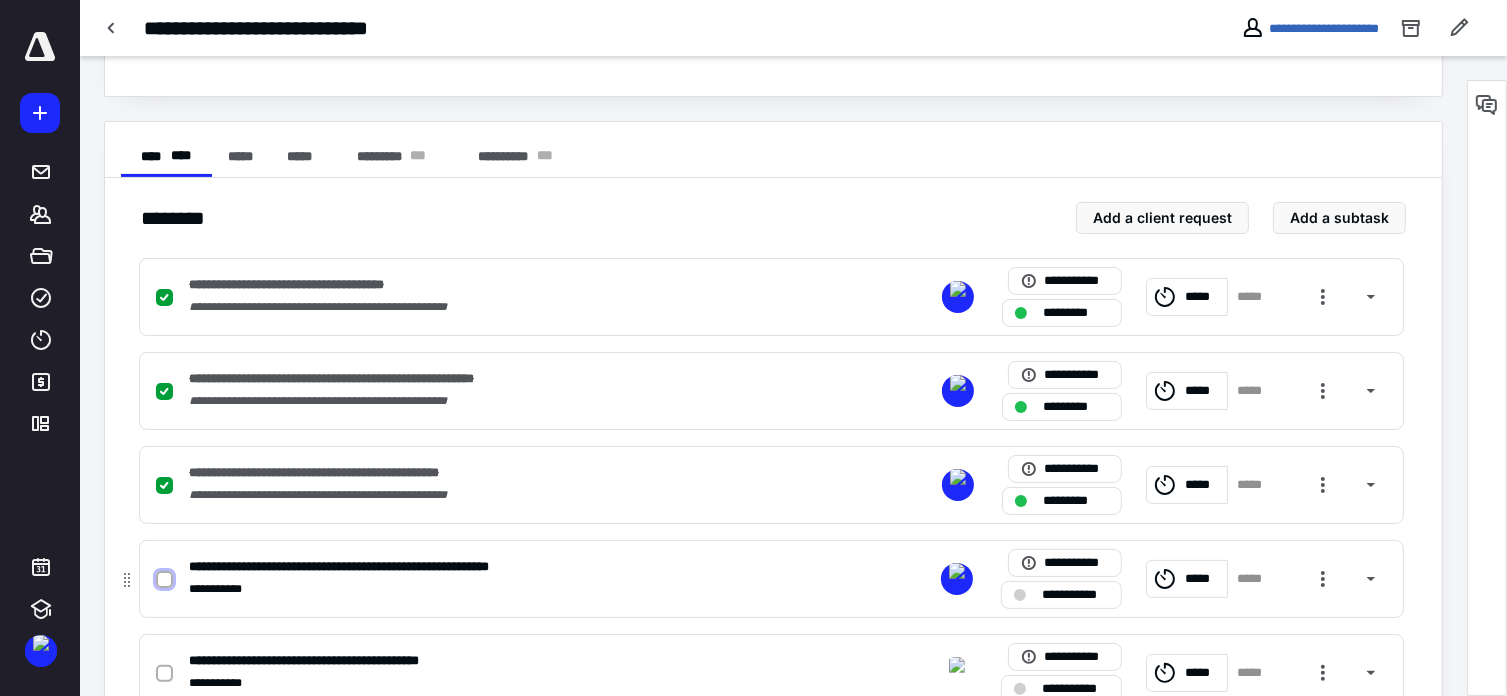 click at bounding box center [164, 580] 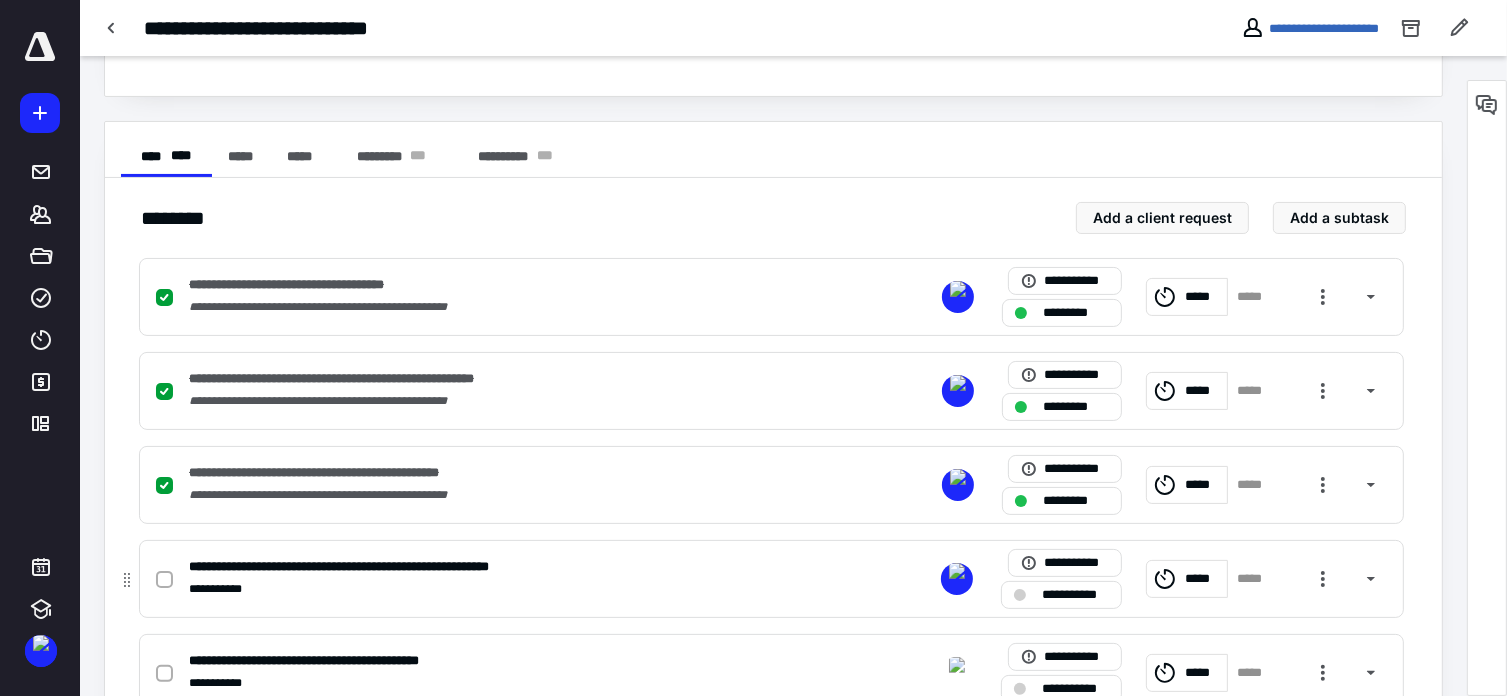 checkbox on "true" 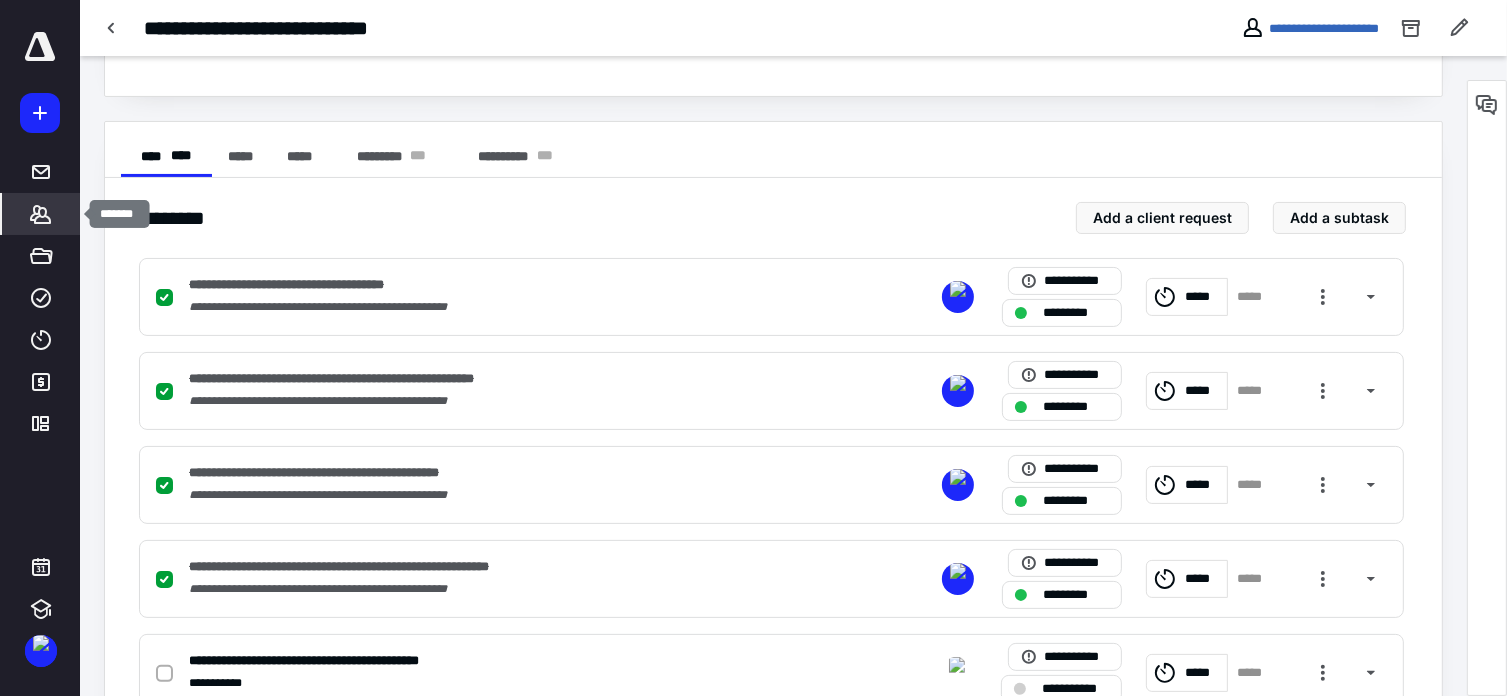 click 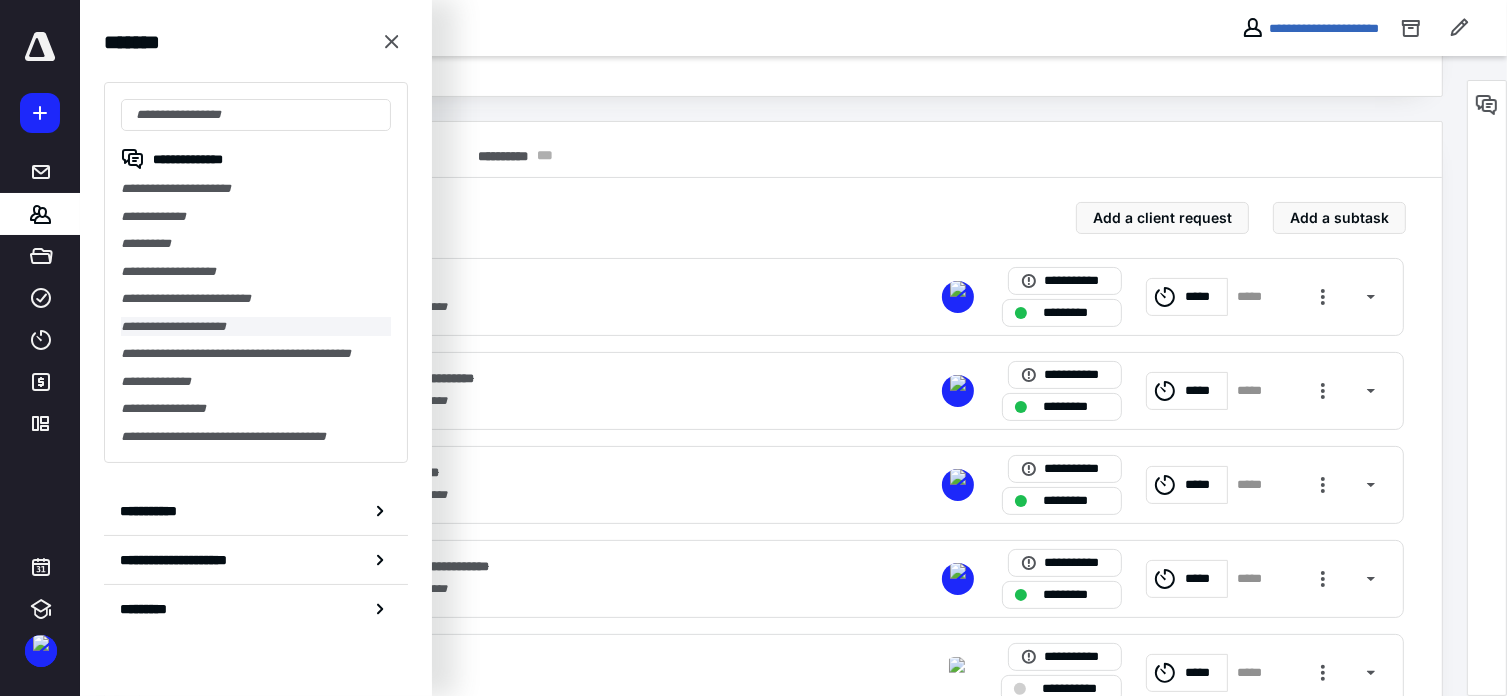 click on "**********" at bounding box center [256, 327] 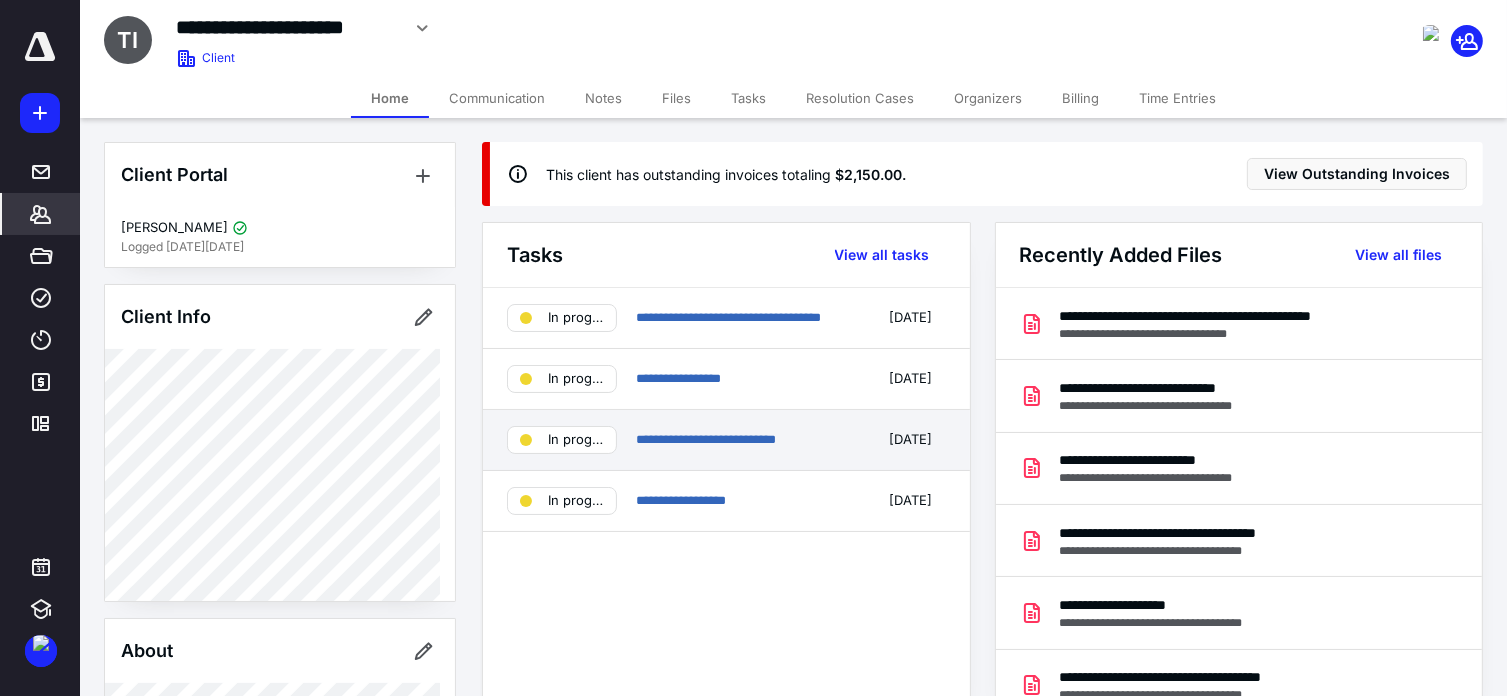 click on "**********" at bounding box center [746, 440] 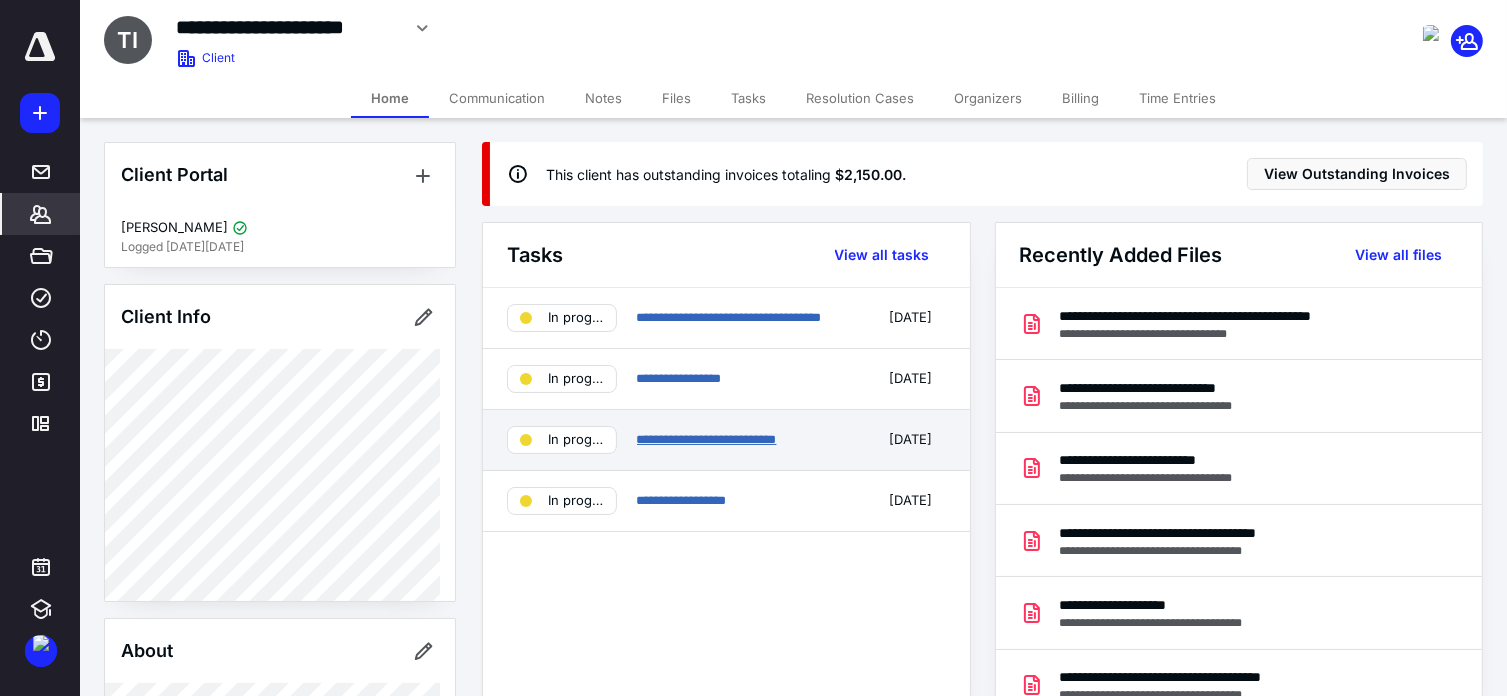 click on "**********" at bounding box center [707, 439] 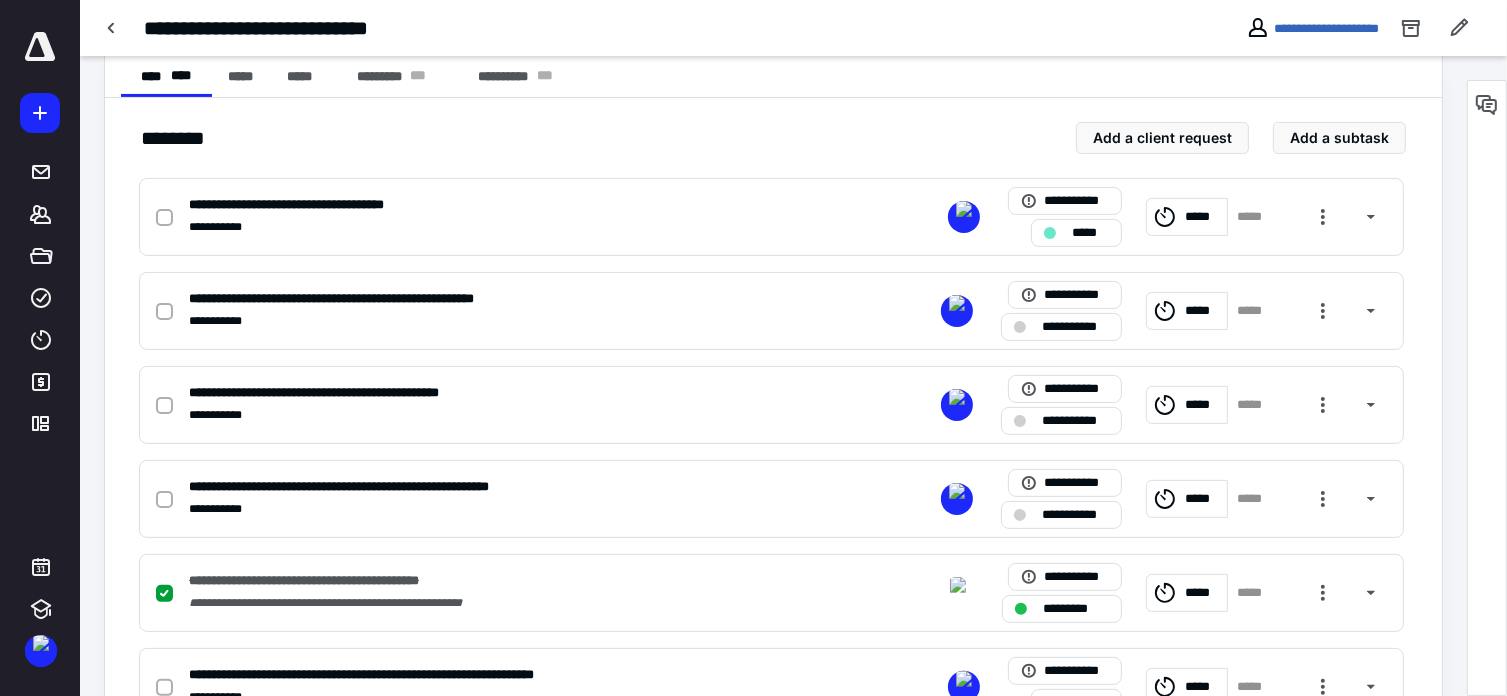 scroll, scrollTop: 440, scrollLeft: 0, axis: vertical 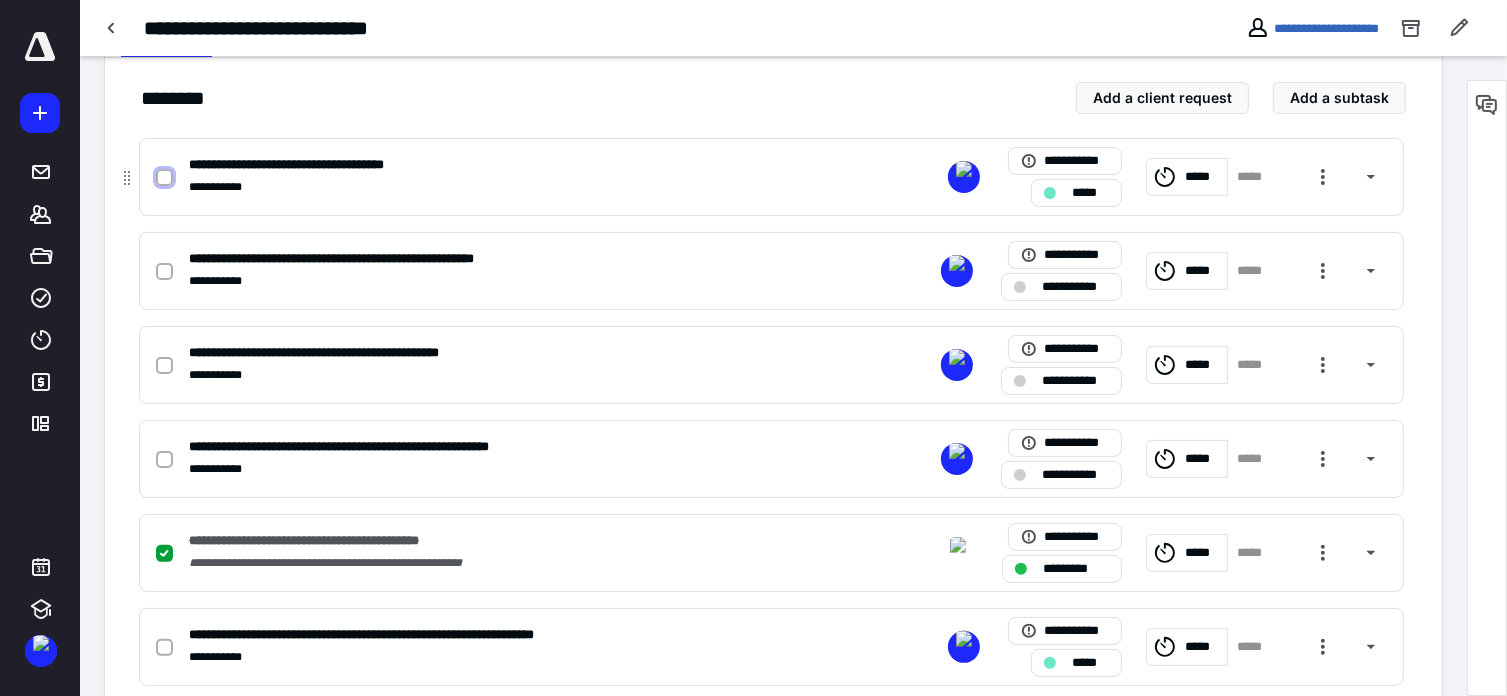 click at bounding box center [164, 178] 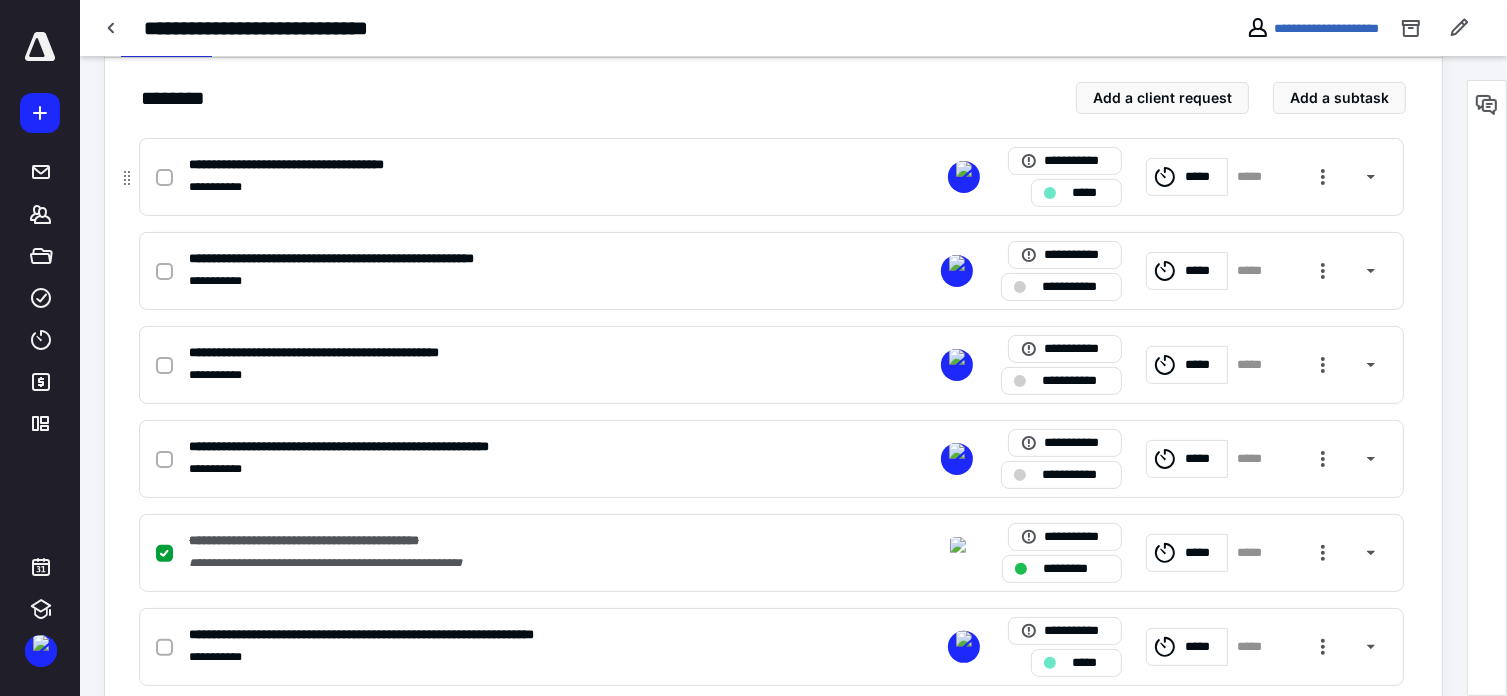 checkbox on "true" 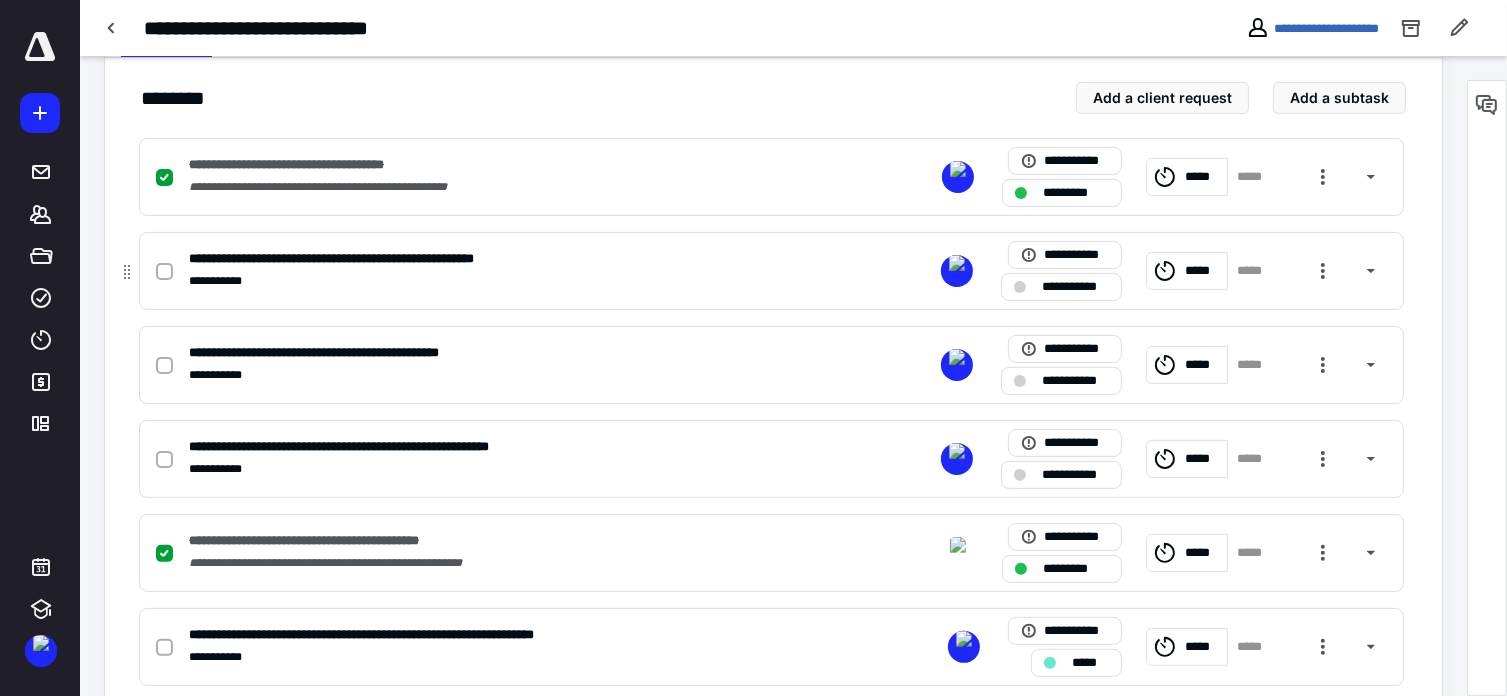 click 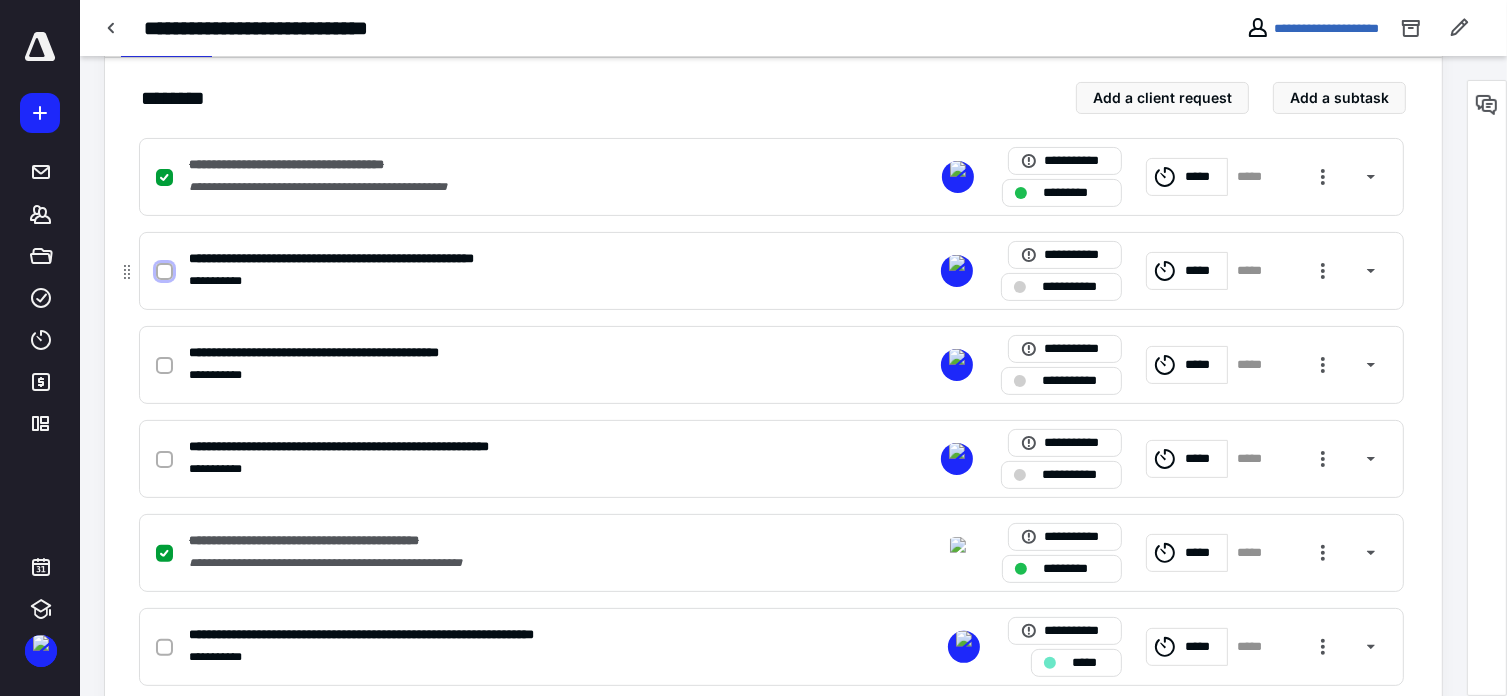 click at bounding box center [164, 272] 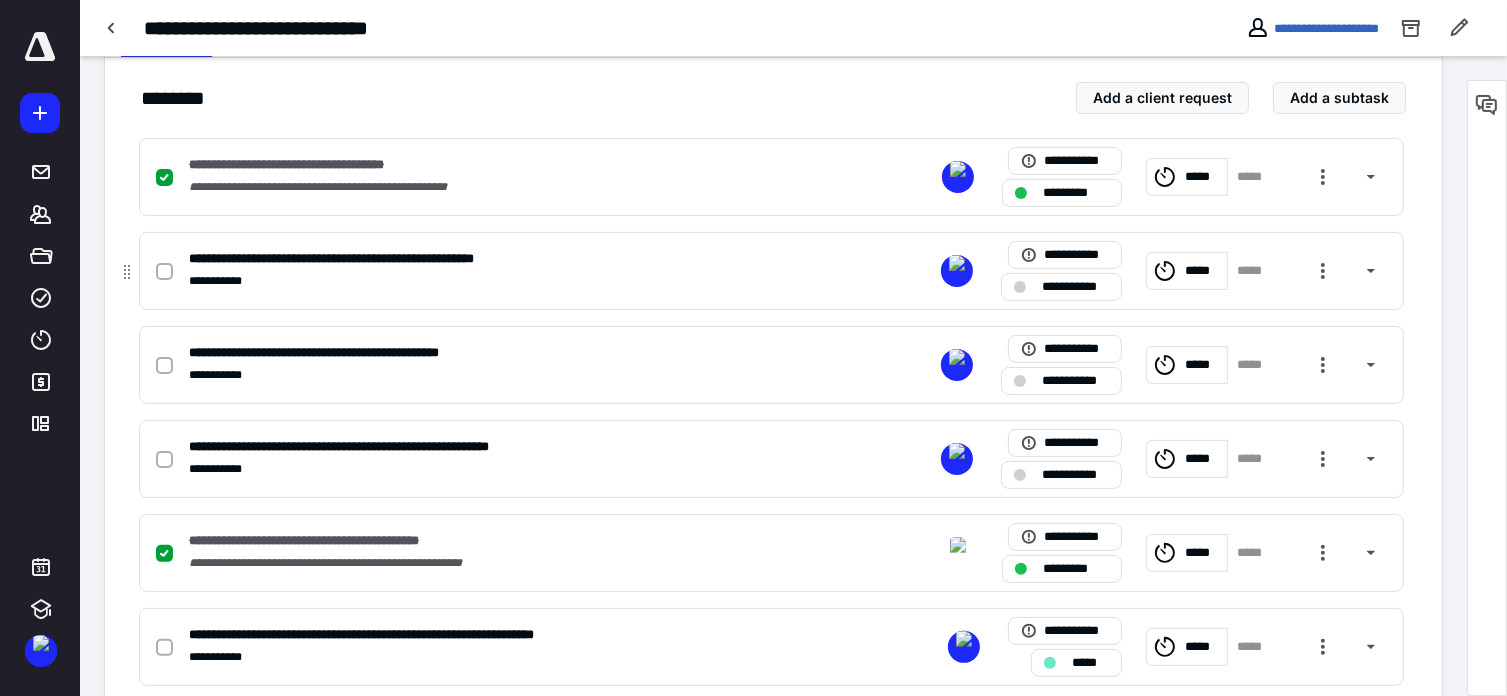 checkbox on "true" 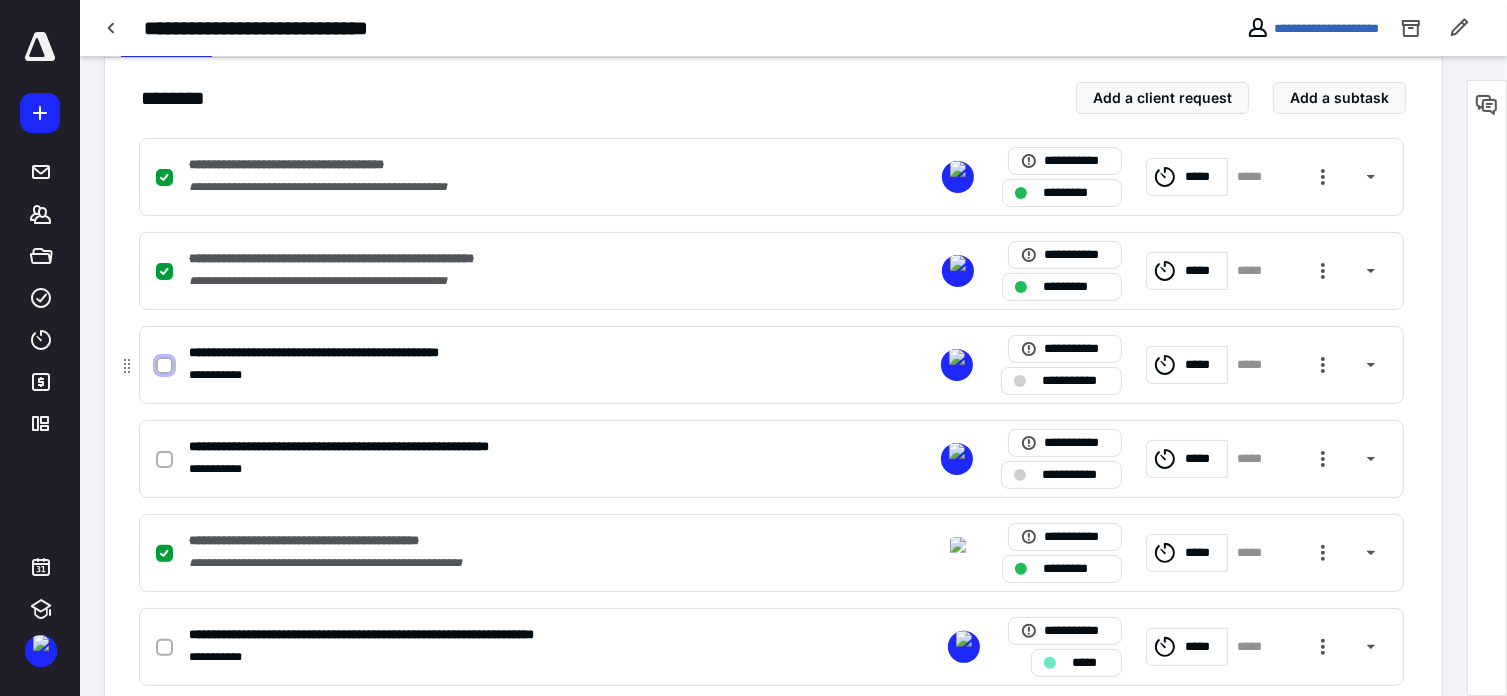 click at bounding box center (164, 366) 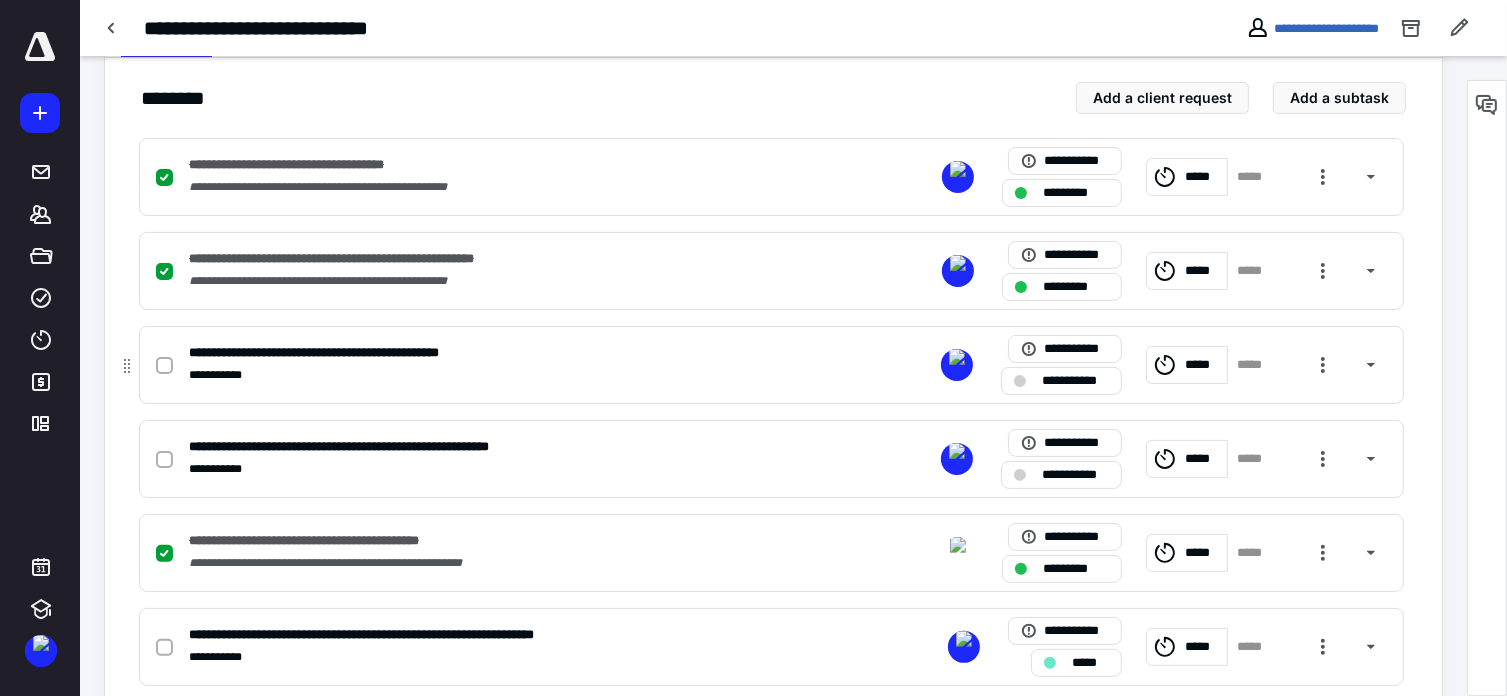 checkbox on "true" 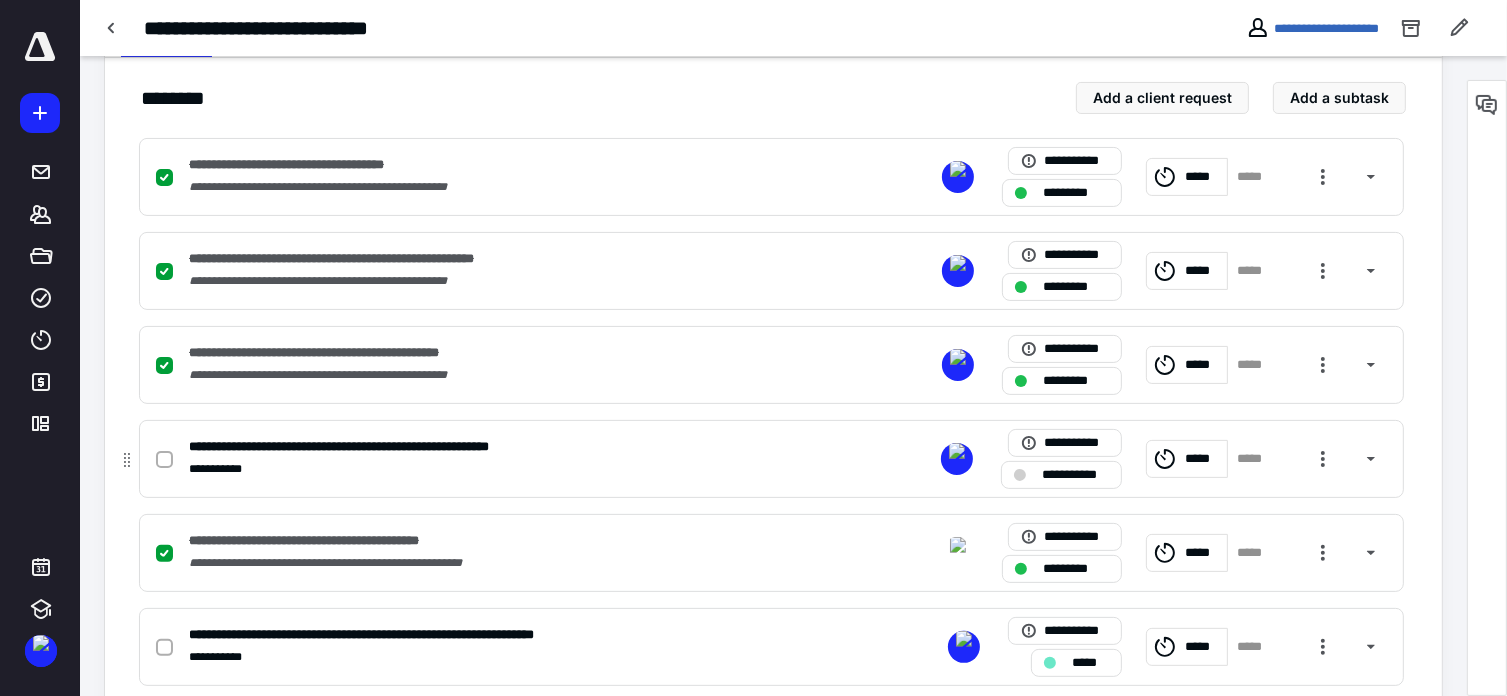 click 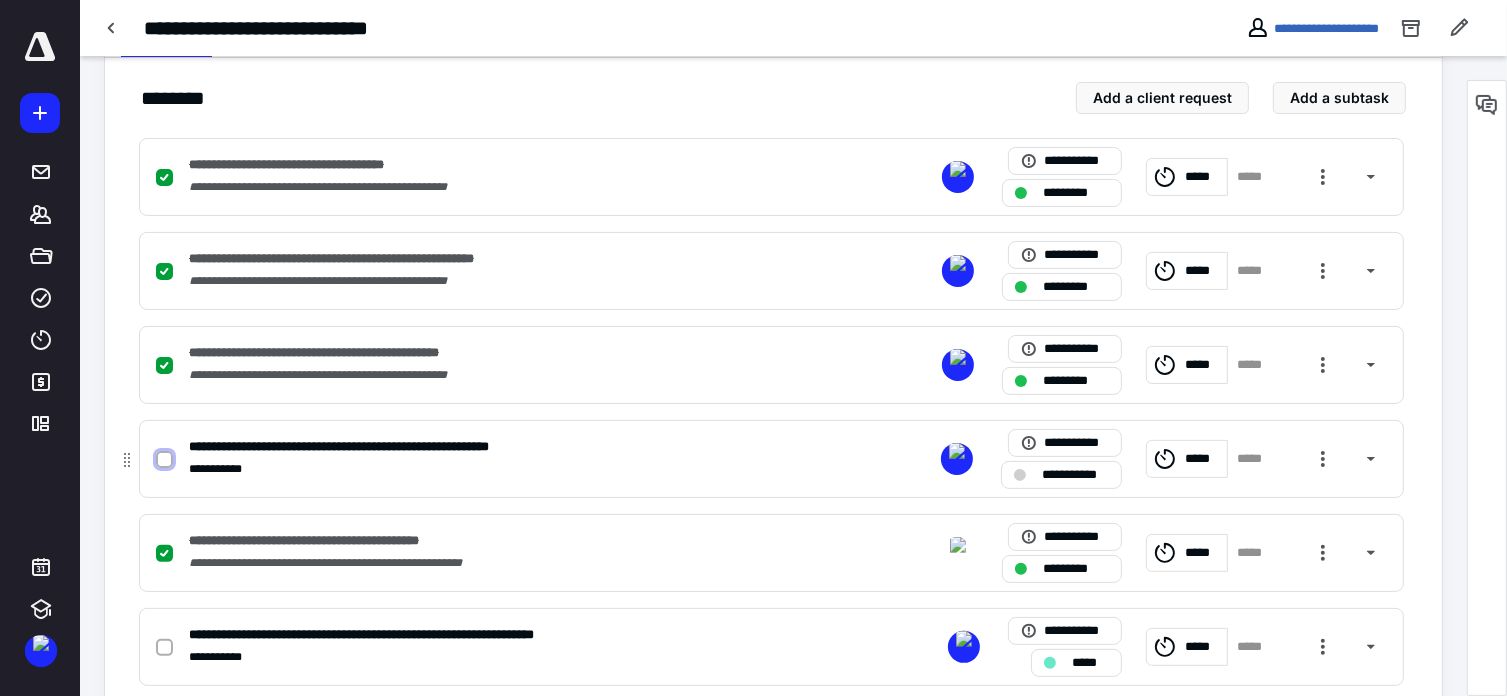 click at bounding box center (164, 460) 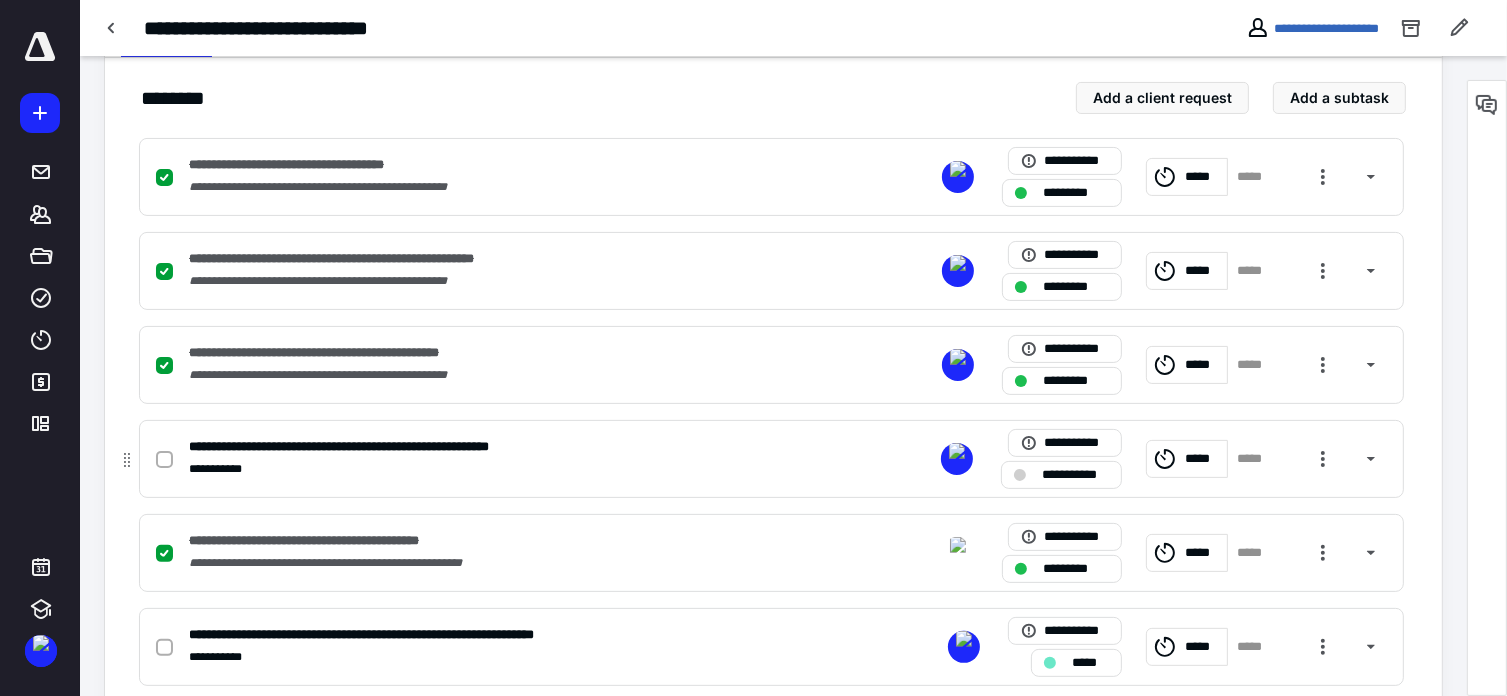 checkbox on "true" 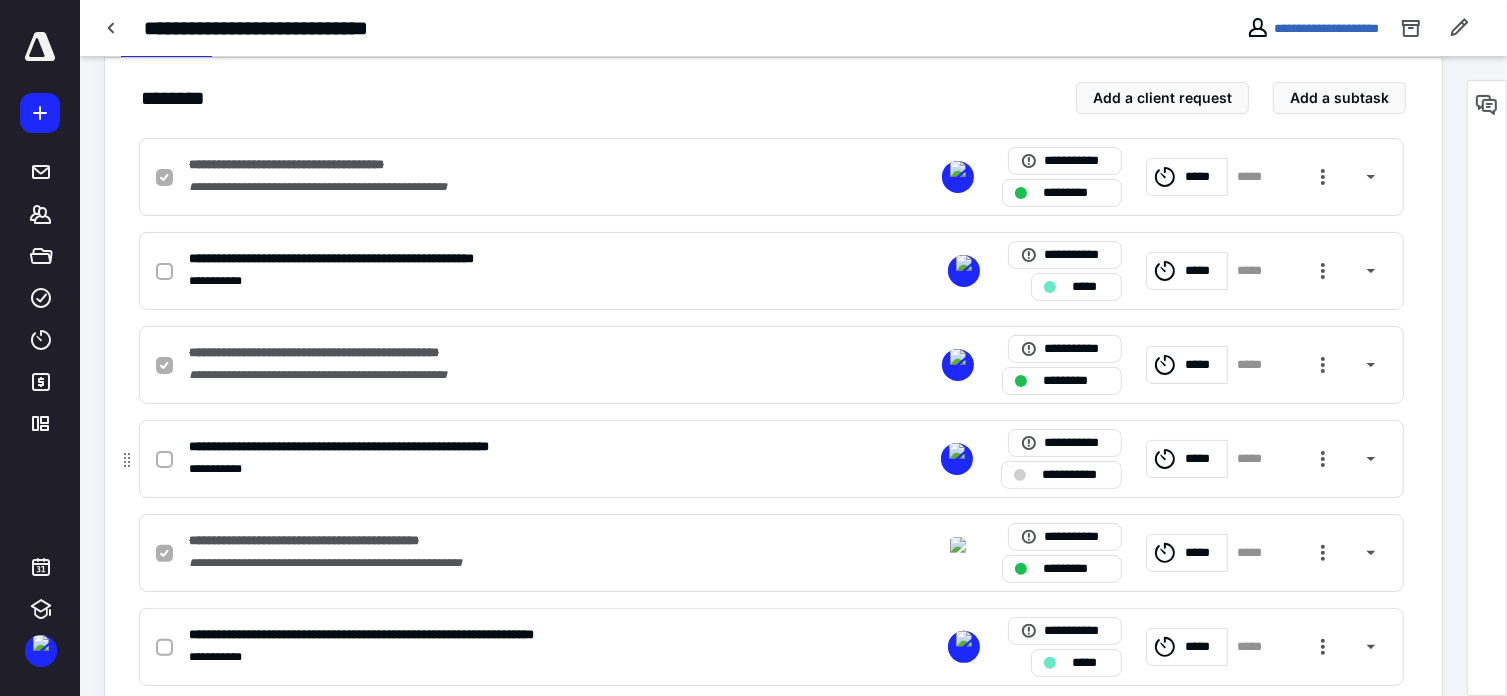 checkbox on "true" 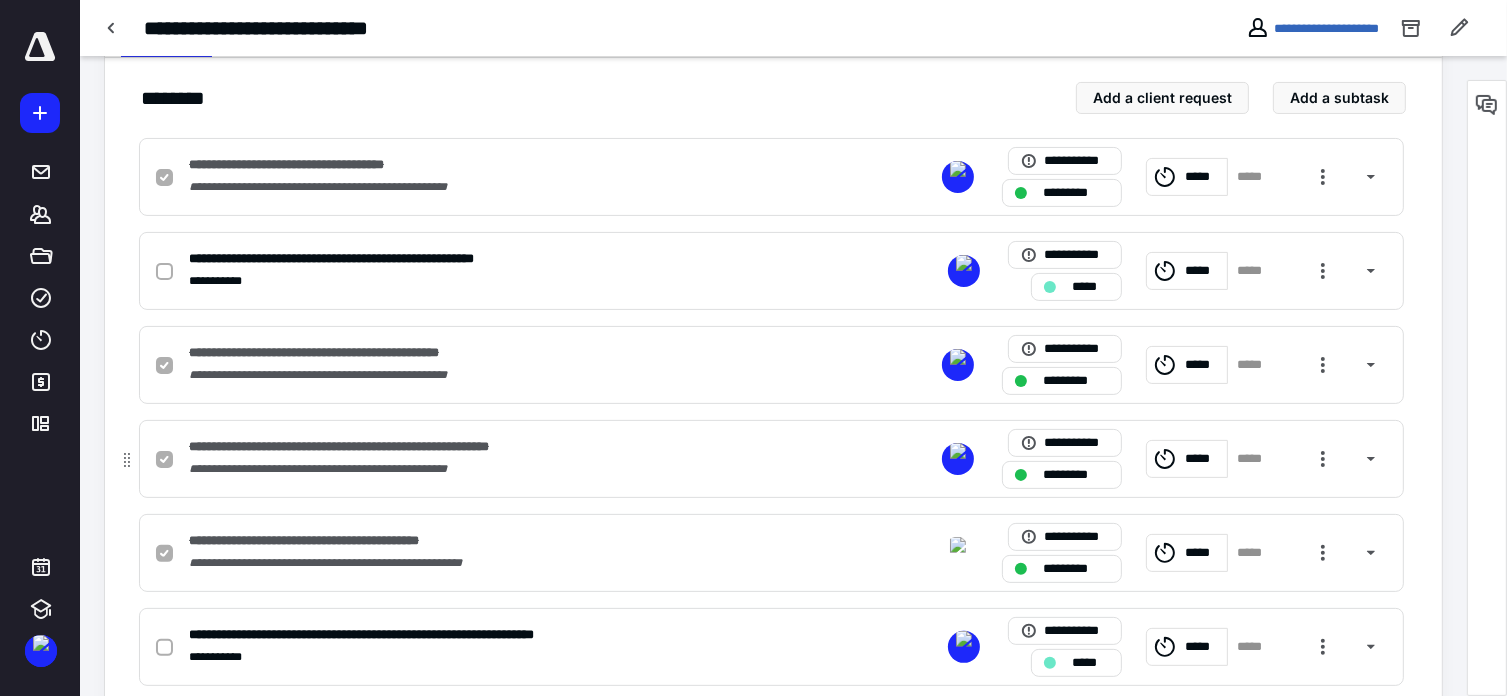 checkbox on "false" 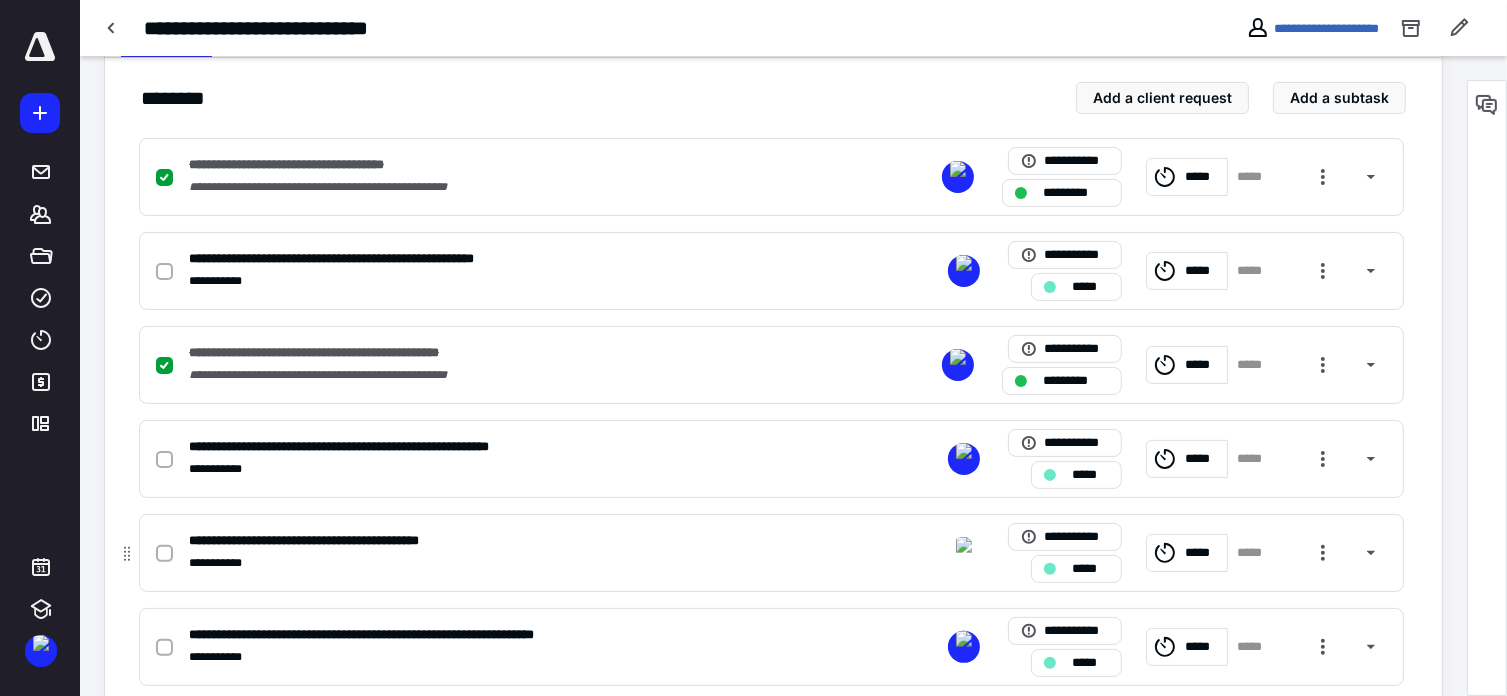 click 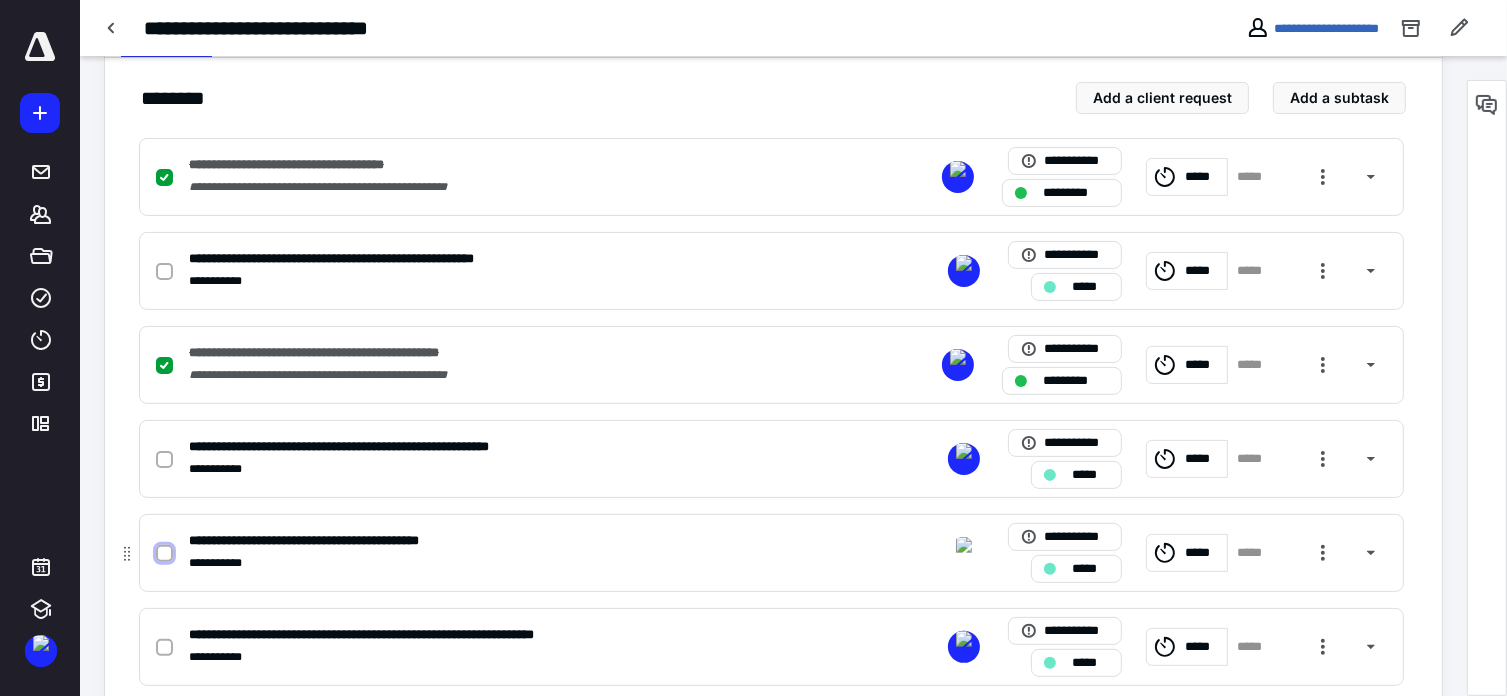 click at bounding box center [164, 554] 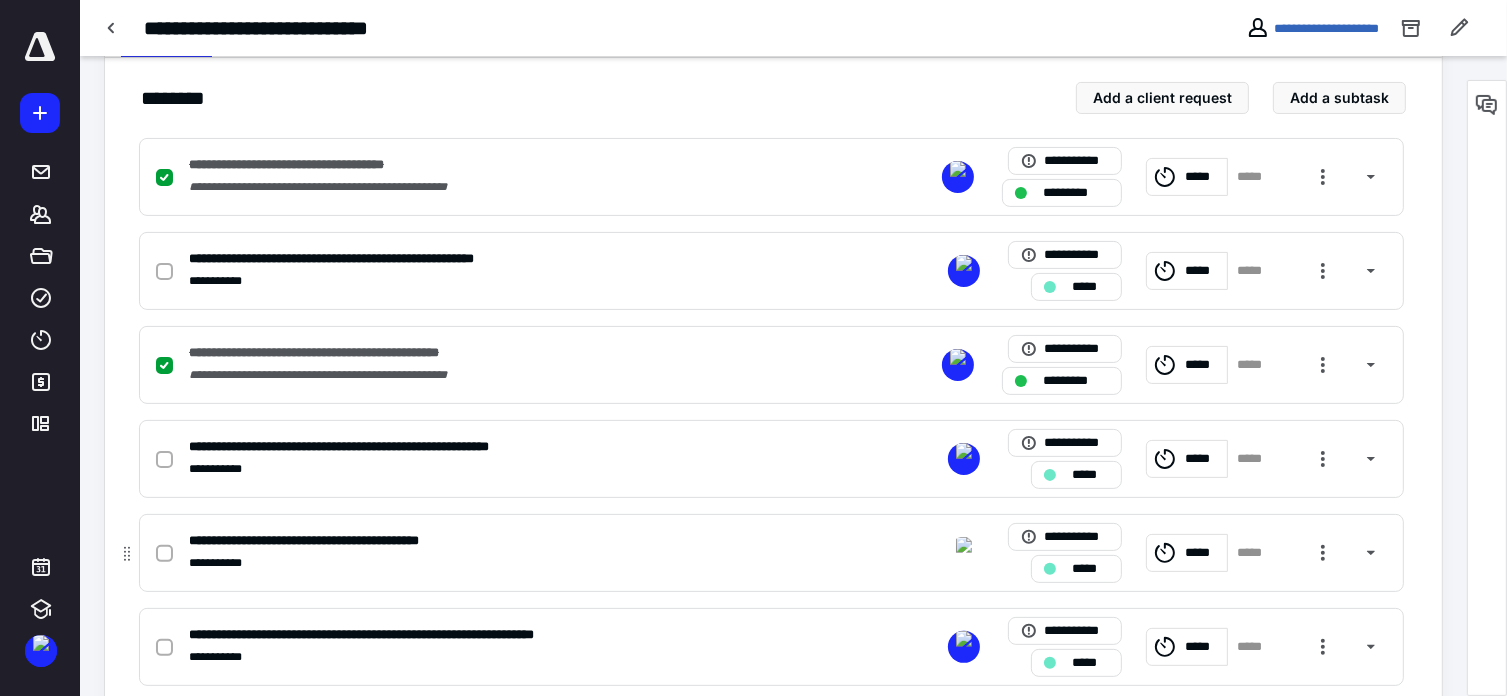 checkbox on "true" 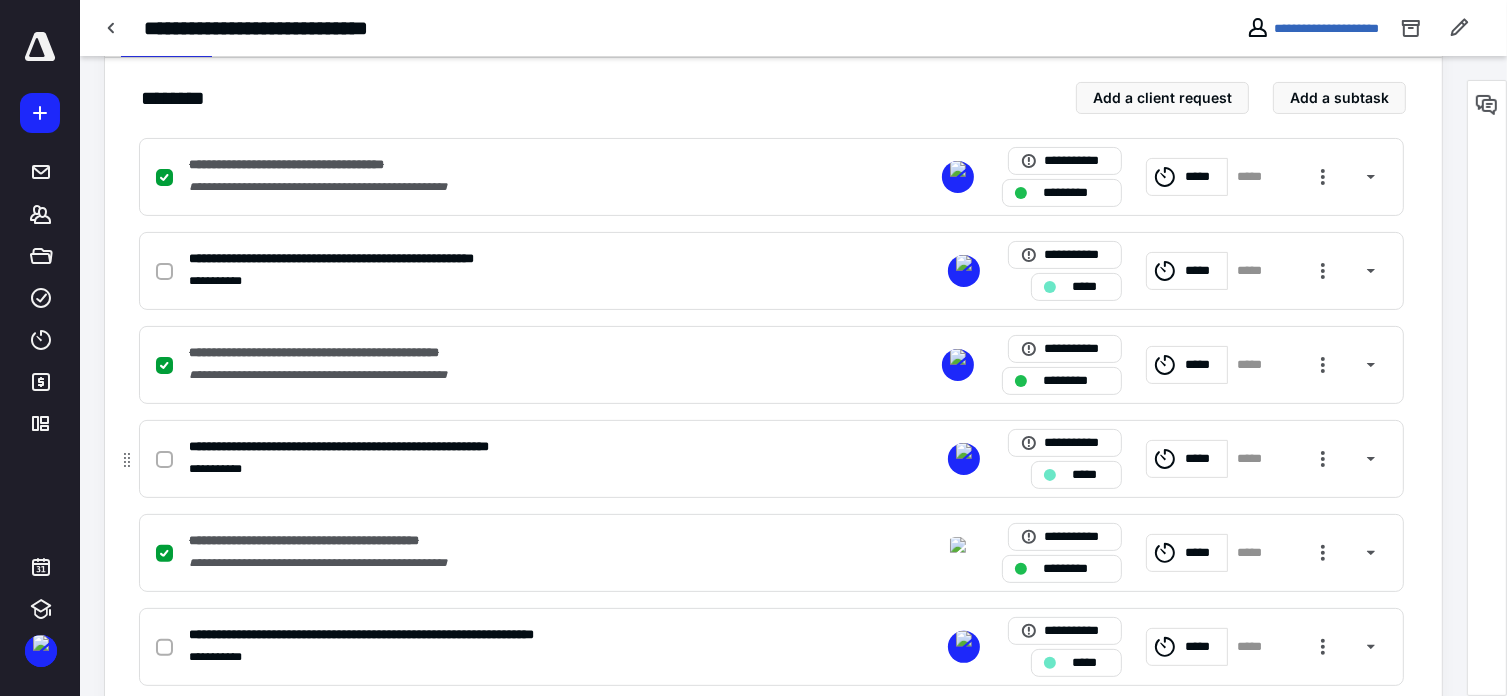 click 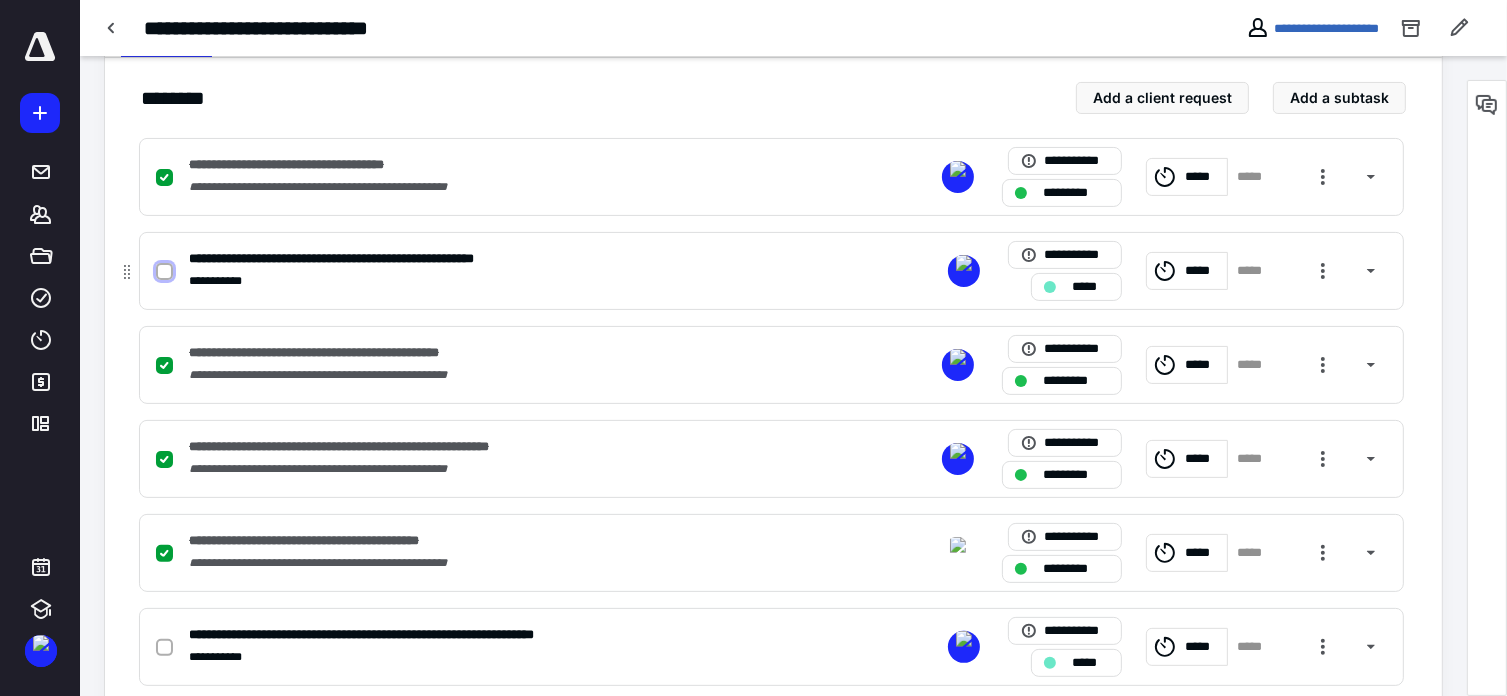 click at bounding box center [164, 272] 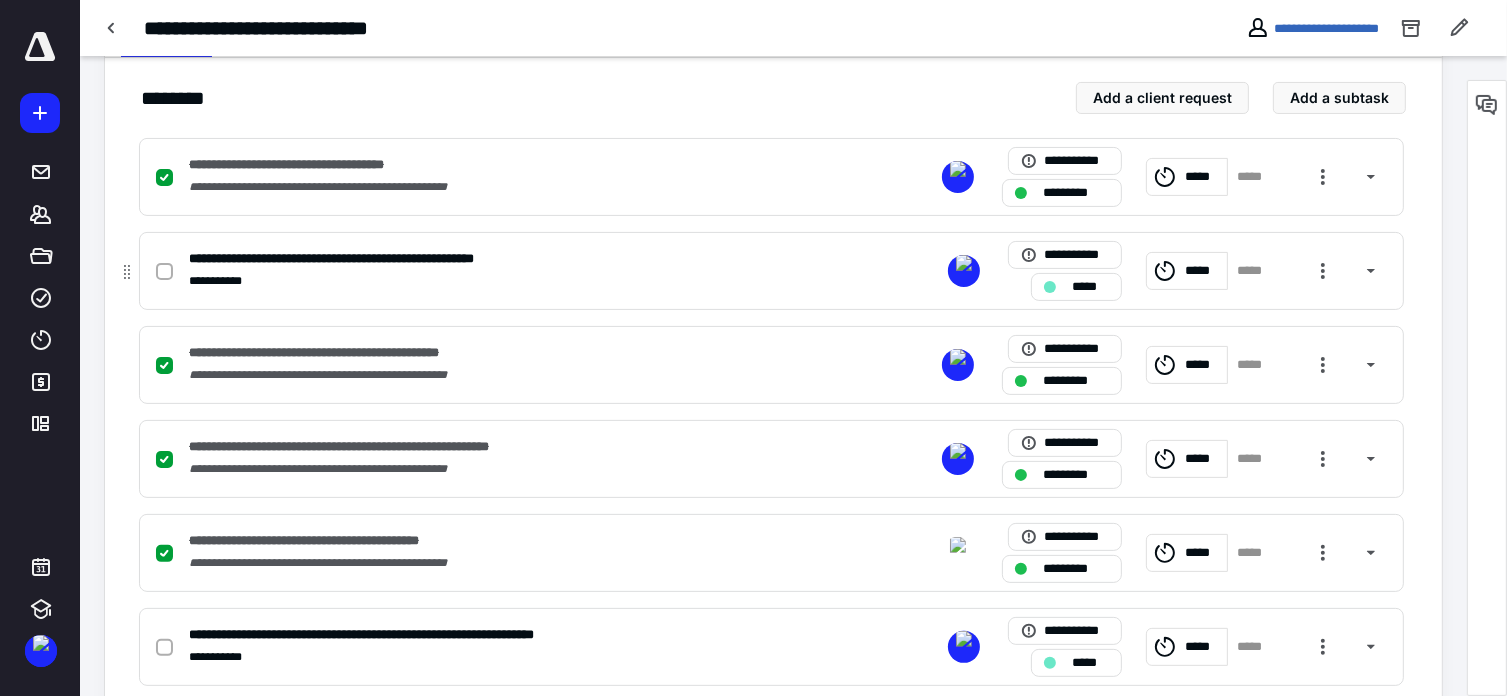 checkbox on "true" 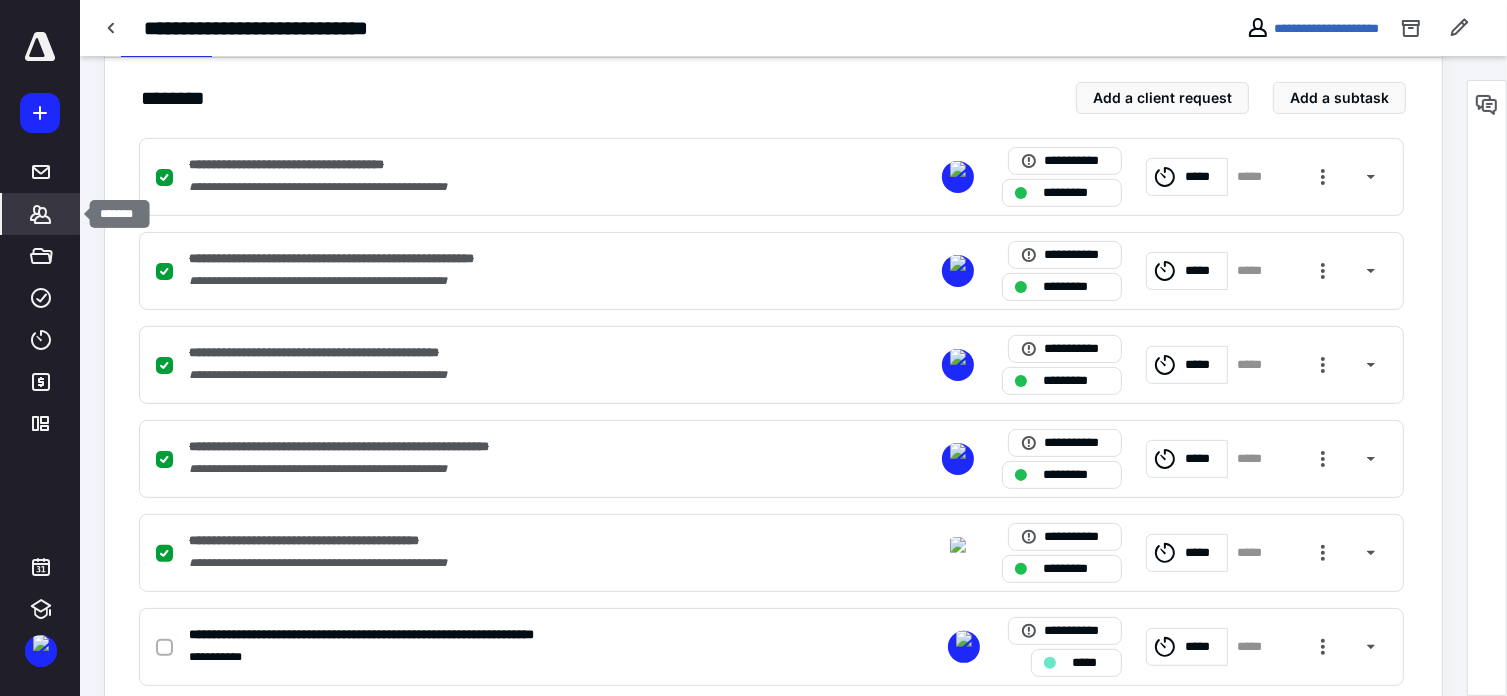 click 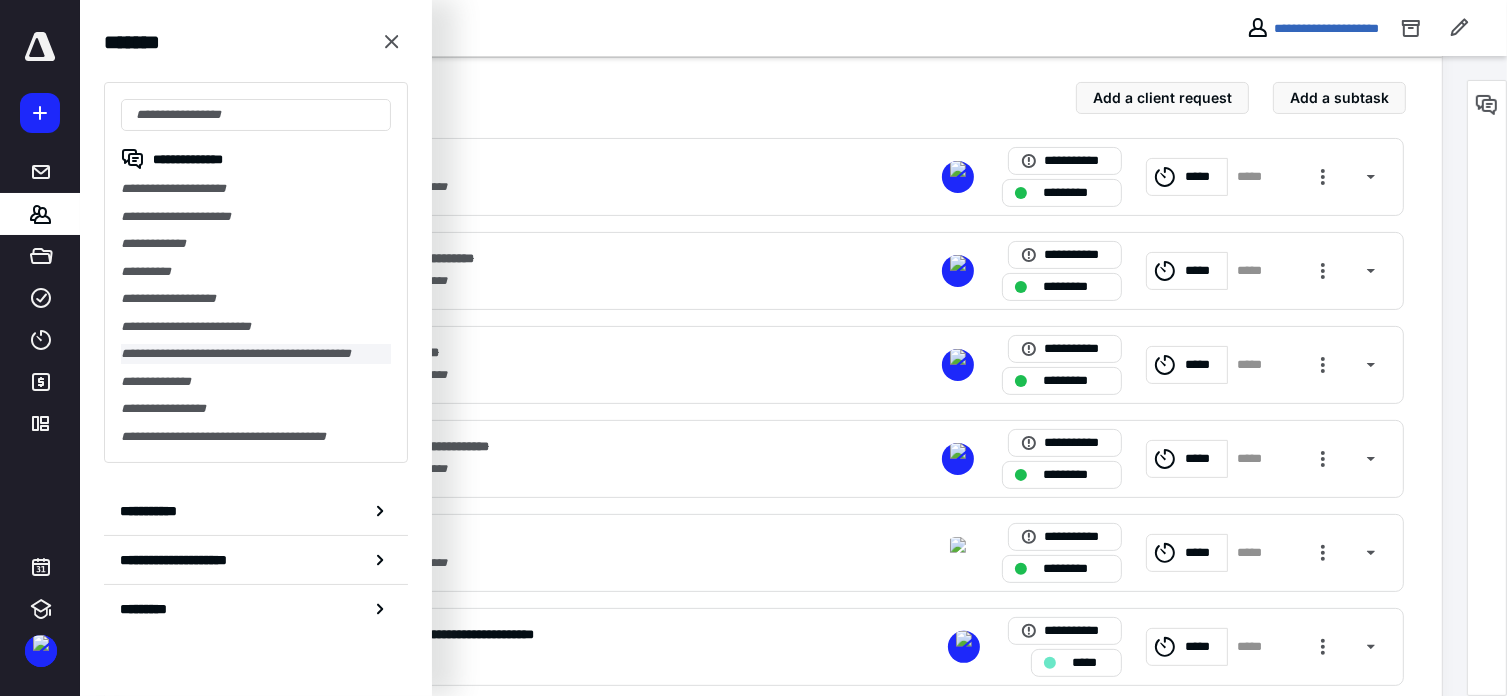 checkbox on "false" 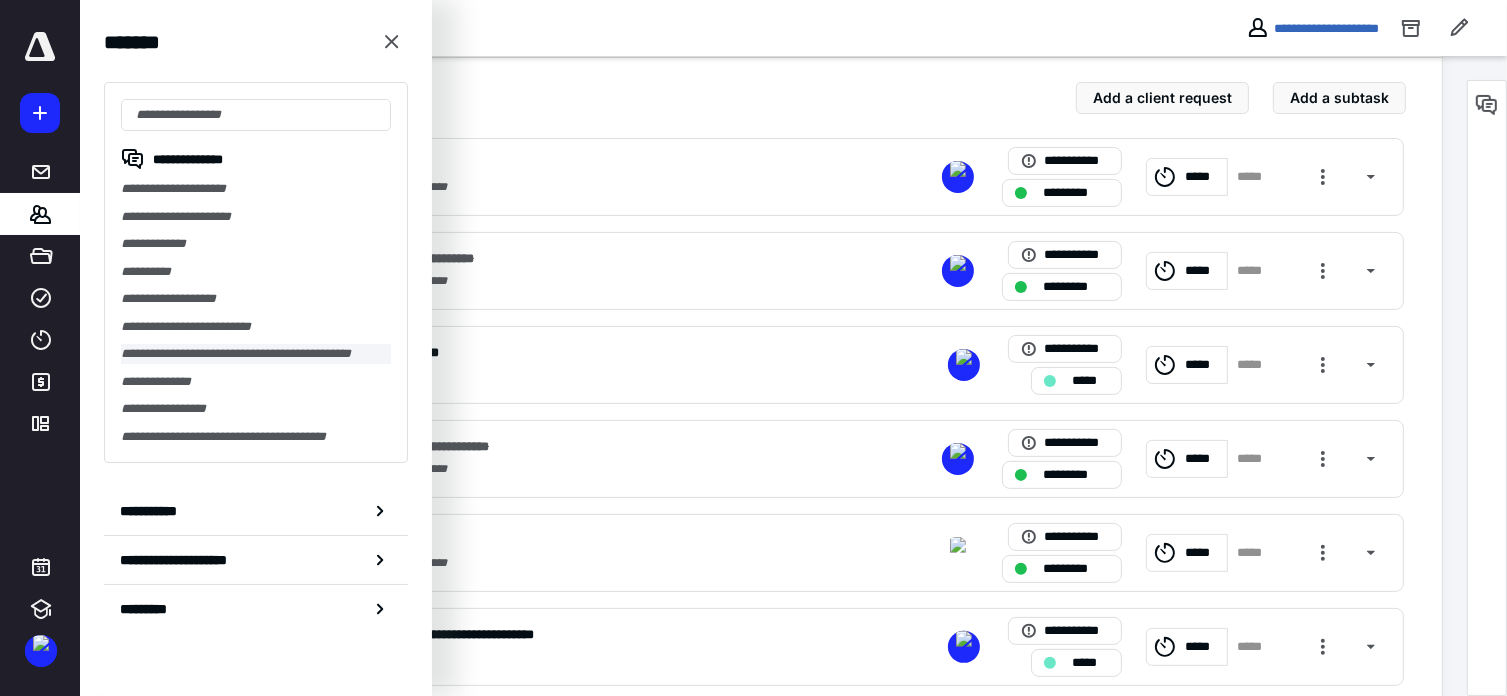 click on "**********" at bounding box center [256, 354] 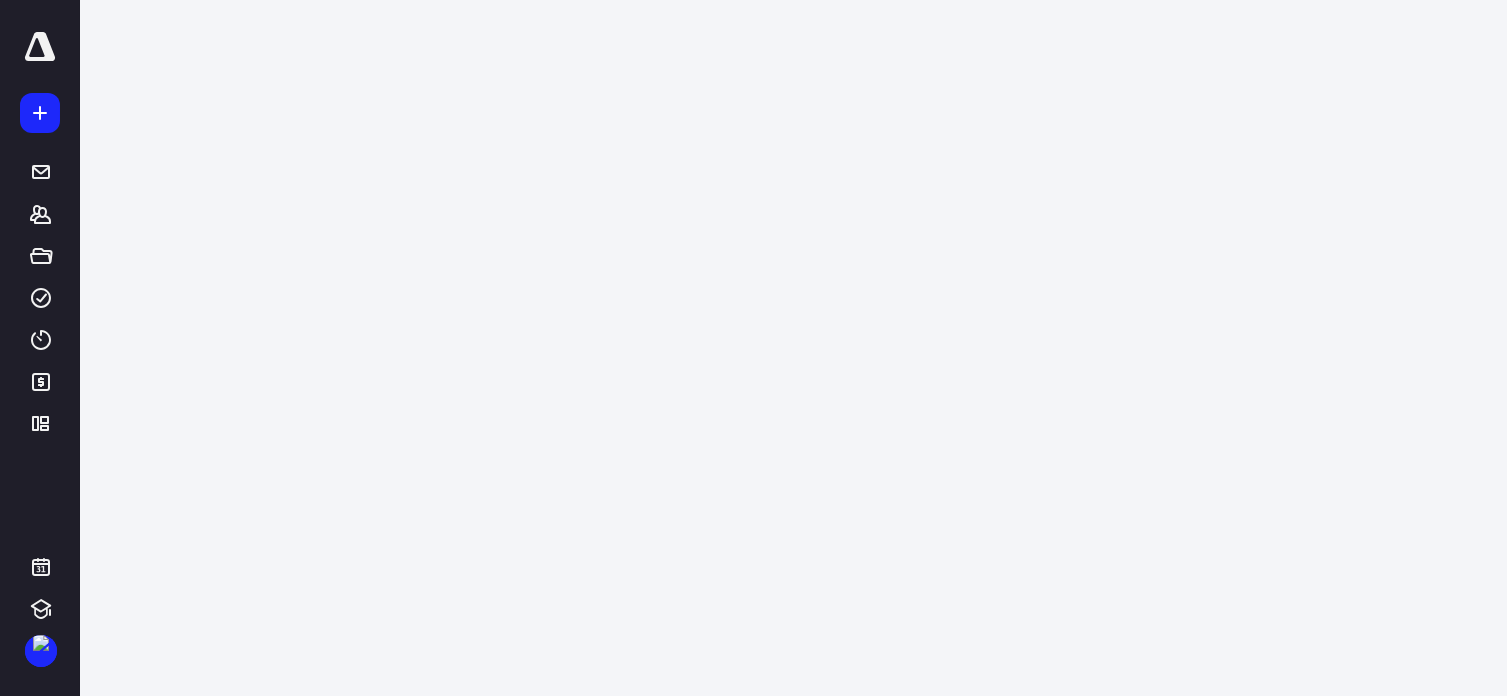 scroll, scrollTop: 0, scrollLeft: 0, axis: both 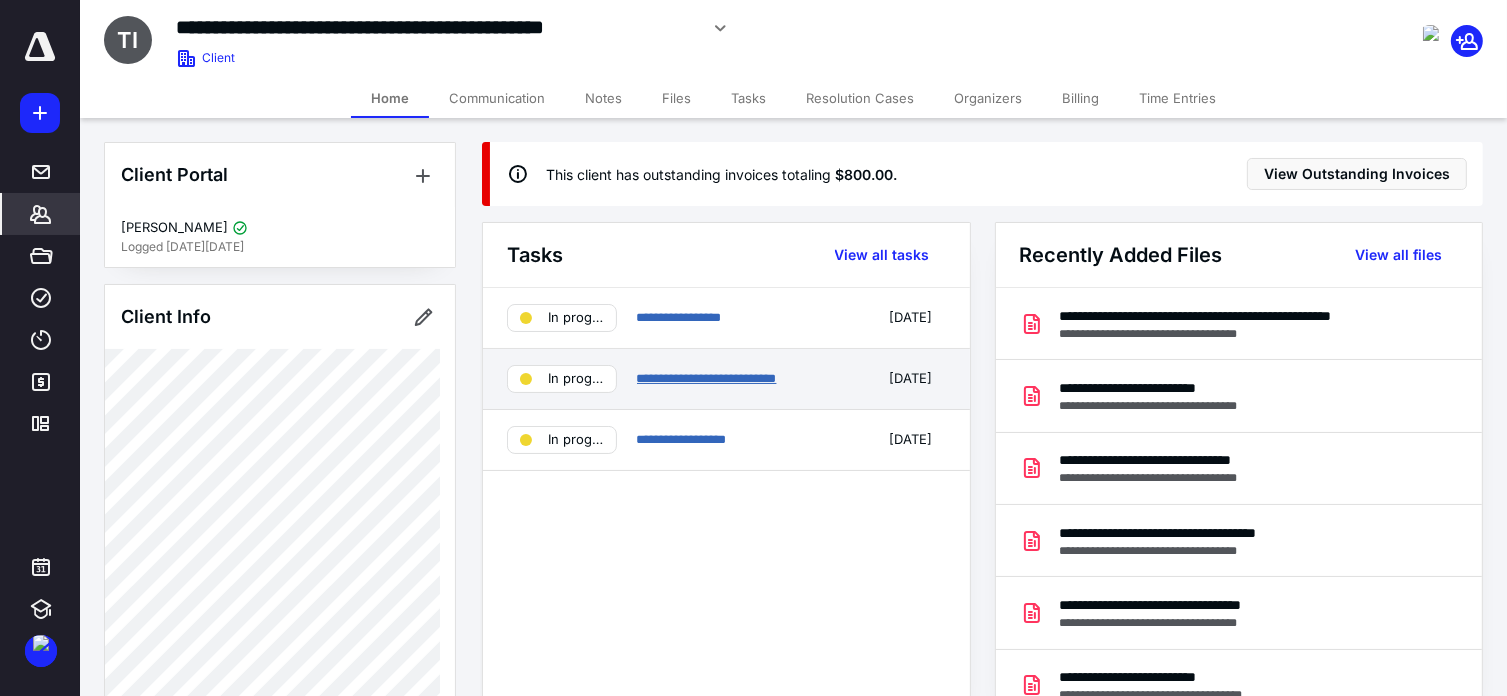 click on "**********" at bounding box center (707, 378) 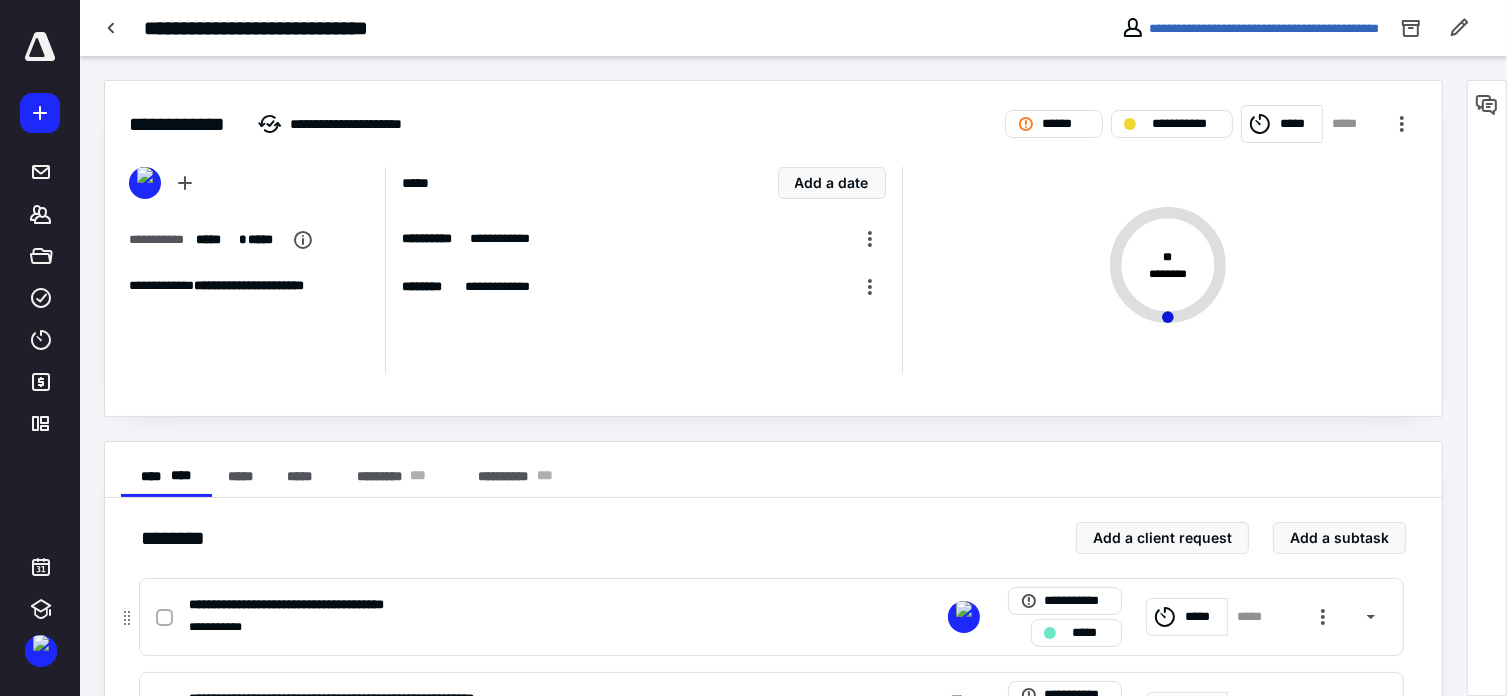 click at bounding box center [164, 618] 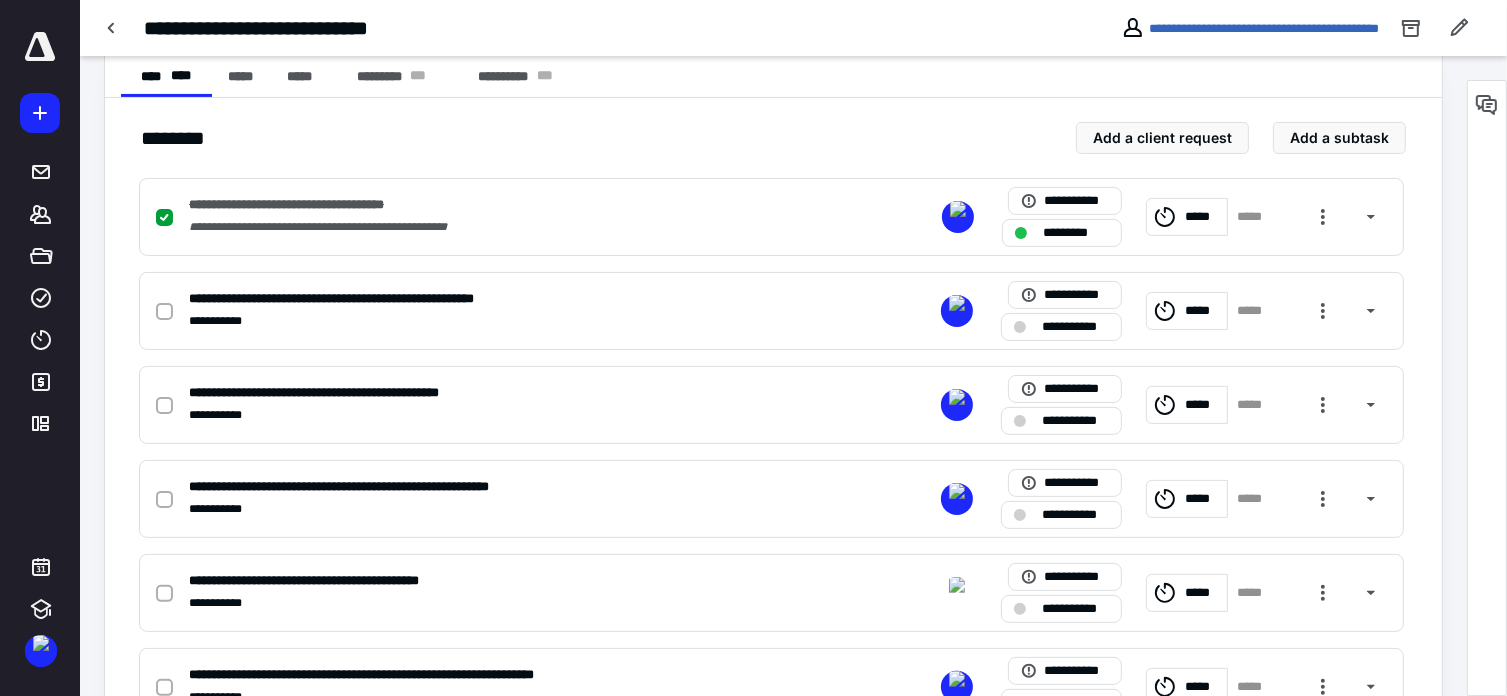 scroll, scrollTop: 440, scrollLeft: 0, axis: vertical 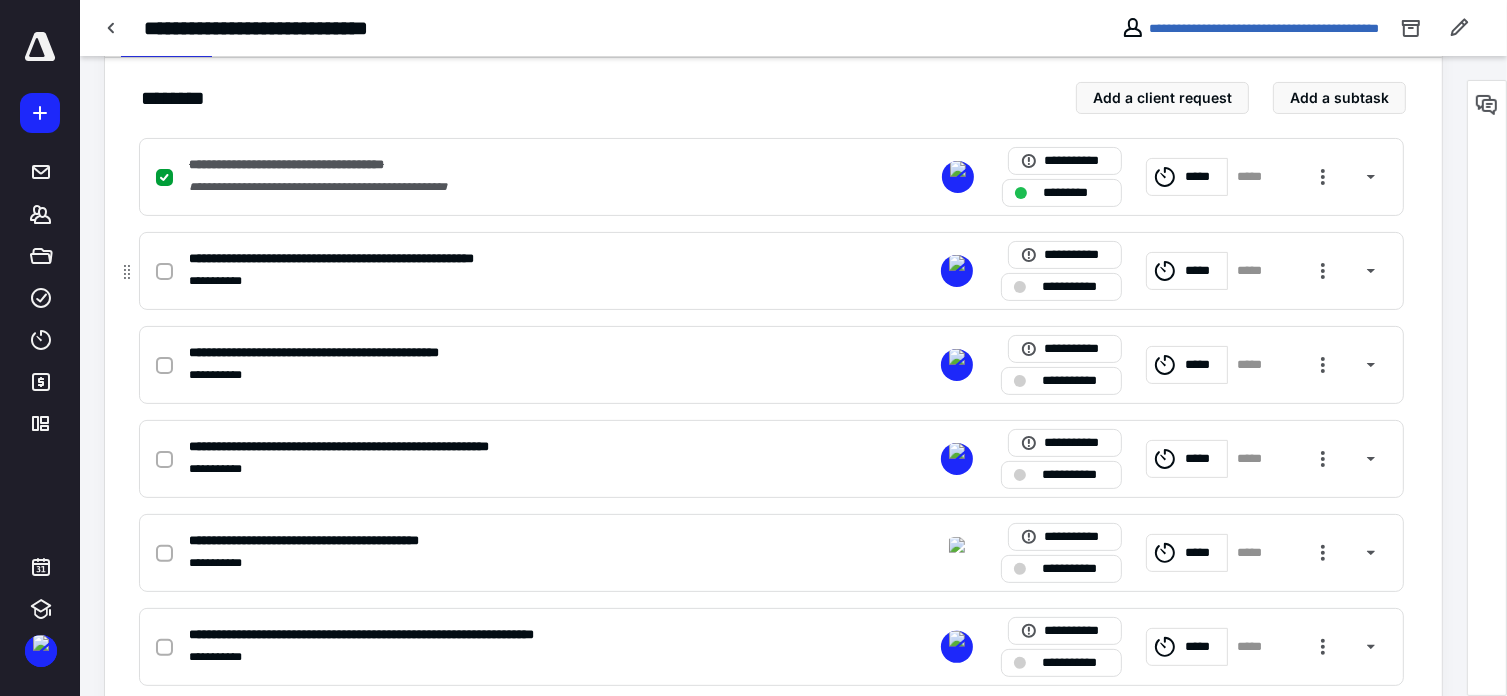 click 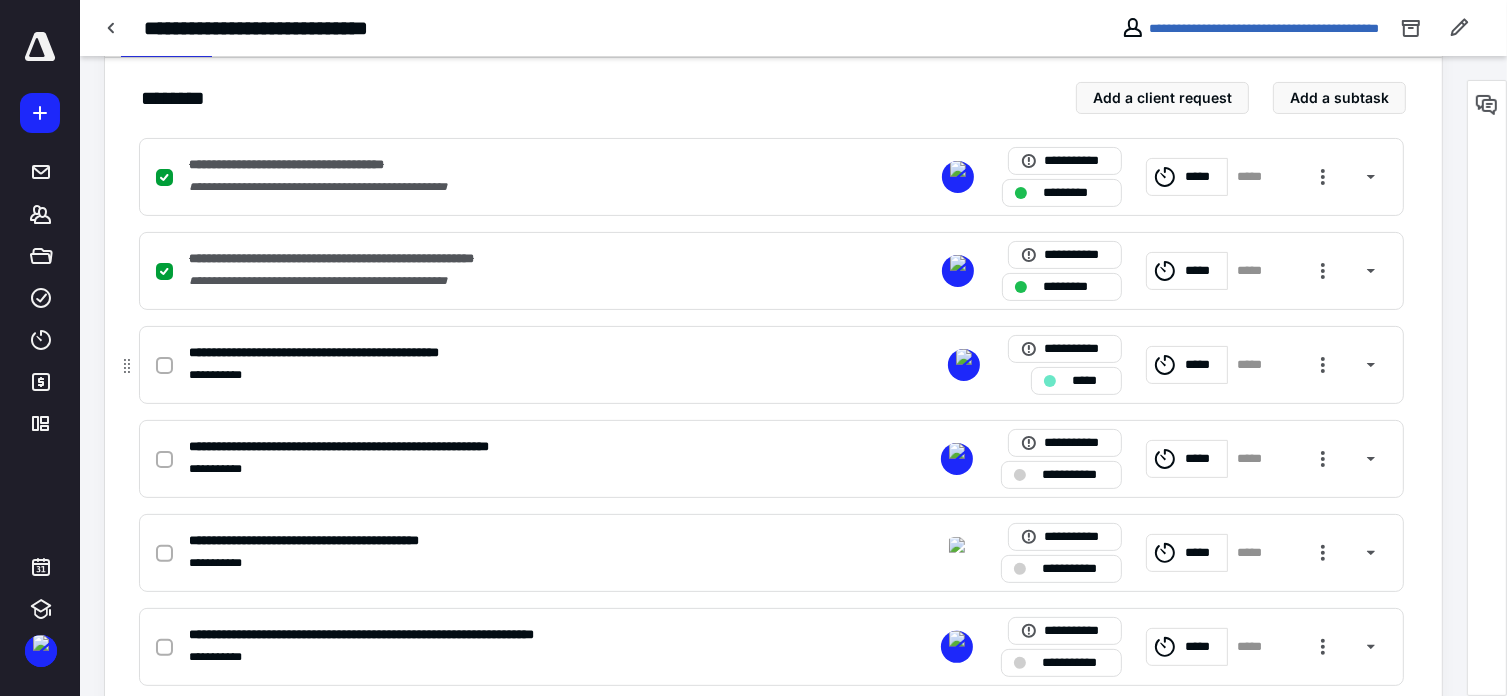 click 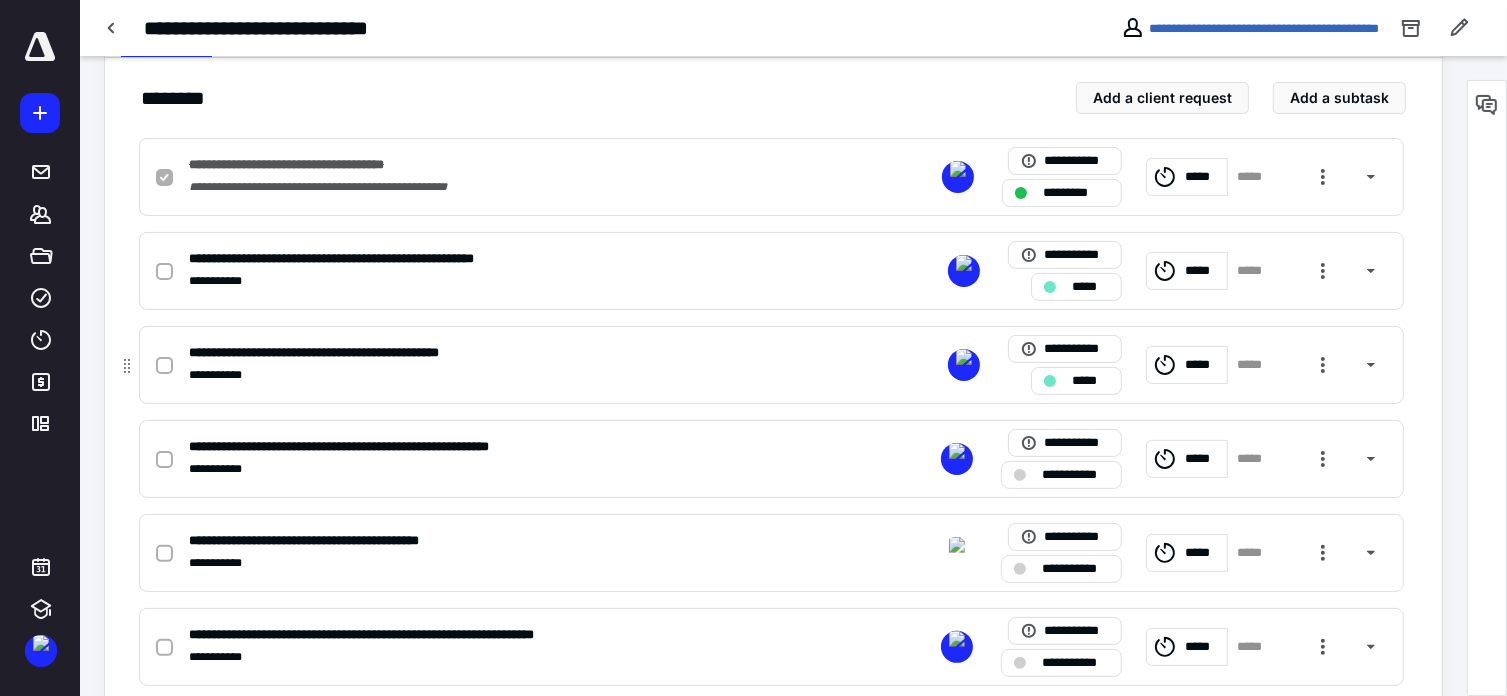 checkbox on "true" 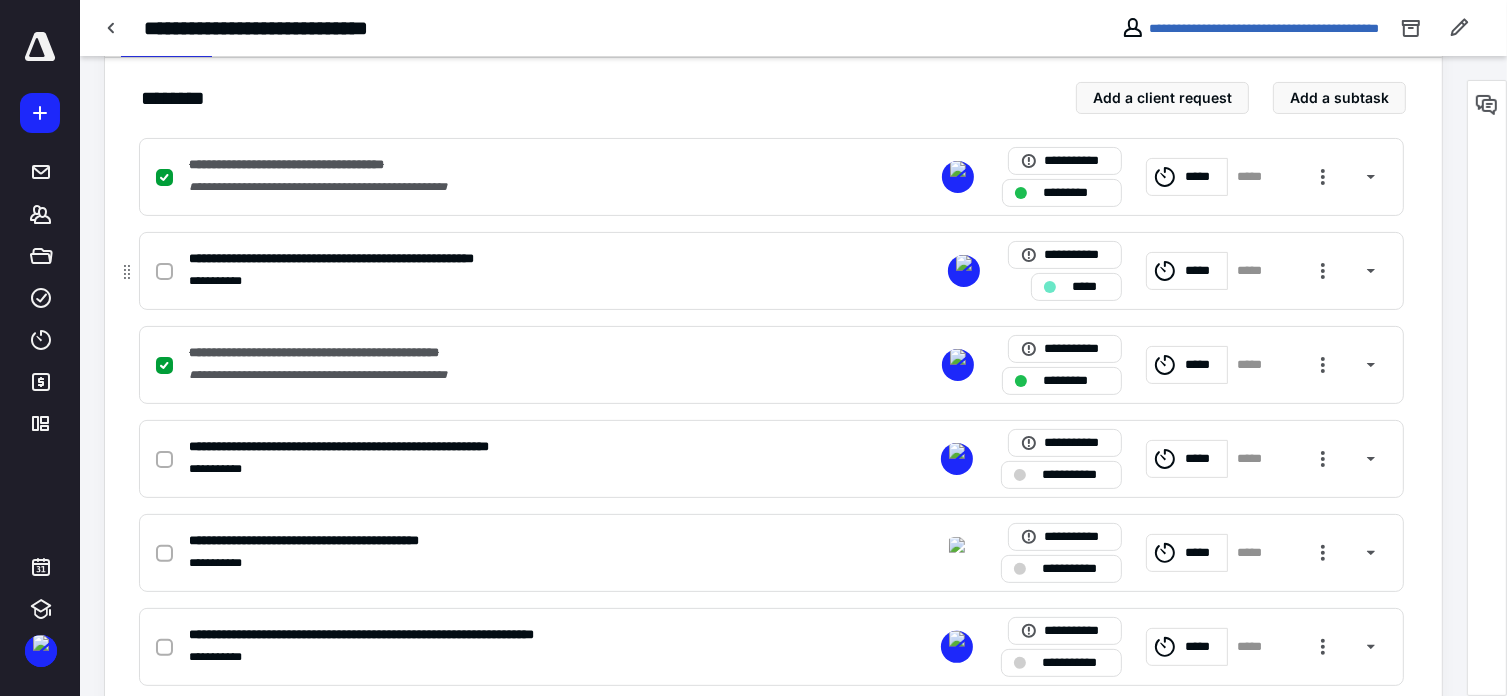 click 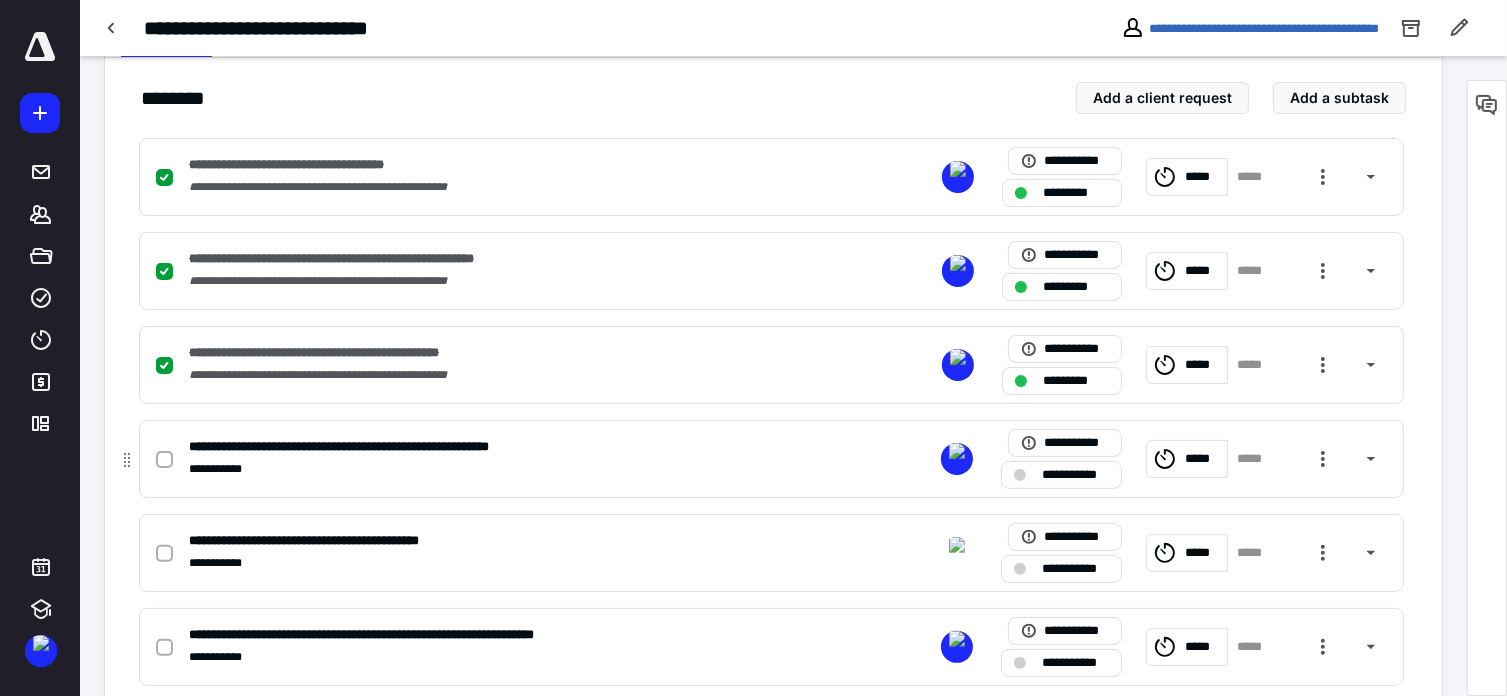 click at bounding box center (164, 460) 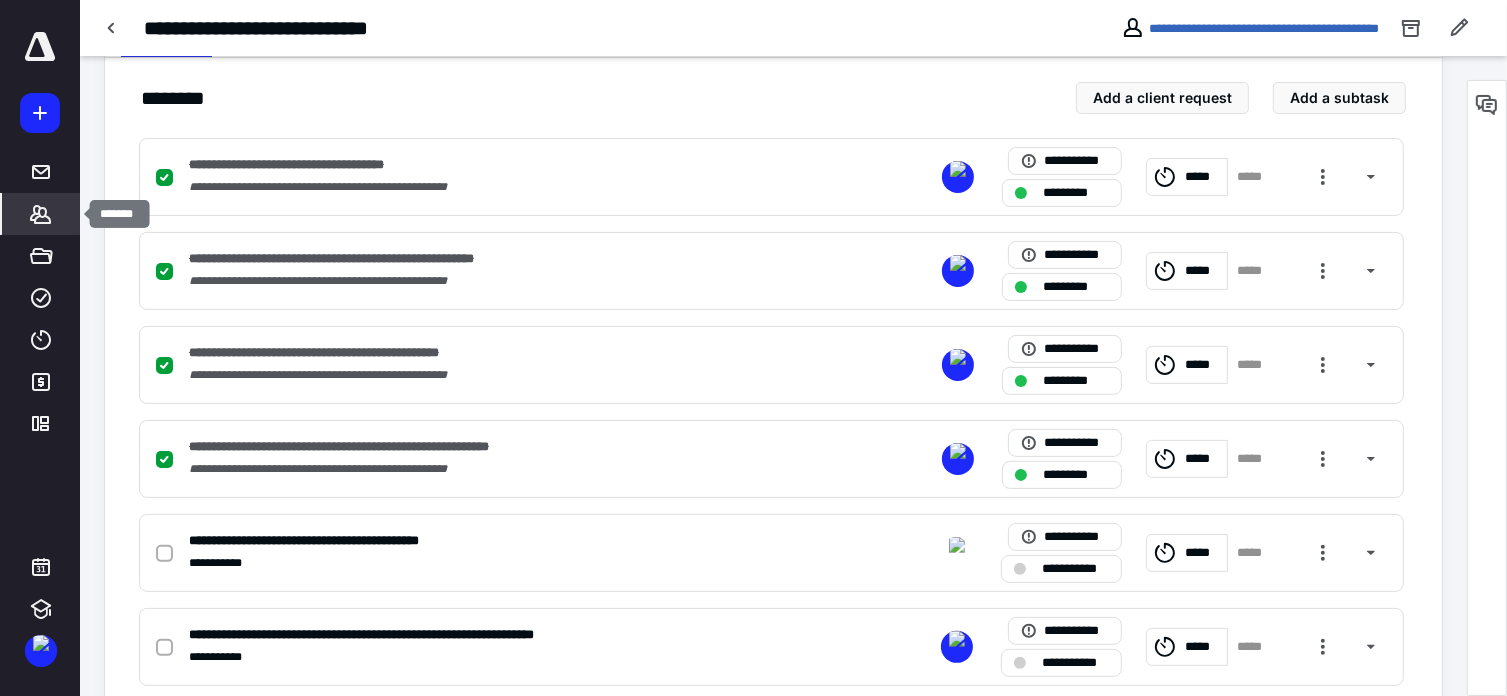 click on "*******" at bounding box center [41, 214] 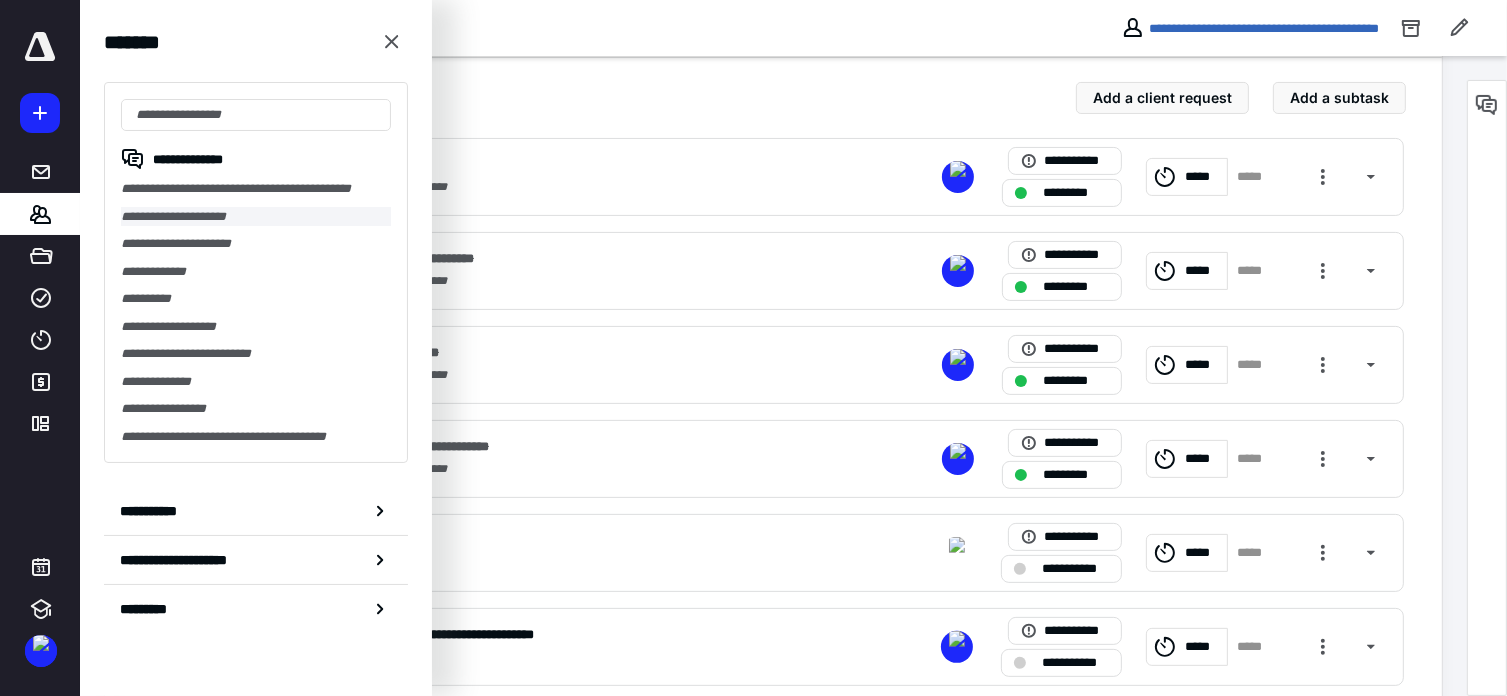 checkbox on "false" 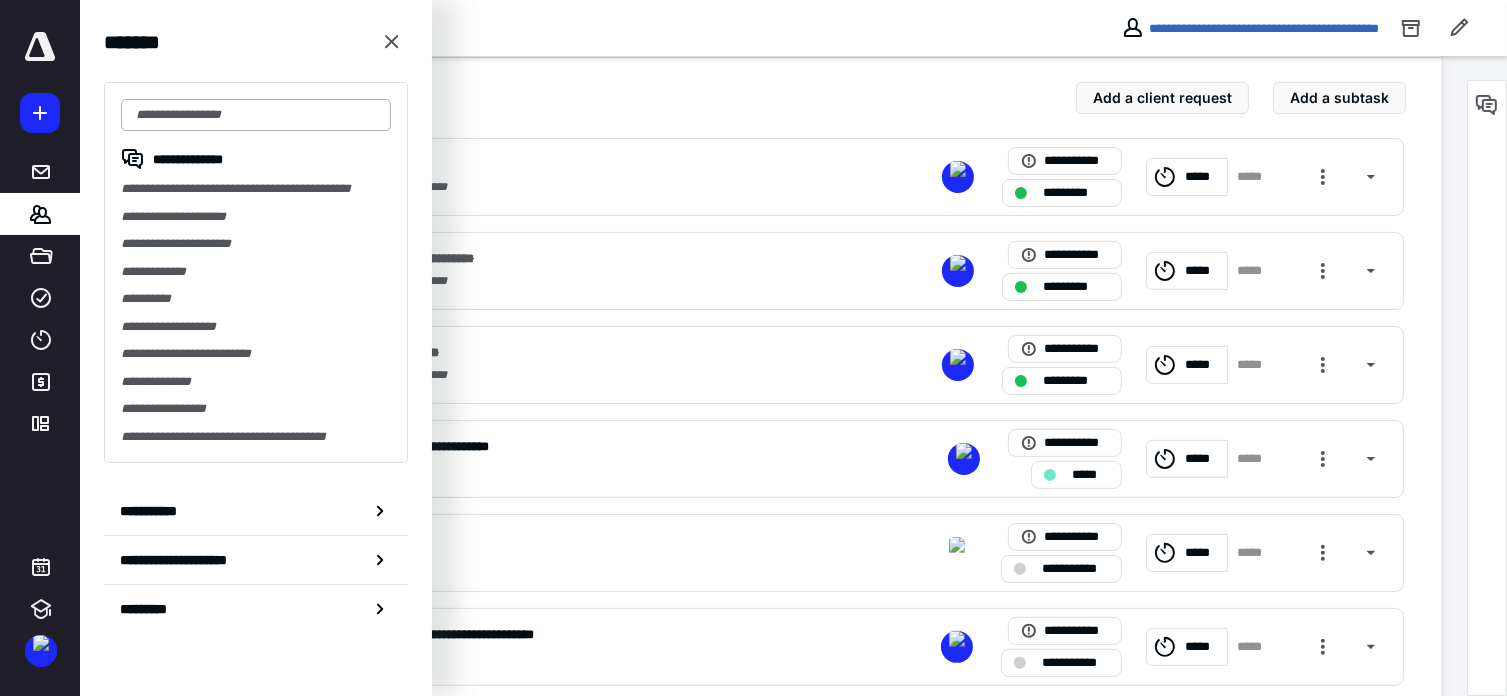 click at bounding box center (256, 115) 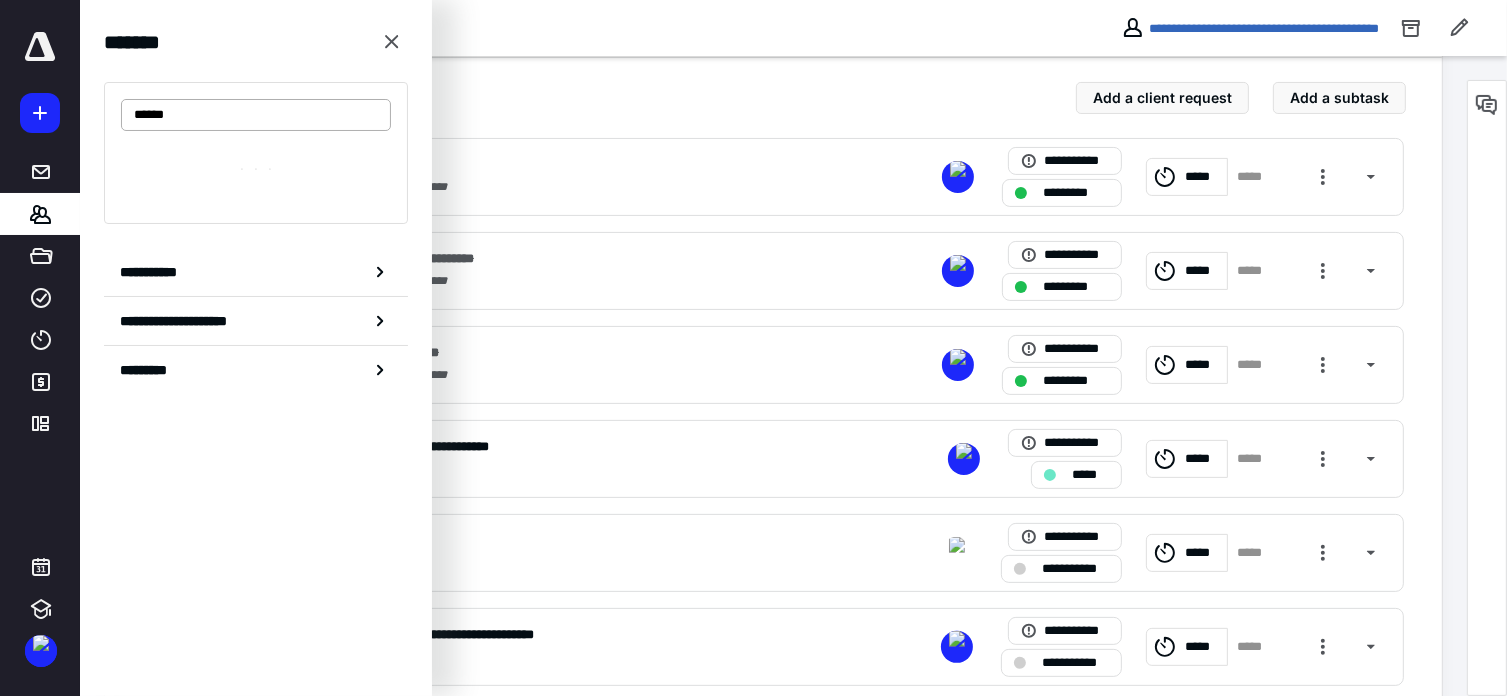 type on "******" 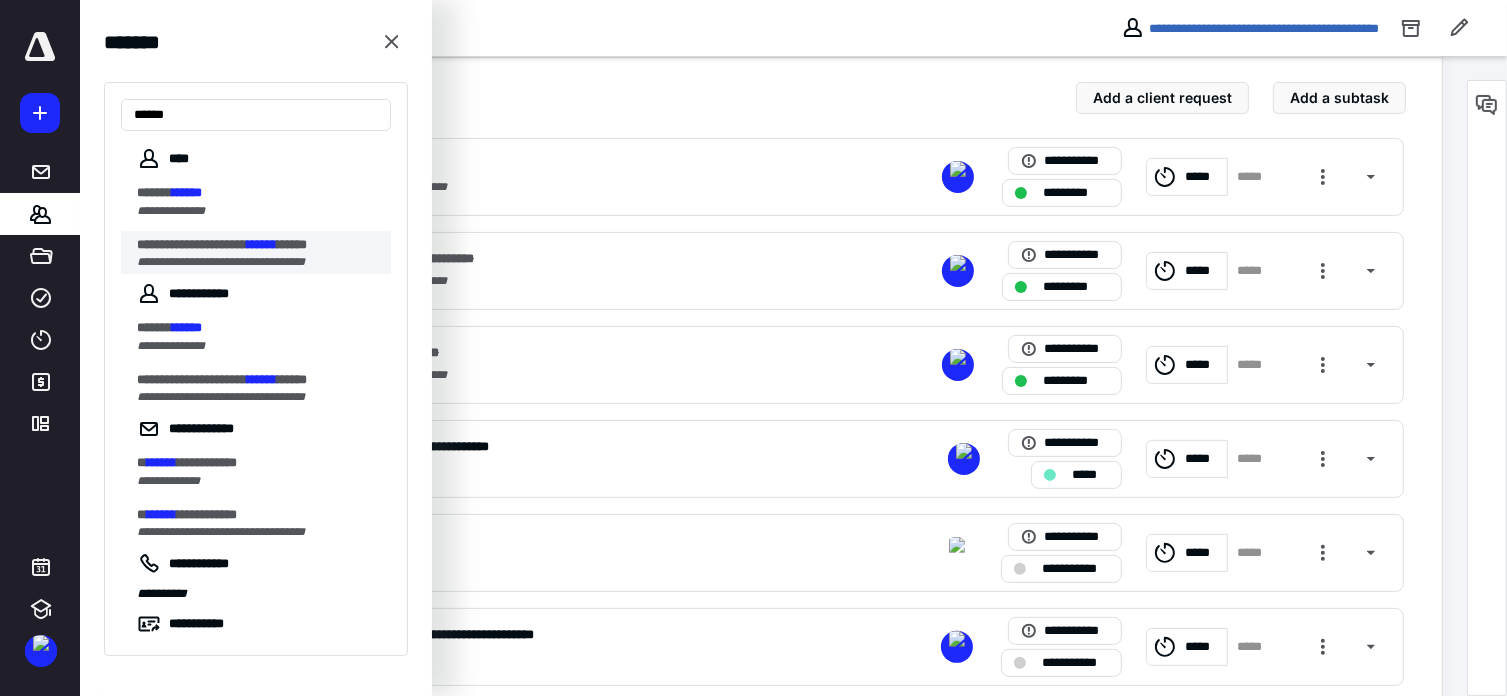 click on "**********" at bounding box center [221, 262] 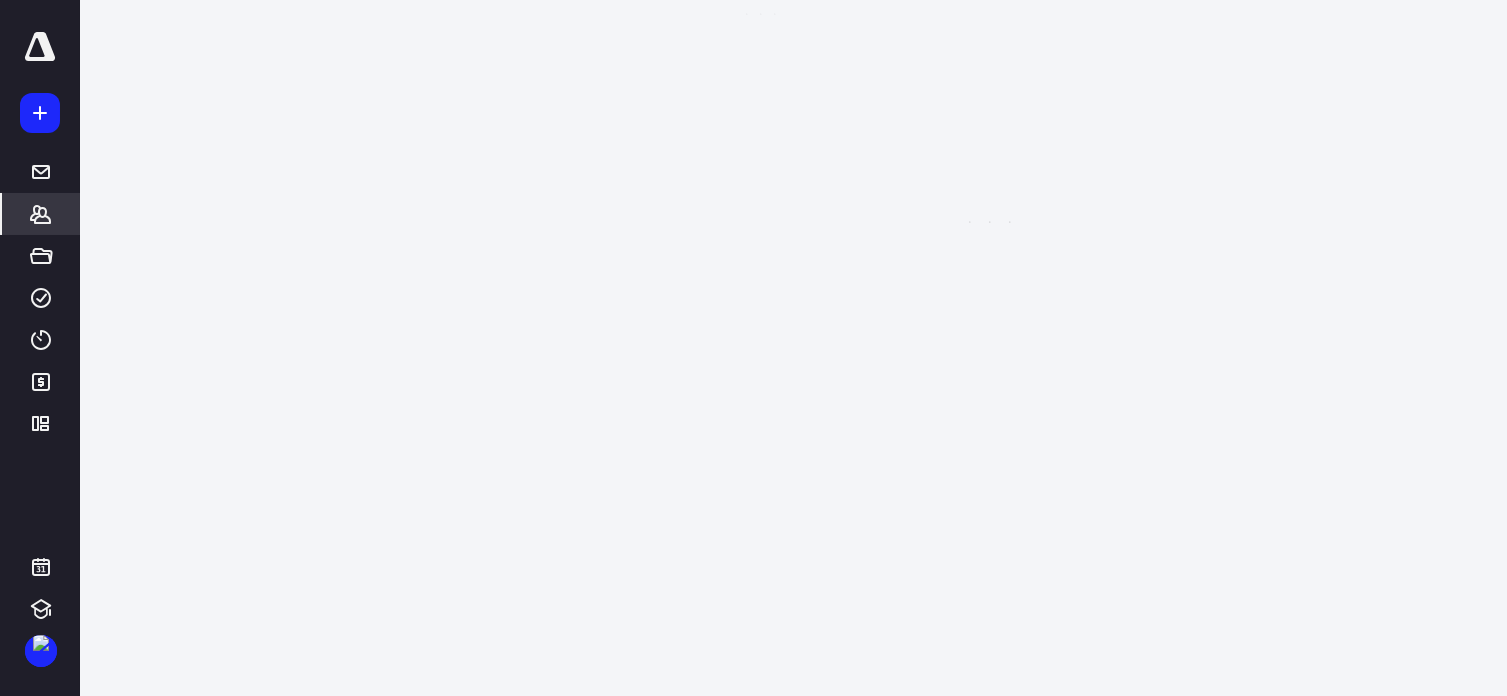 scroll, scrollTop: 0, scrollLeft: 0, axis: both 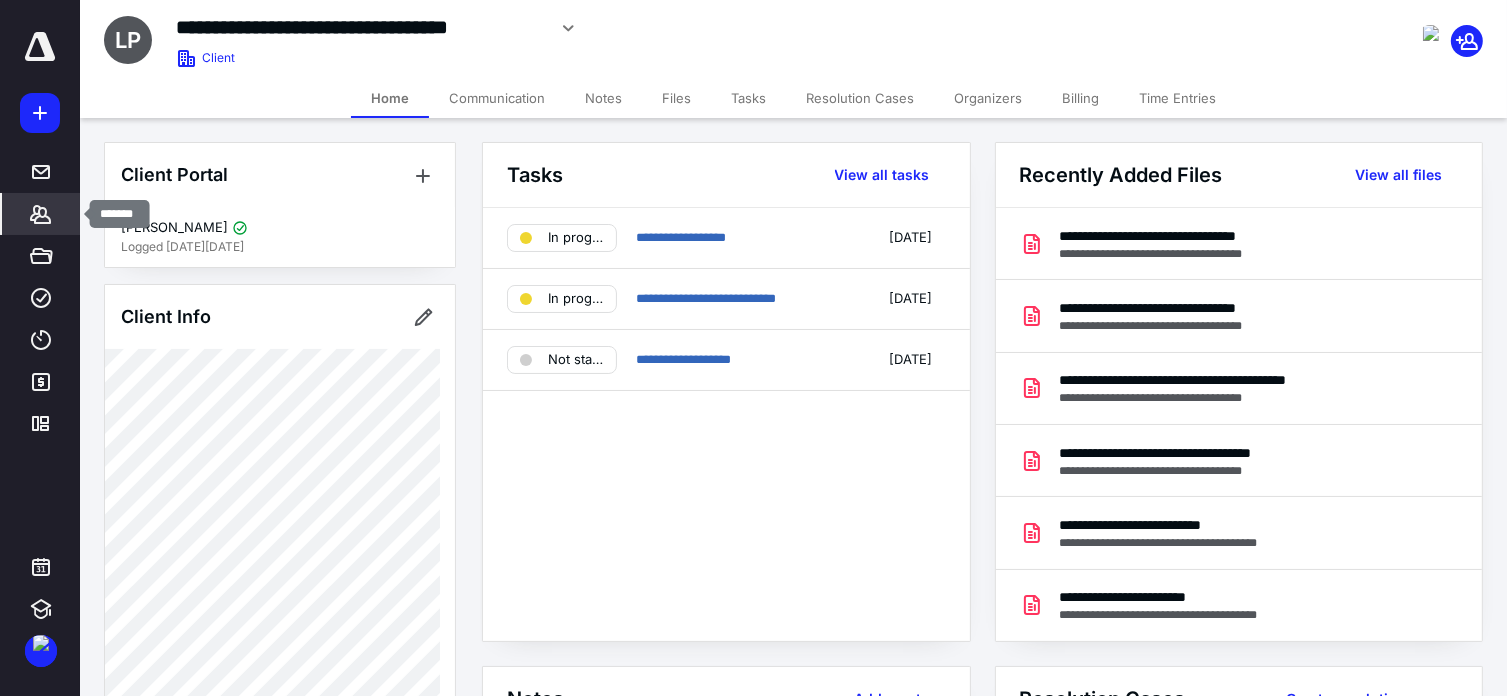 click 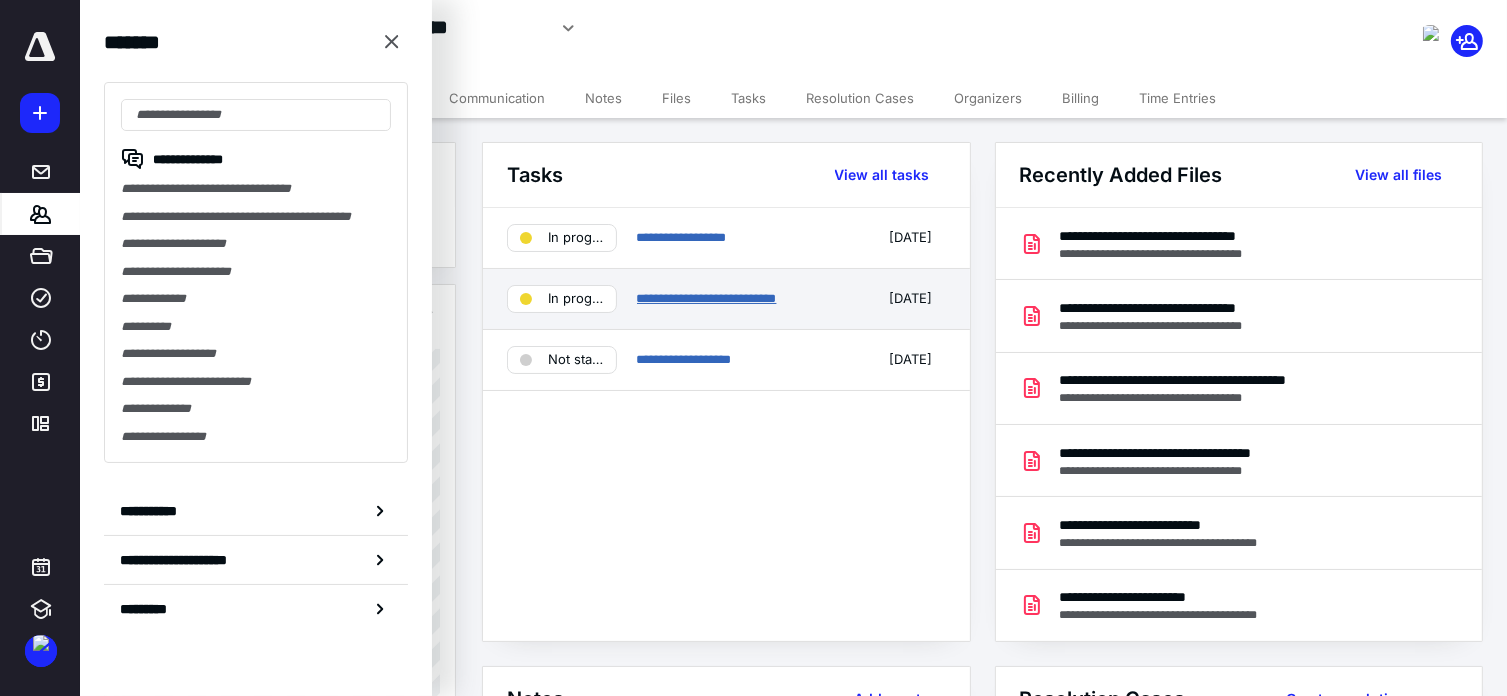 click on "**********" at bounding box center (707, 298) 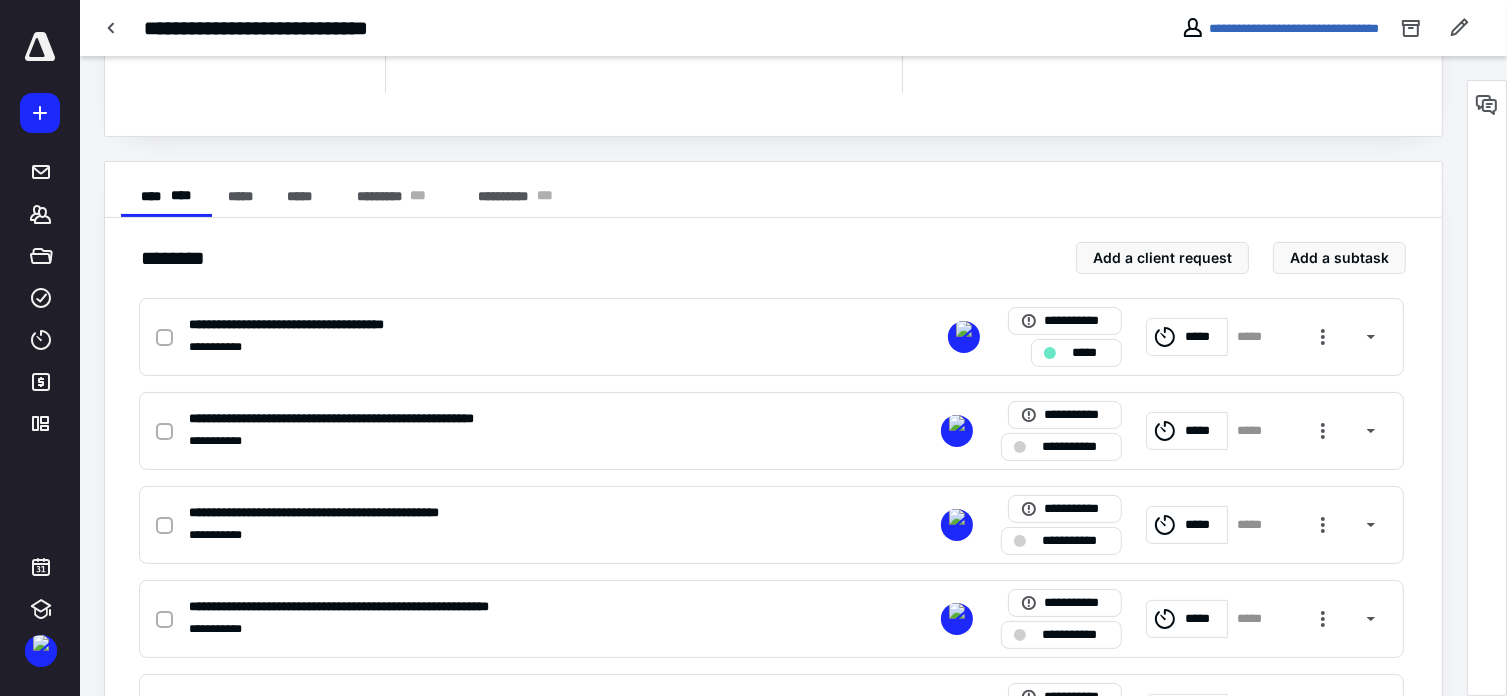 scroll, scrollTop: 320, scrollLeft: 0, axis: vertical 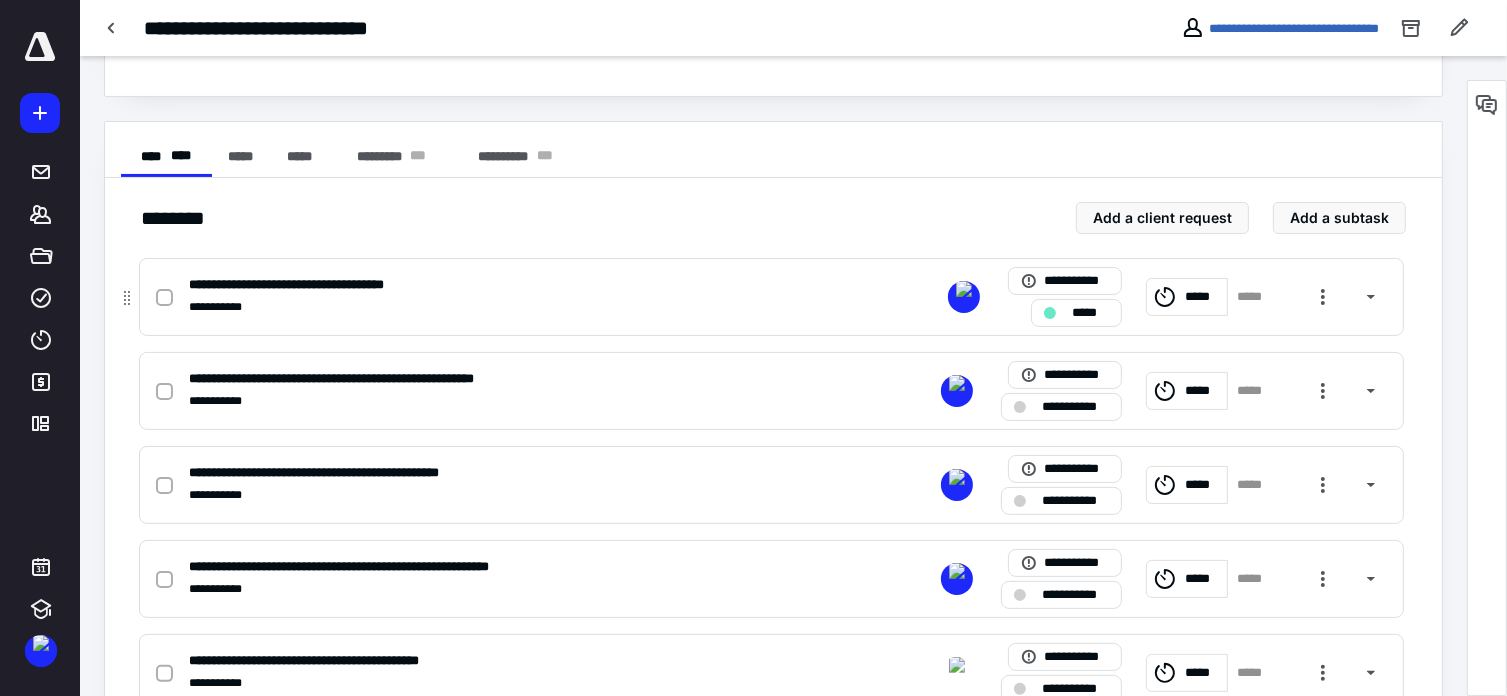 click 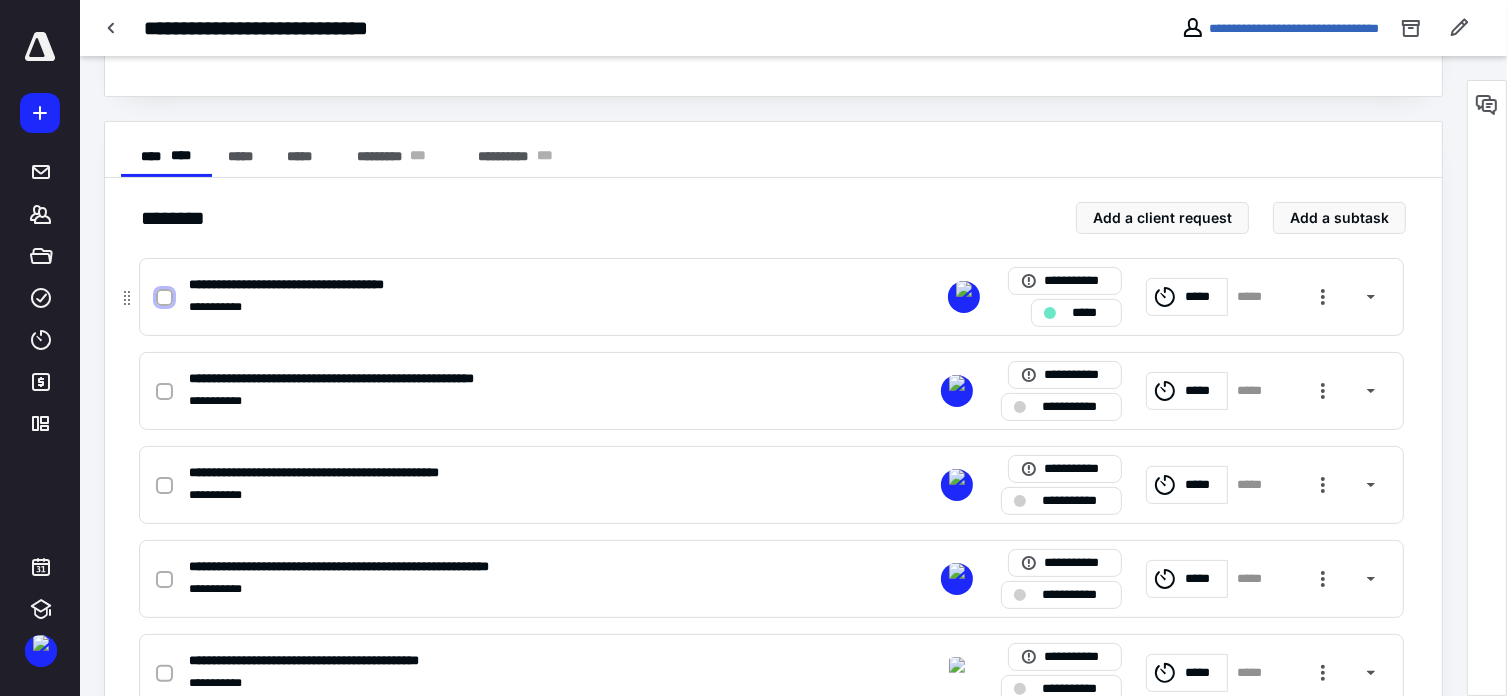 click at bounding box center (164, 298) 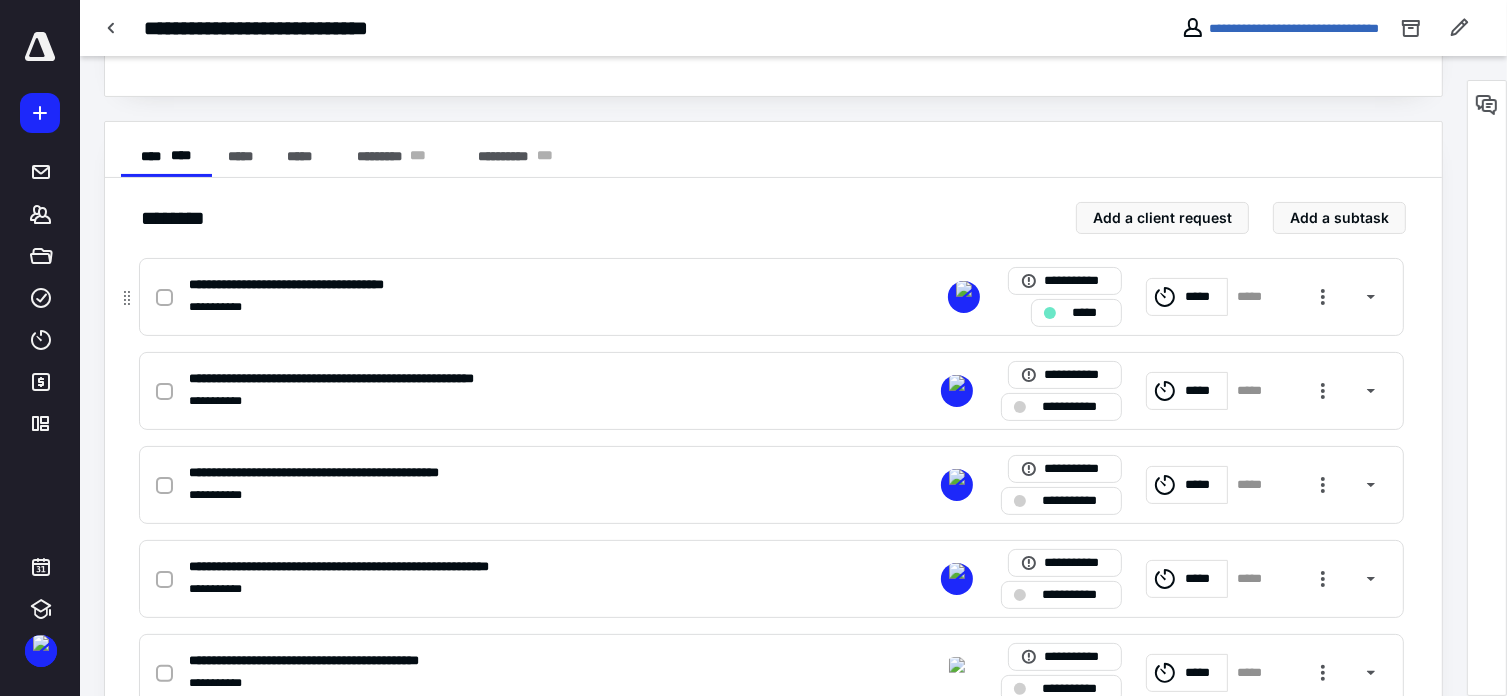 checkbox on "true" 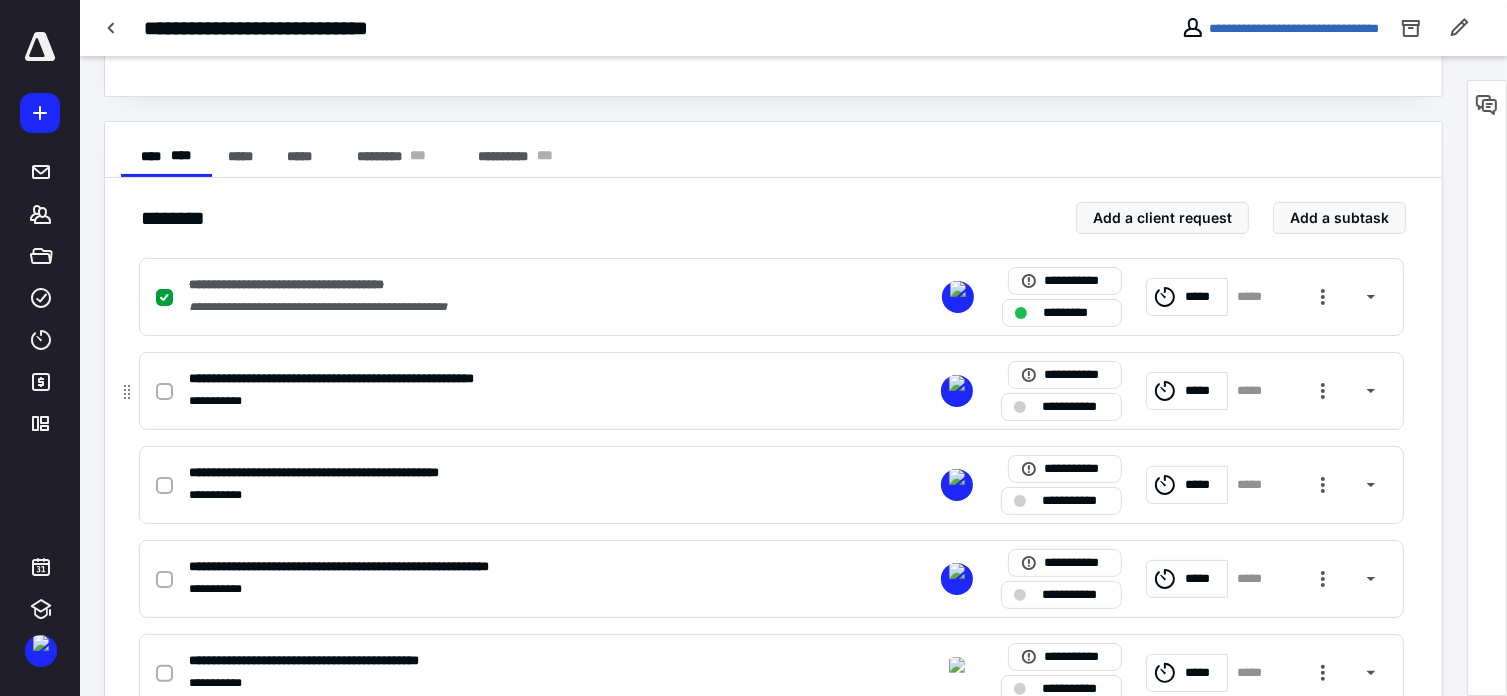 click at bounding box center [168, 391] 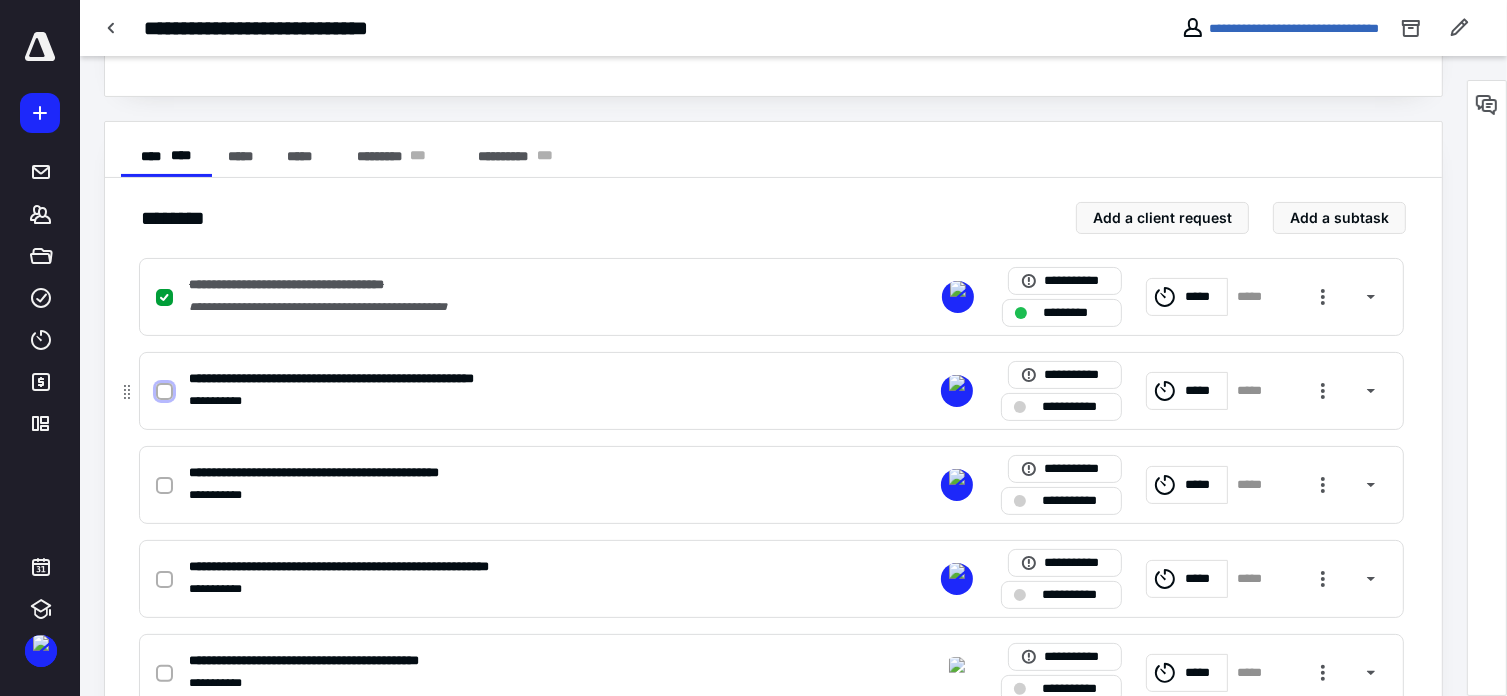 click at bounding box center (164, 392) 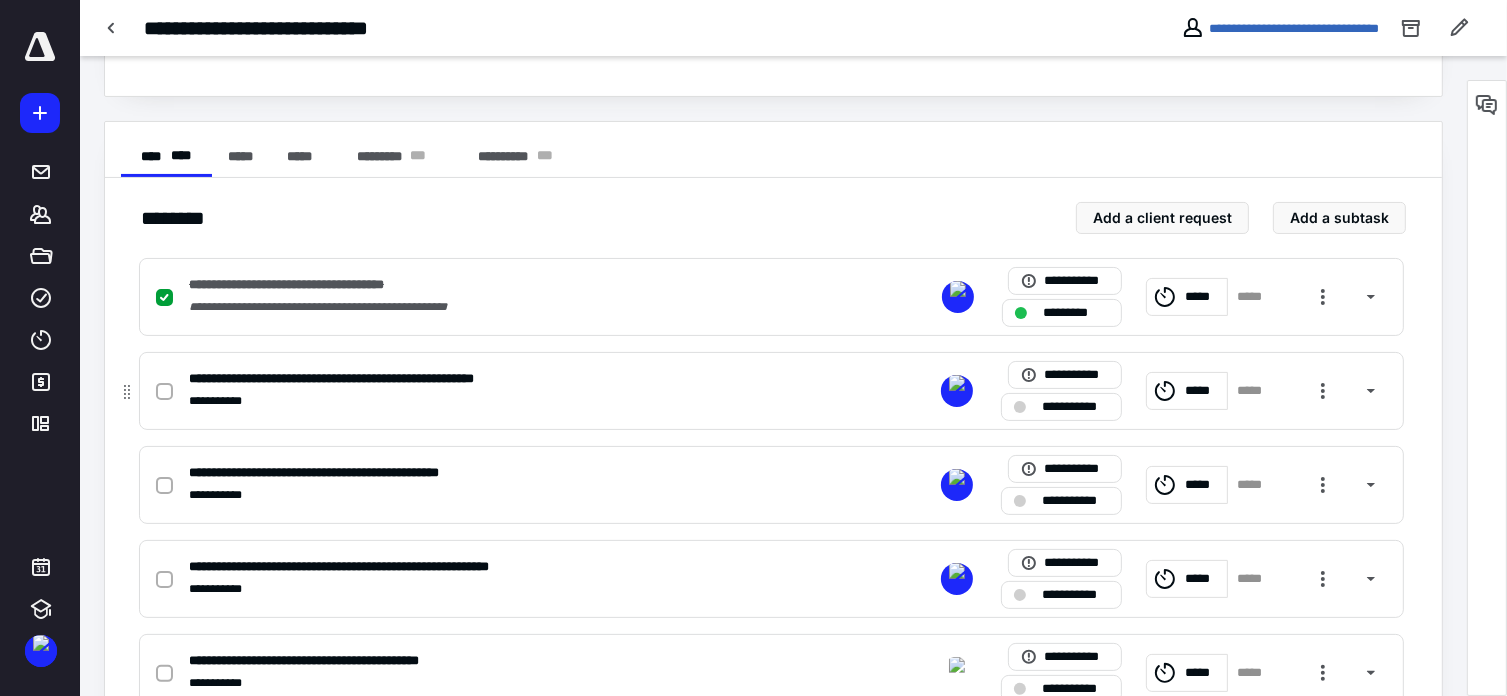 checkbox on "true" 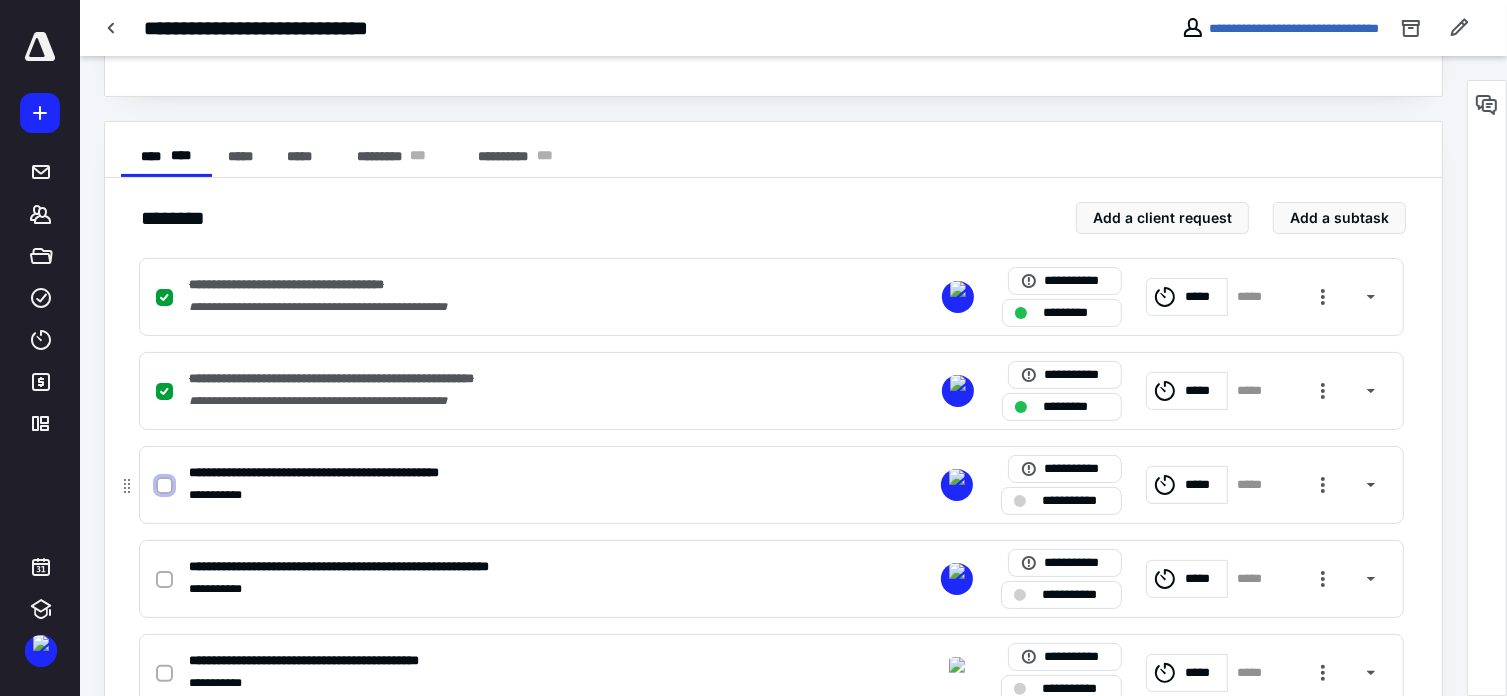 click at bounding box center (164, 486) 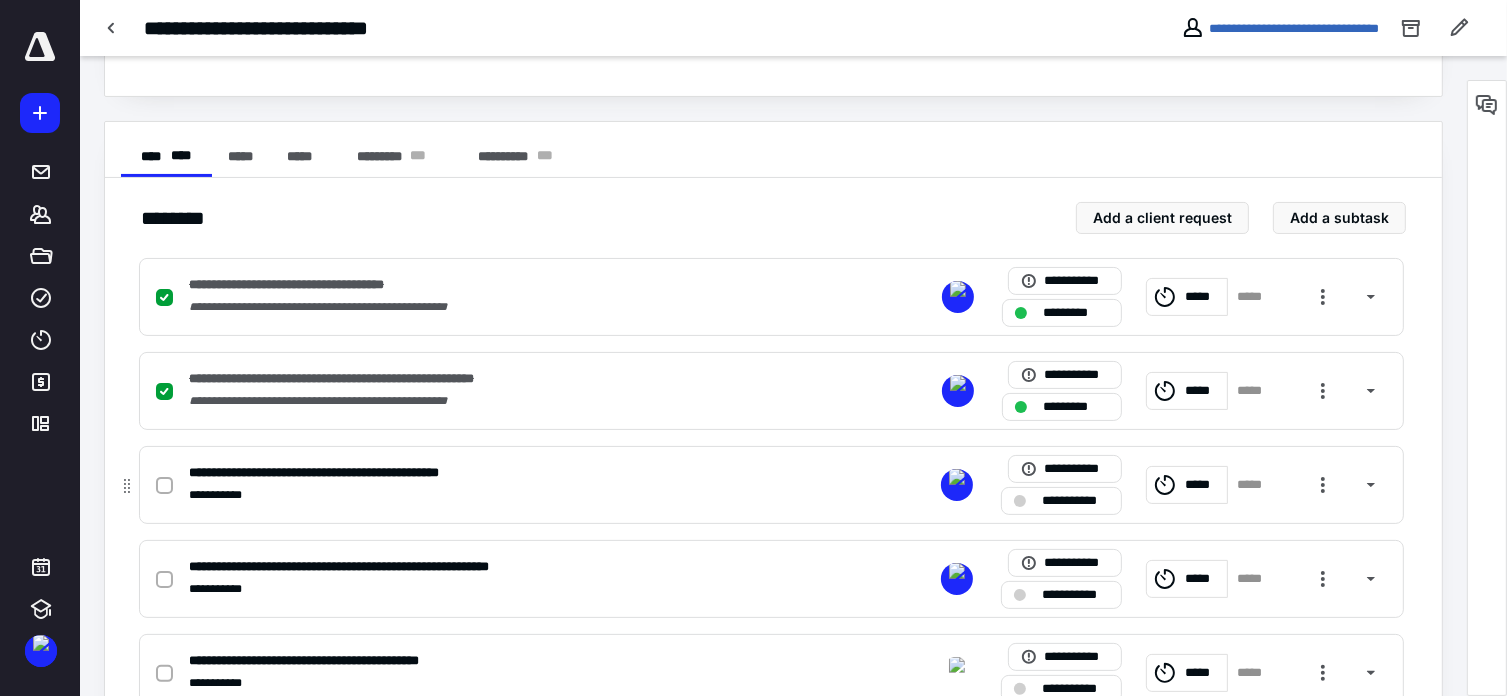 checkbox on "true" 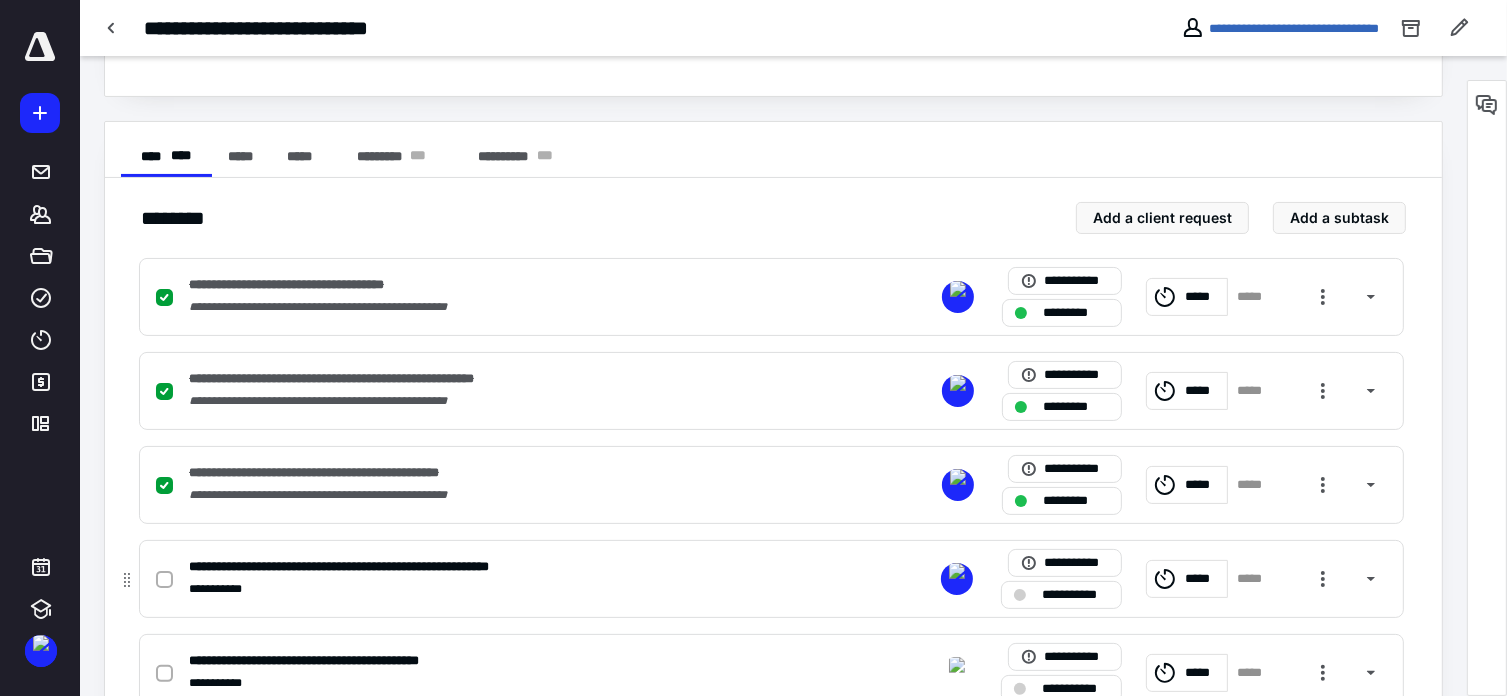 click at bounding box center [168, 579] 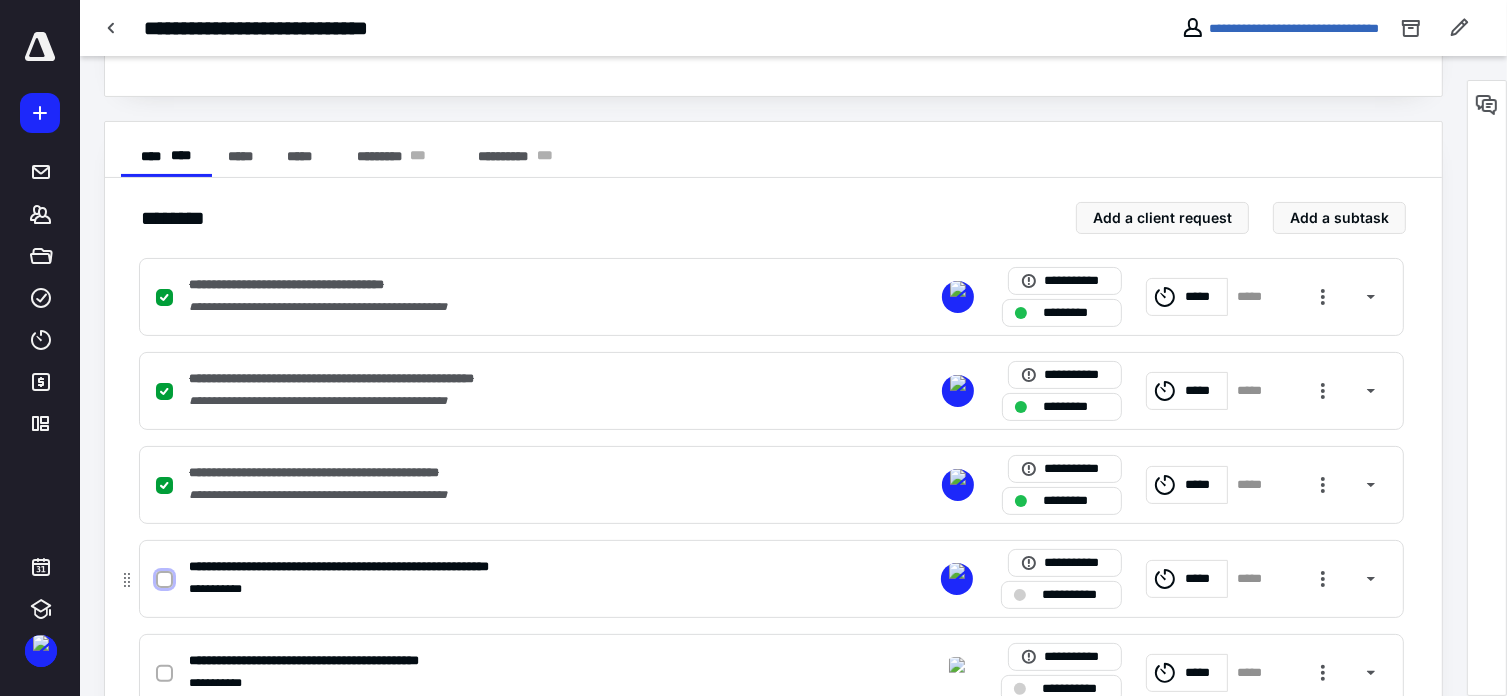 click at bounding box center [164, 580] 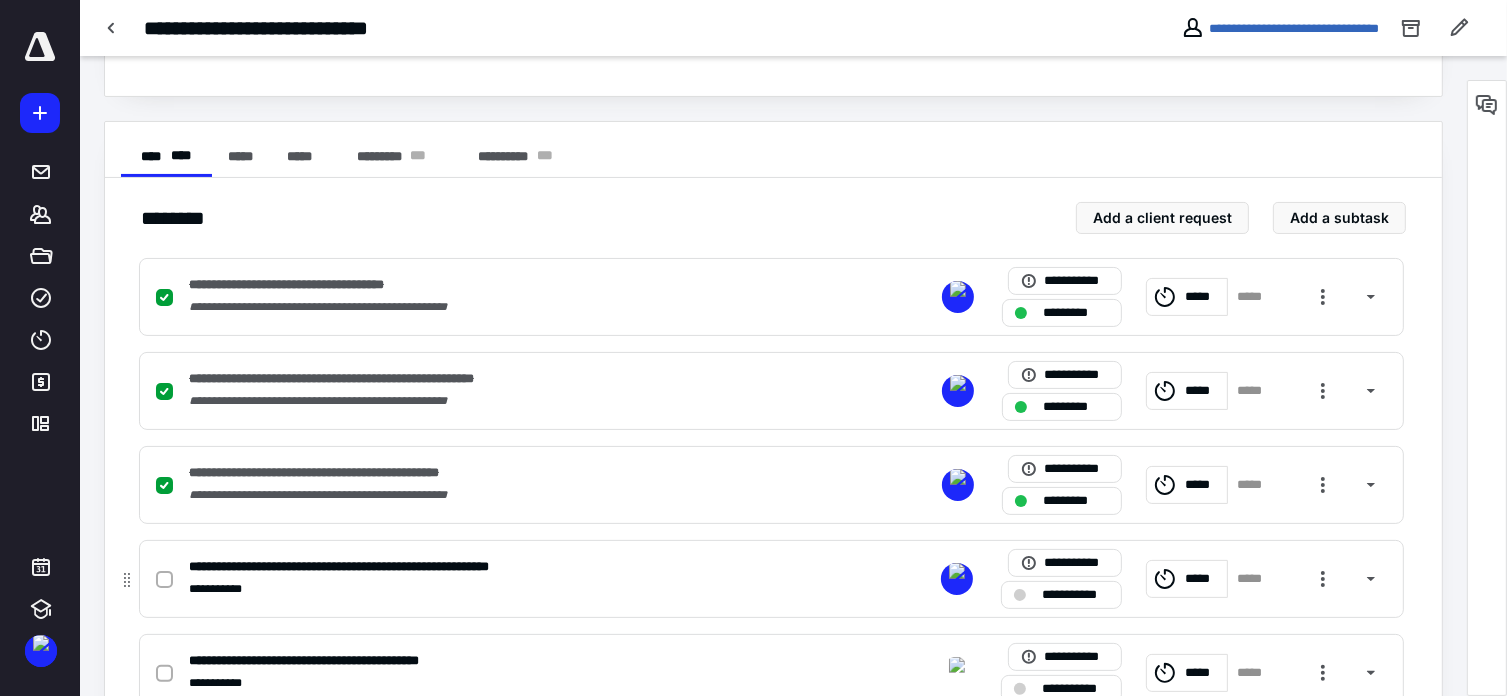 checkbox on "true" 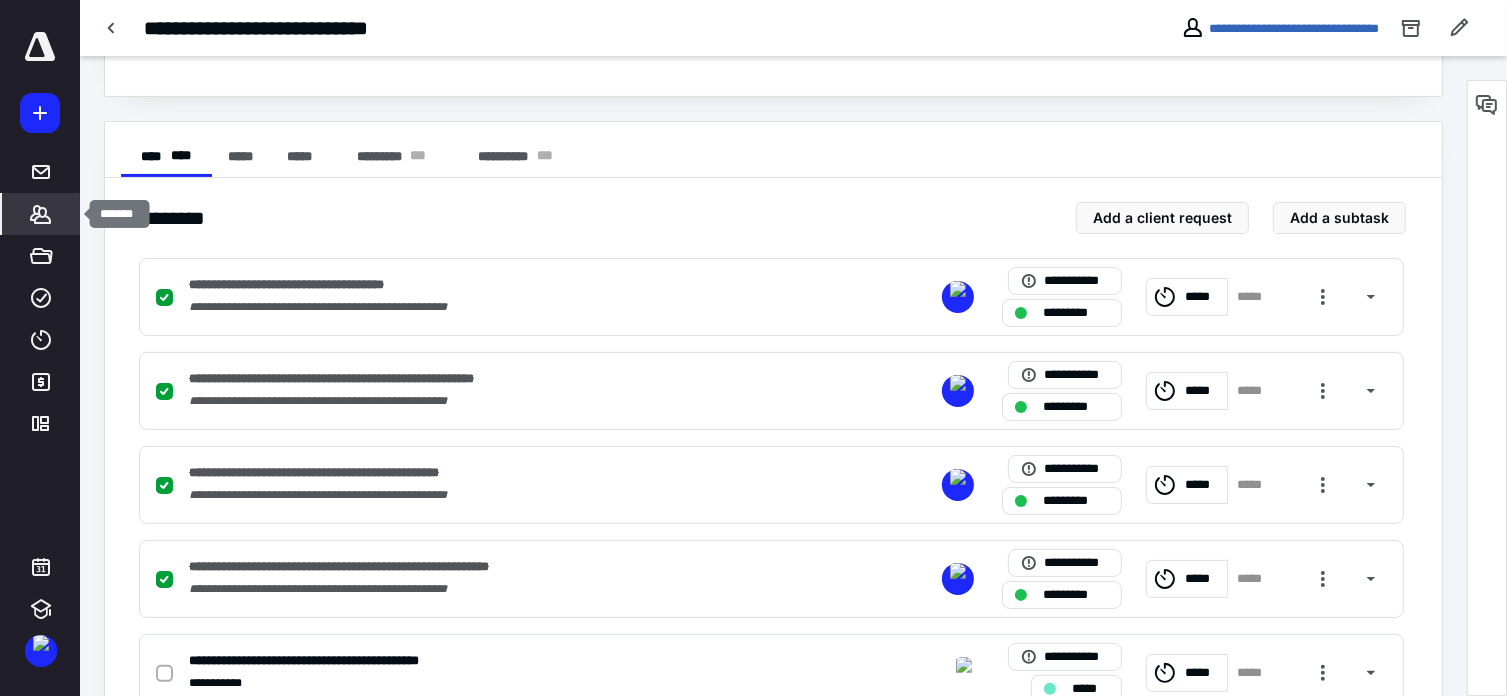 checkbox on "false" 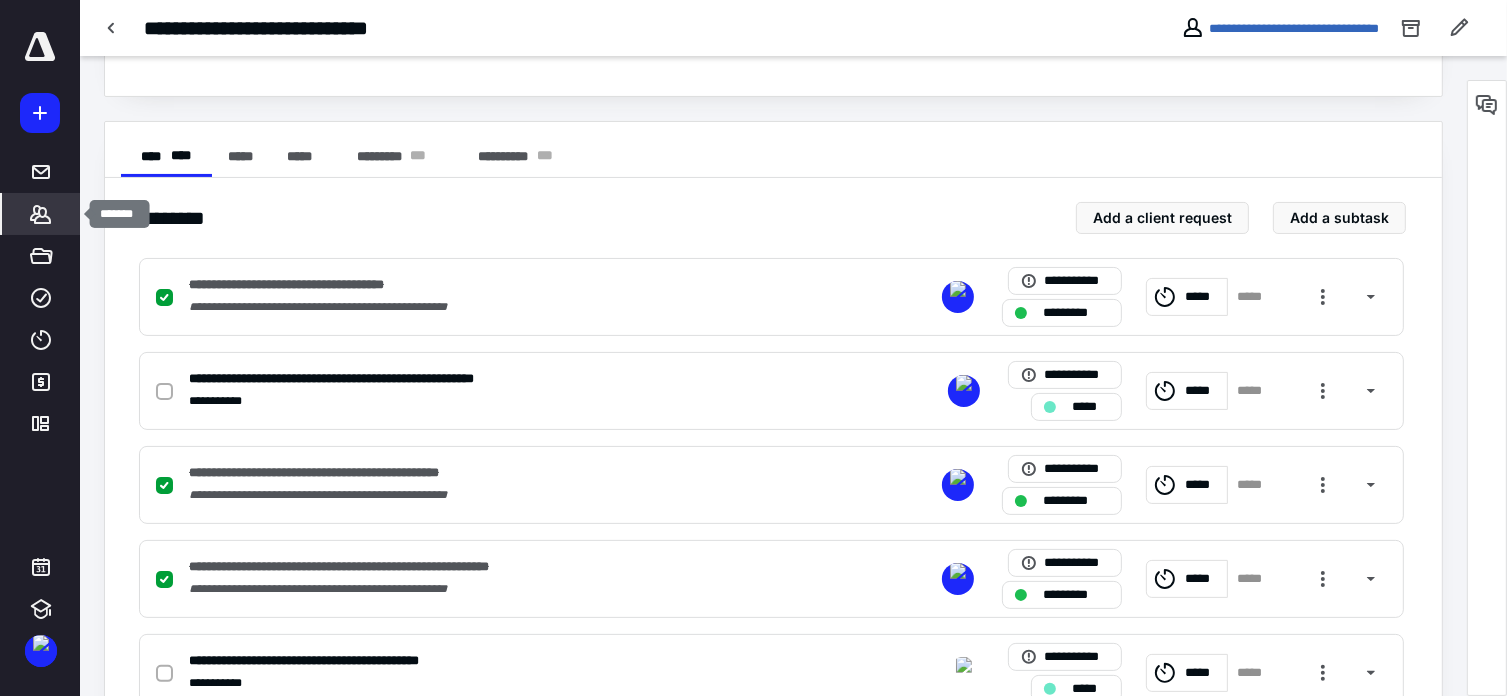 checkbox on "false" 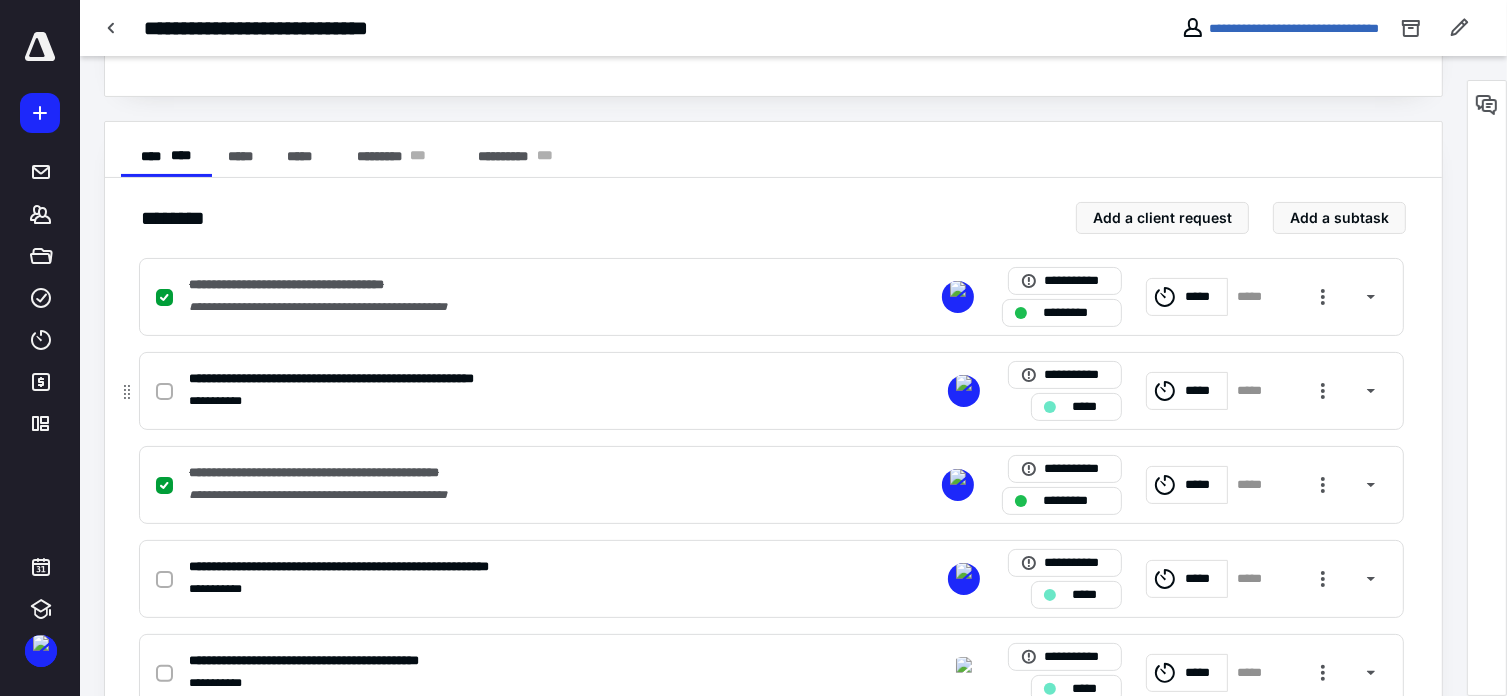 click 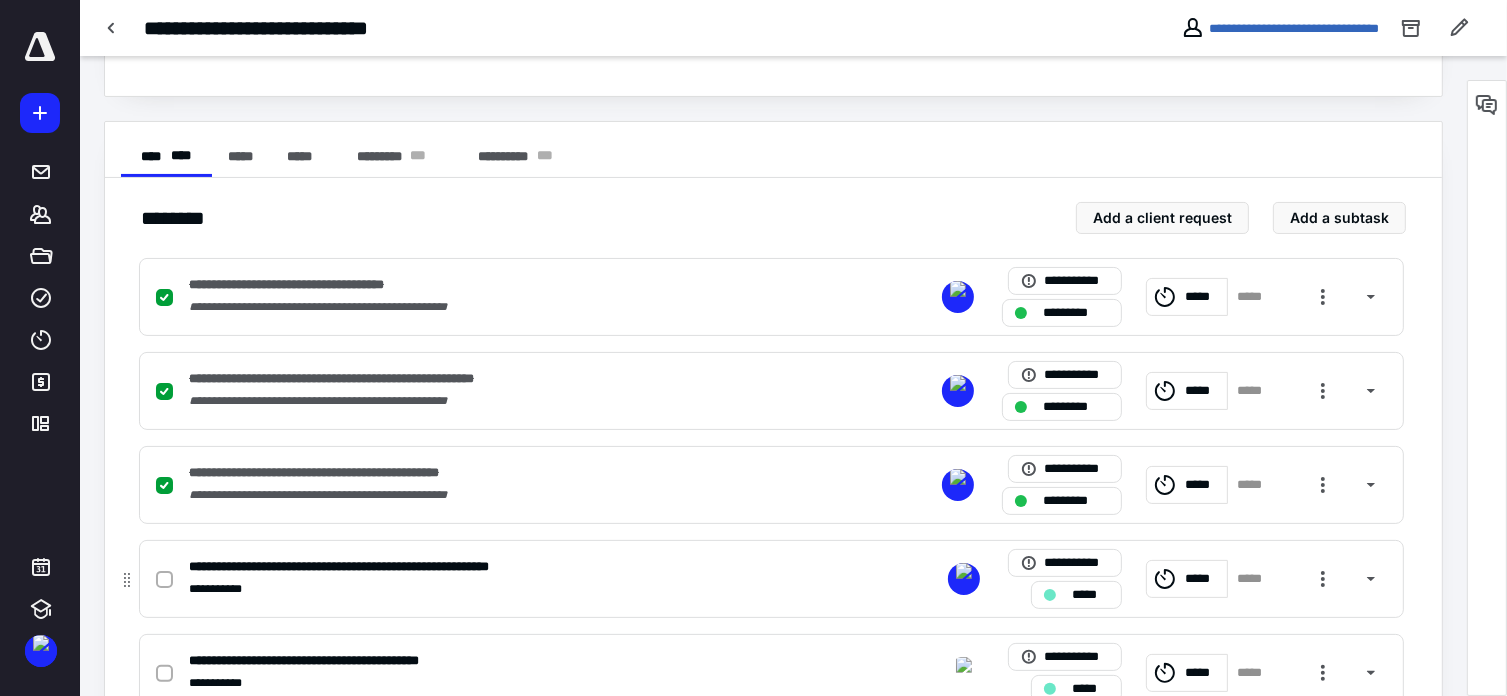 click 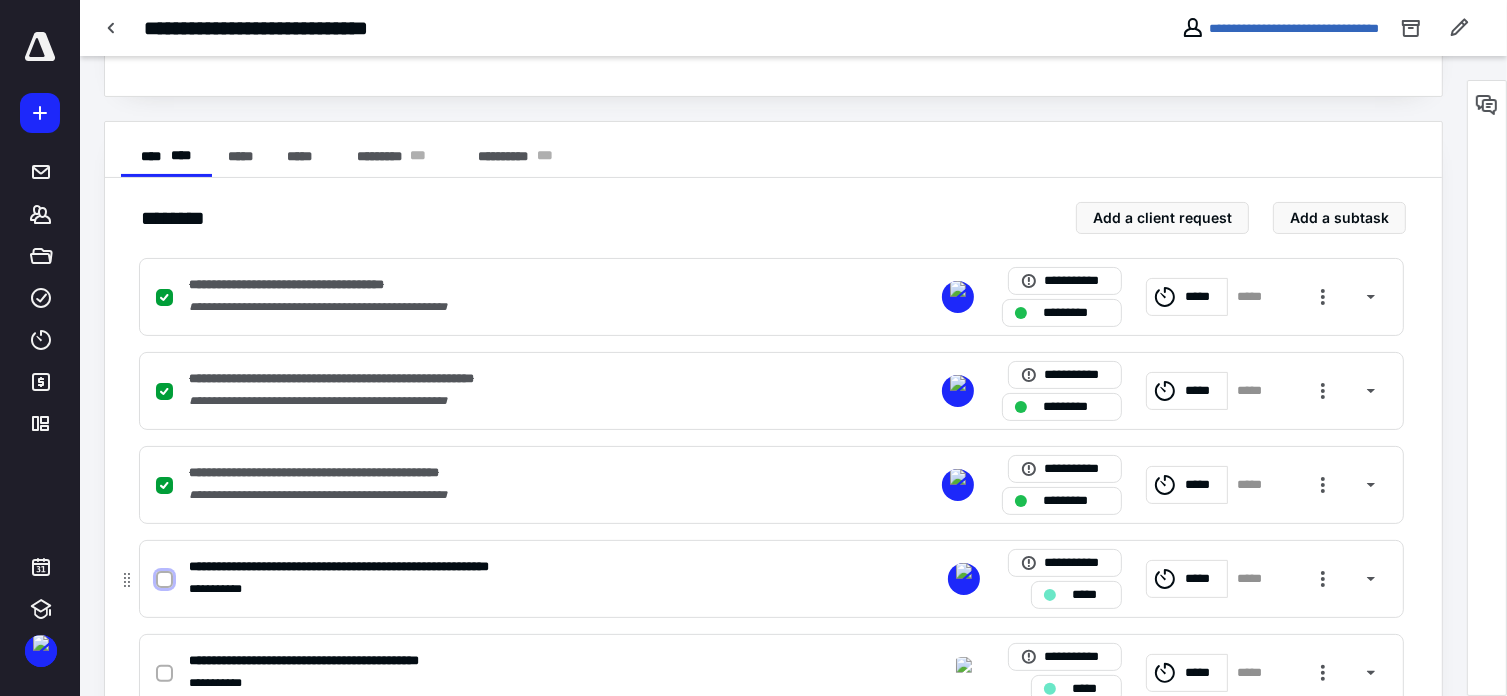 click at bounding box center [164, 580] 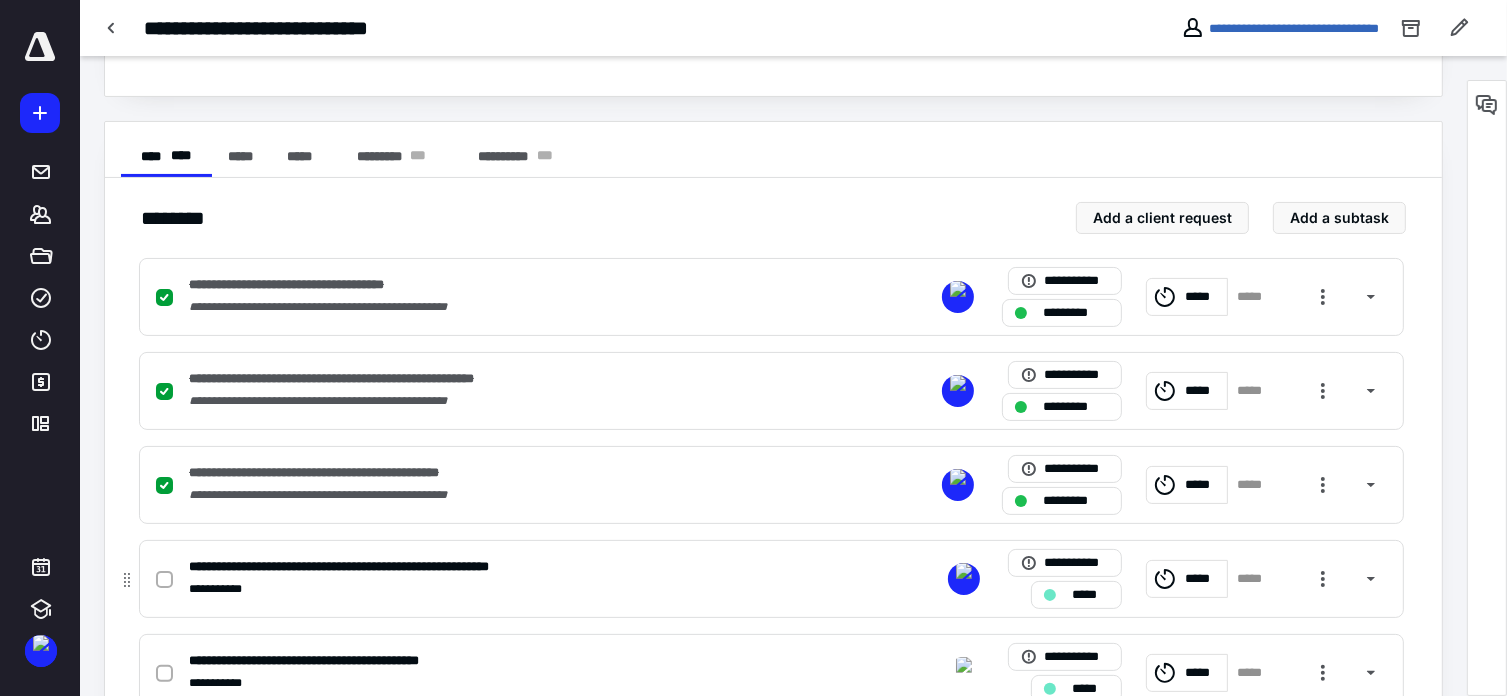 checkbox on "true" 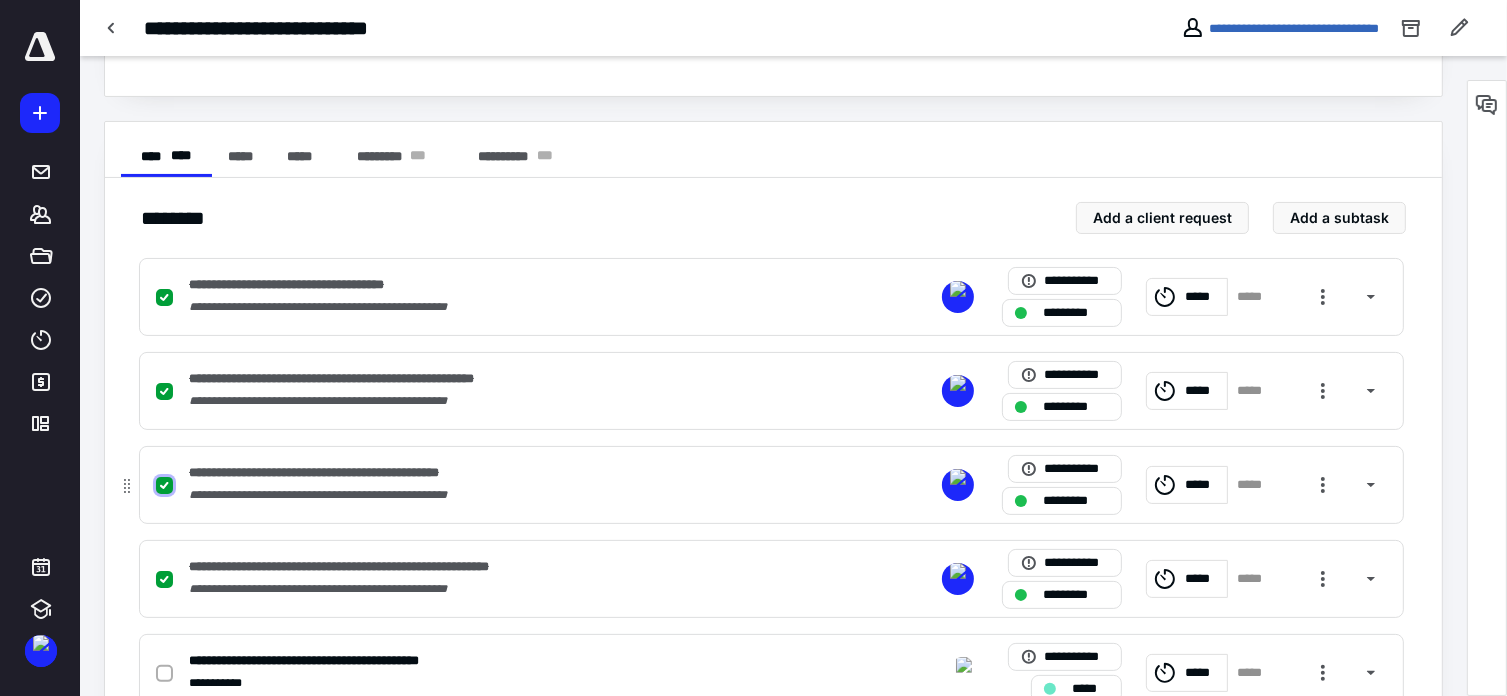 click at bounding box center (164, 486) 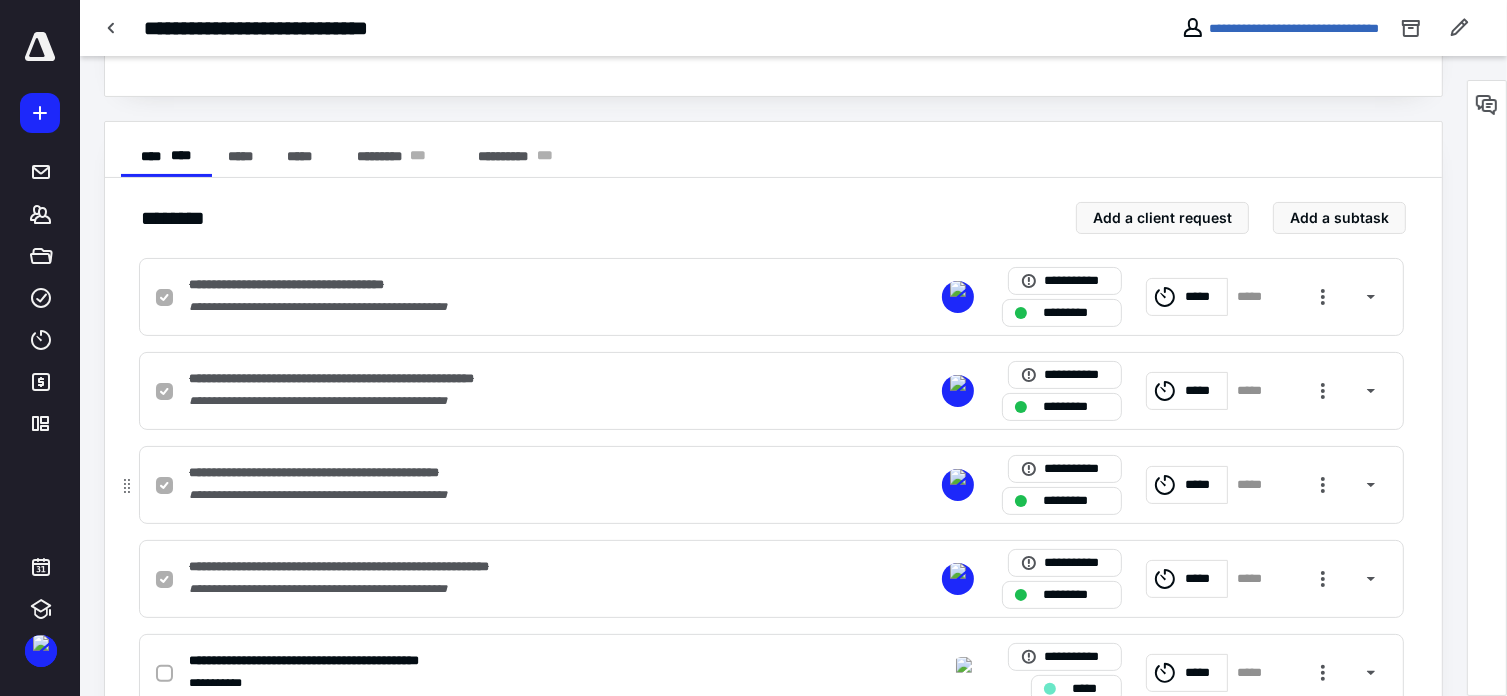 checkbox on "false" 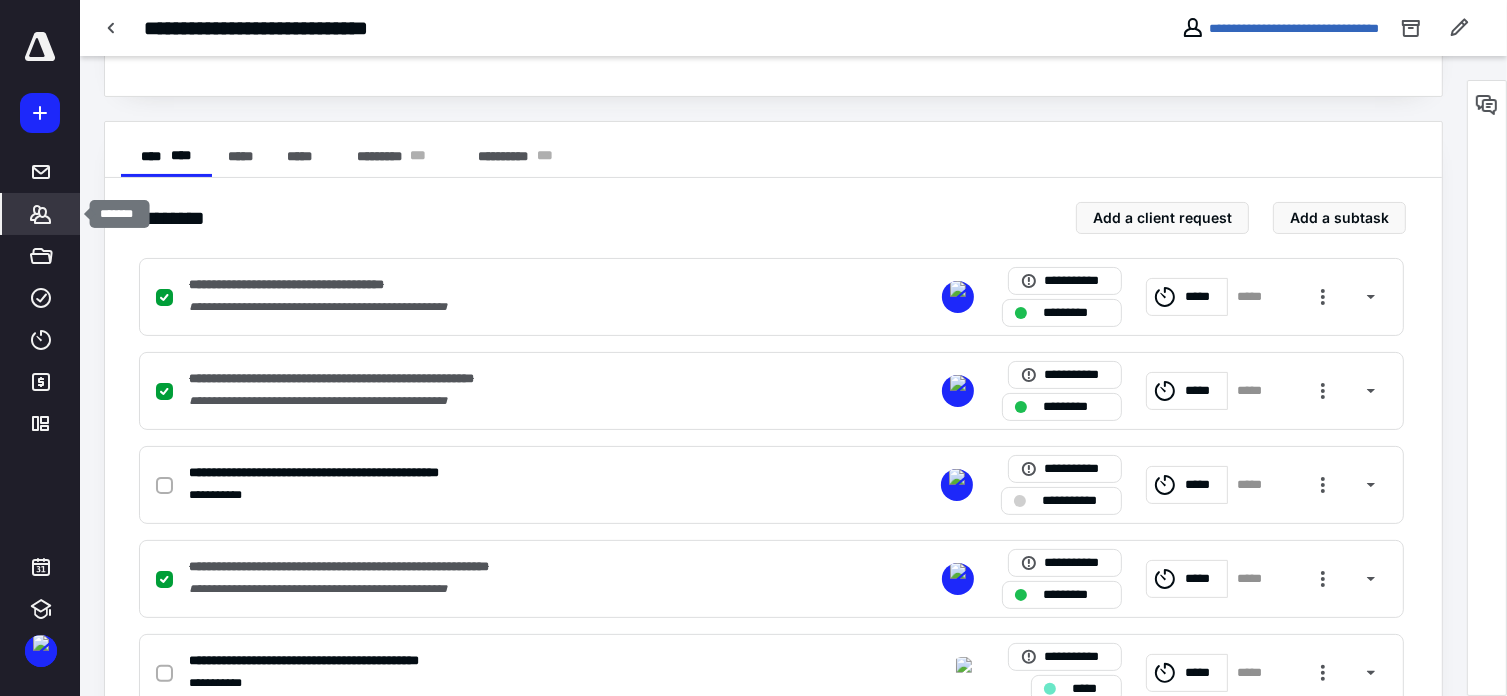 click on "*******" at bounding box center (41, 214) 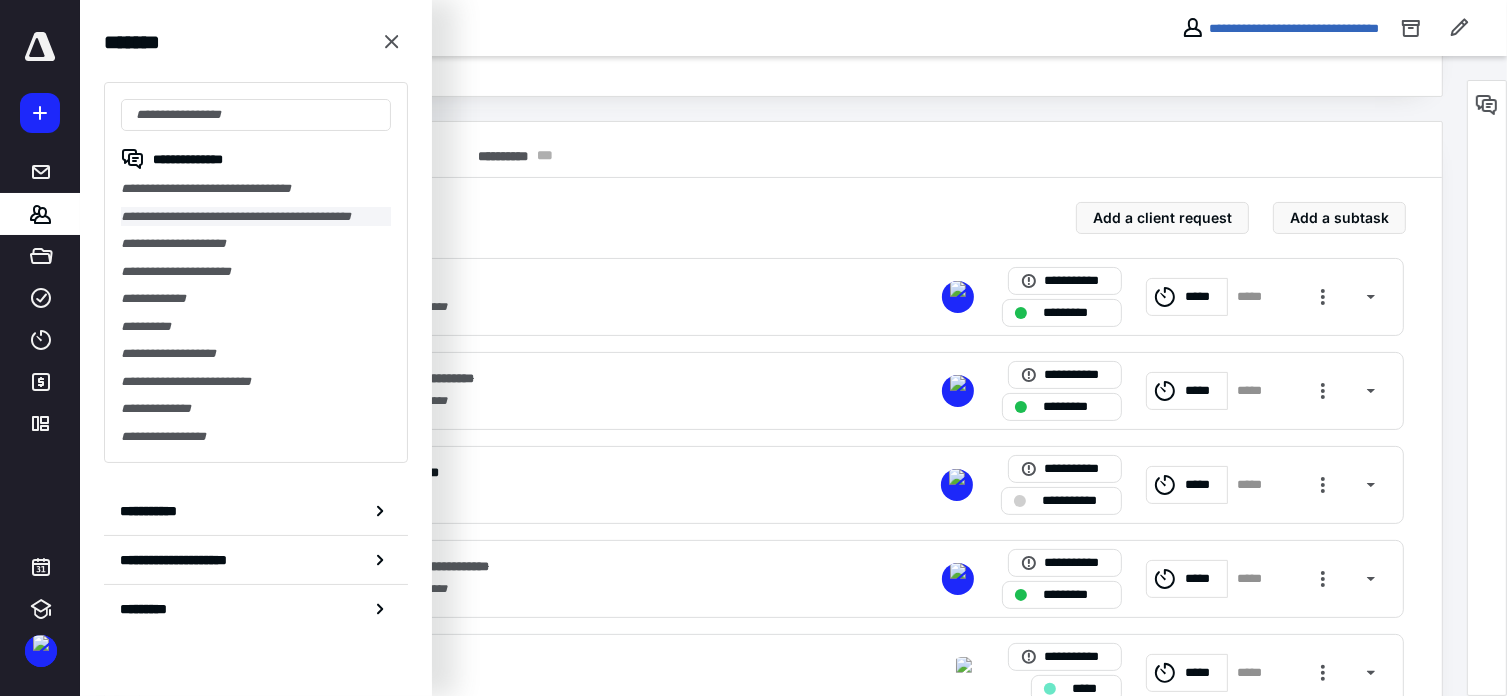 click on "**********" at bounding box center (256, 217) 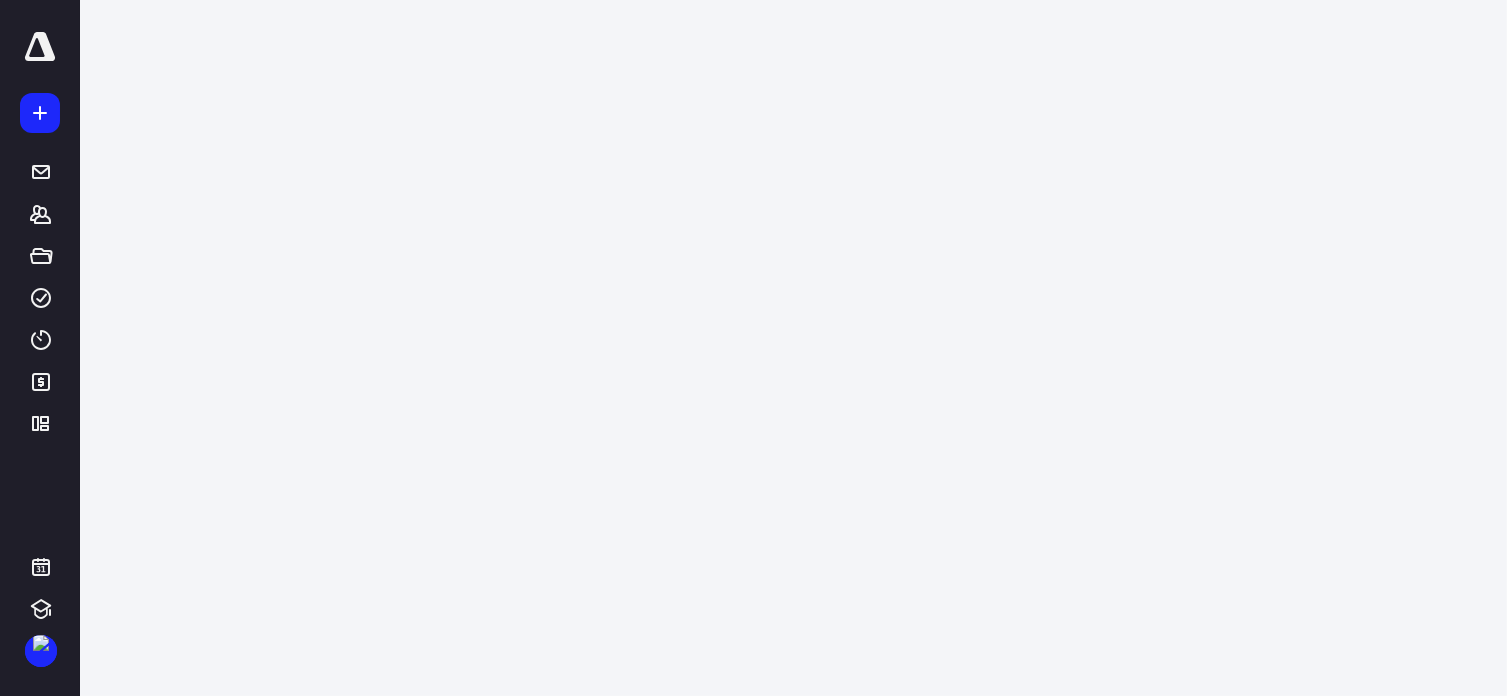 scroll, scrollTop: 0, scrollLeft: 0, axis: both 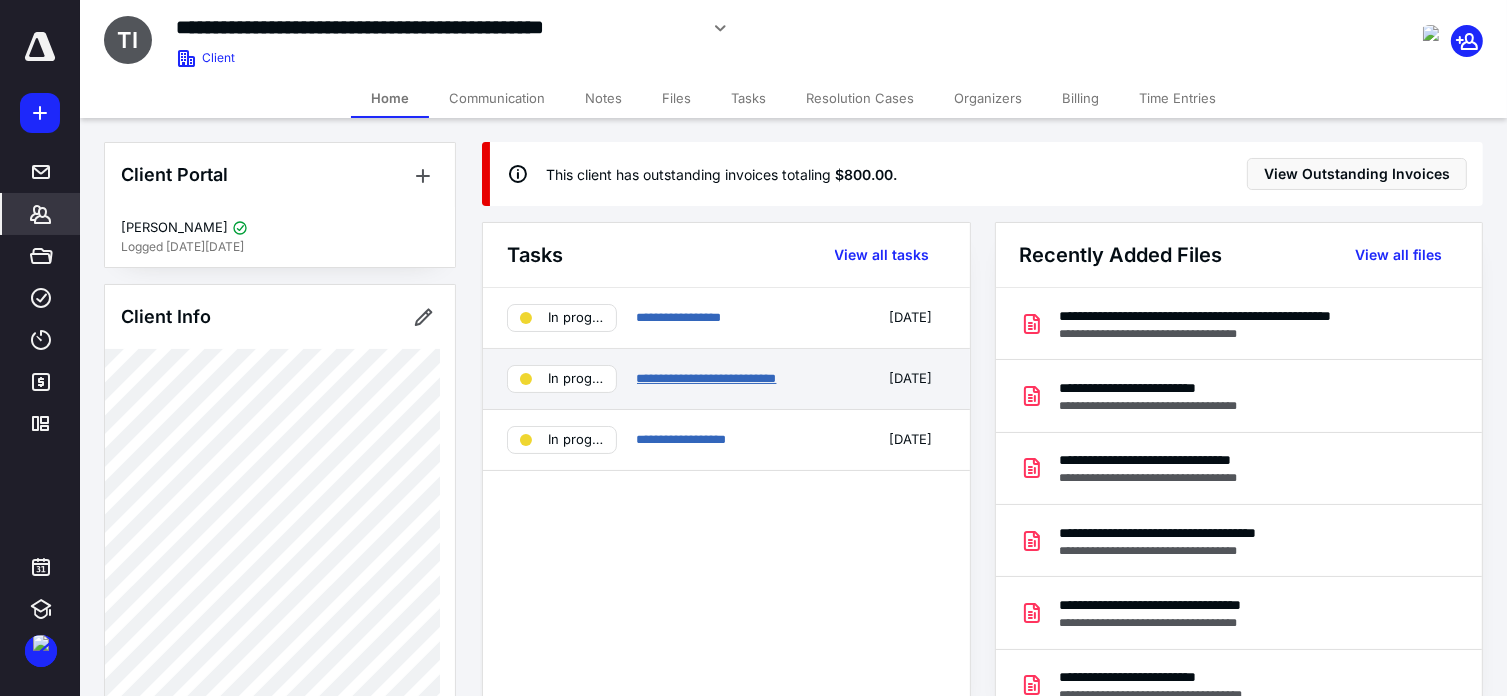 click on "**********" at bounding box center [707, 378] 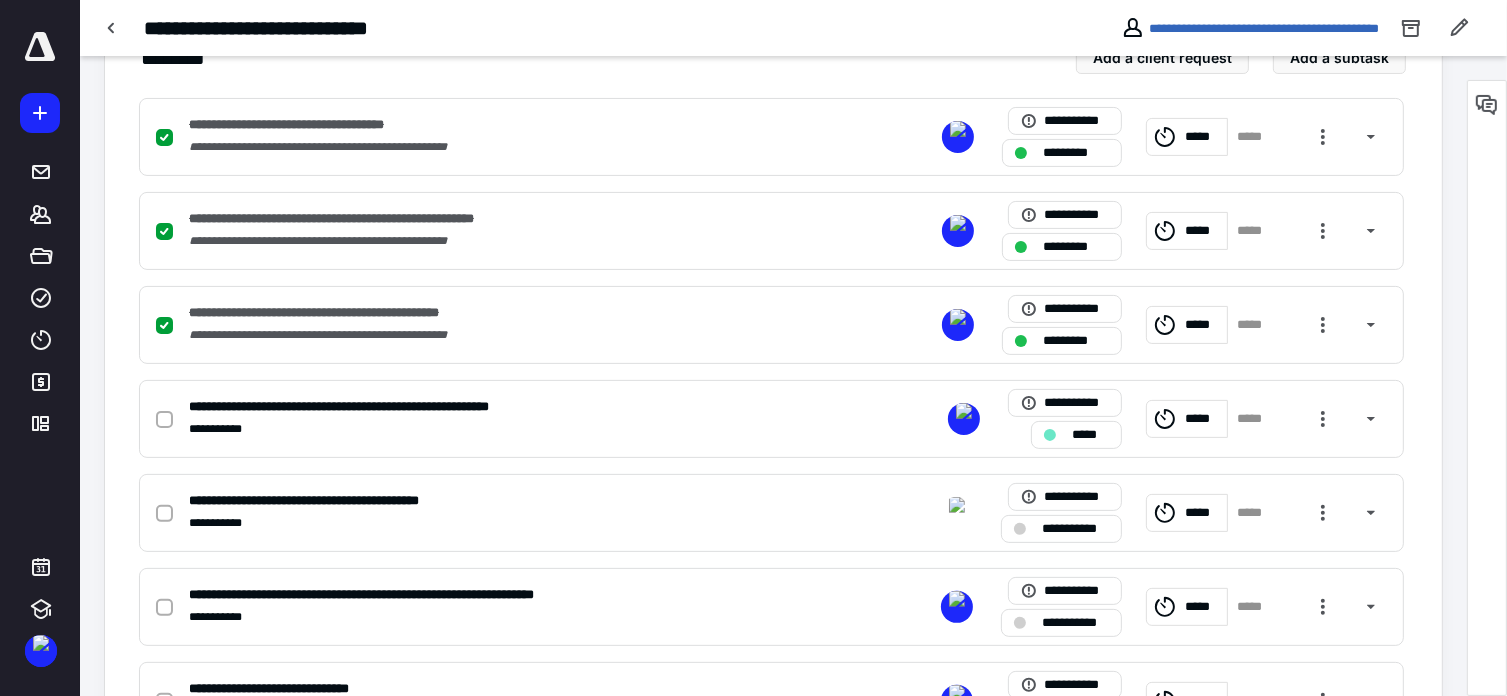 scroll, scrollTop: 640, scrollLeft: 0, axis: vertical 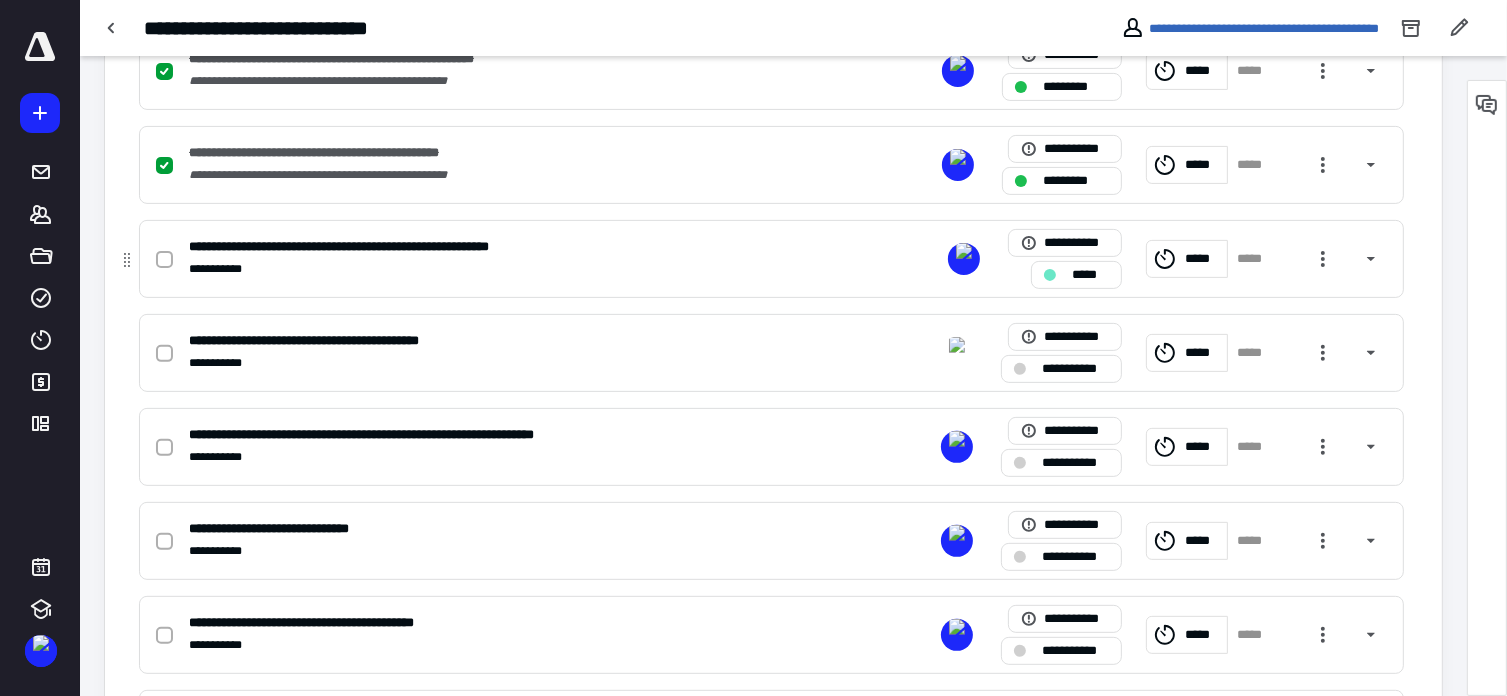 click 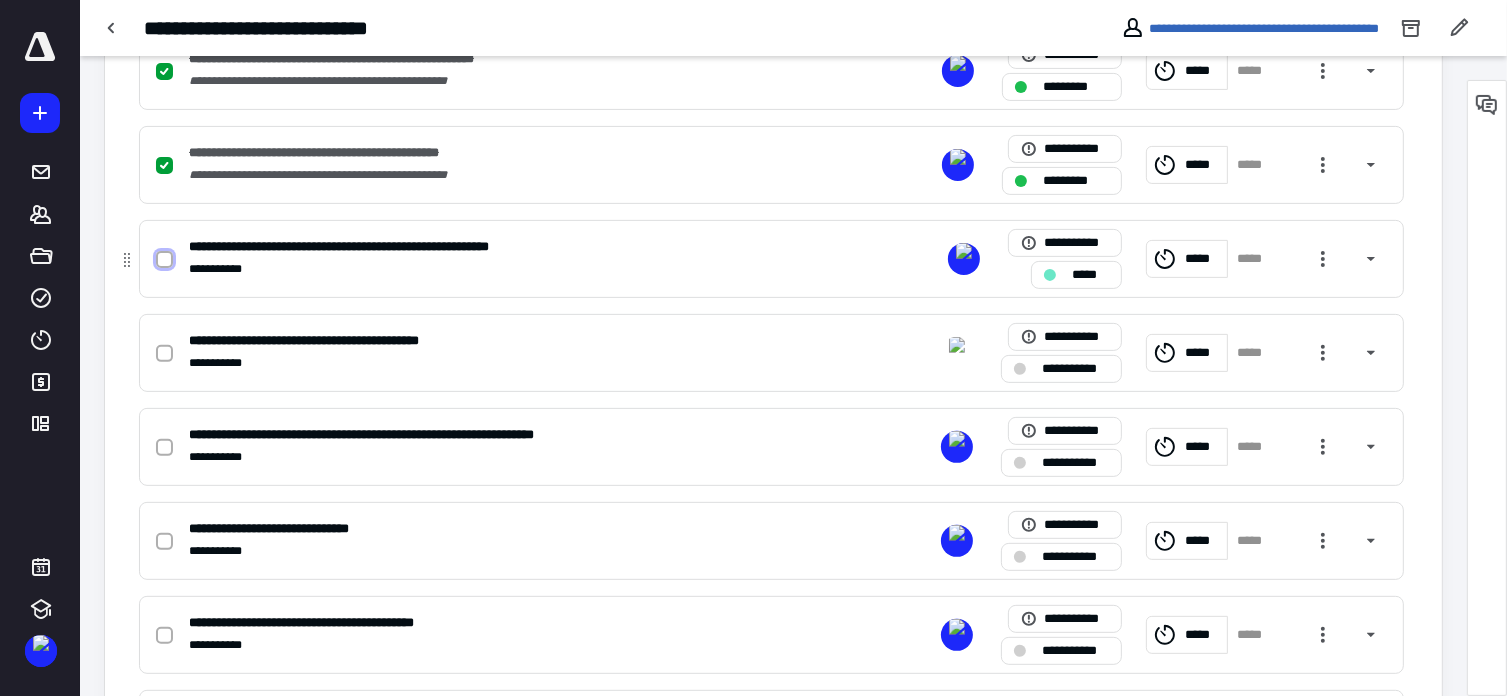 click at bounding box center (164, 260) 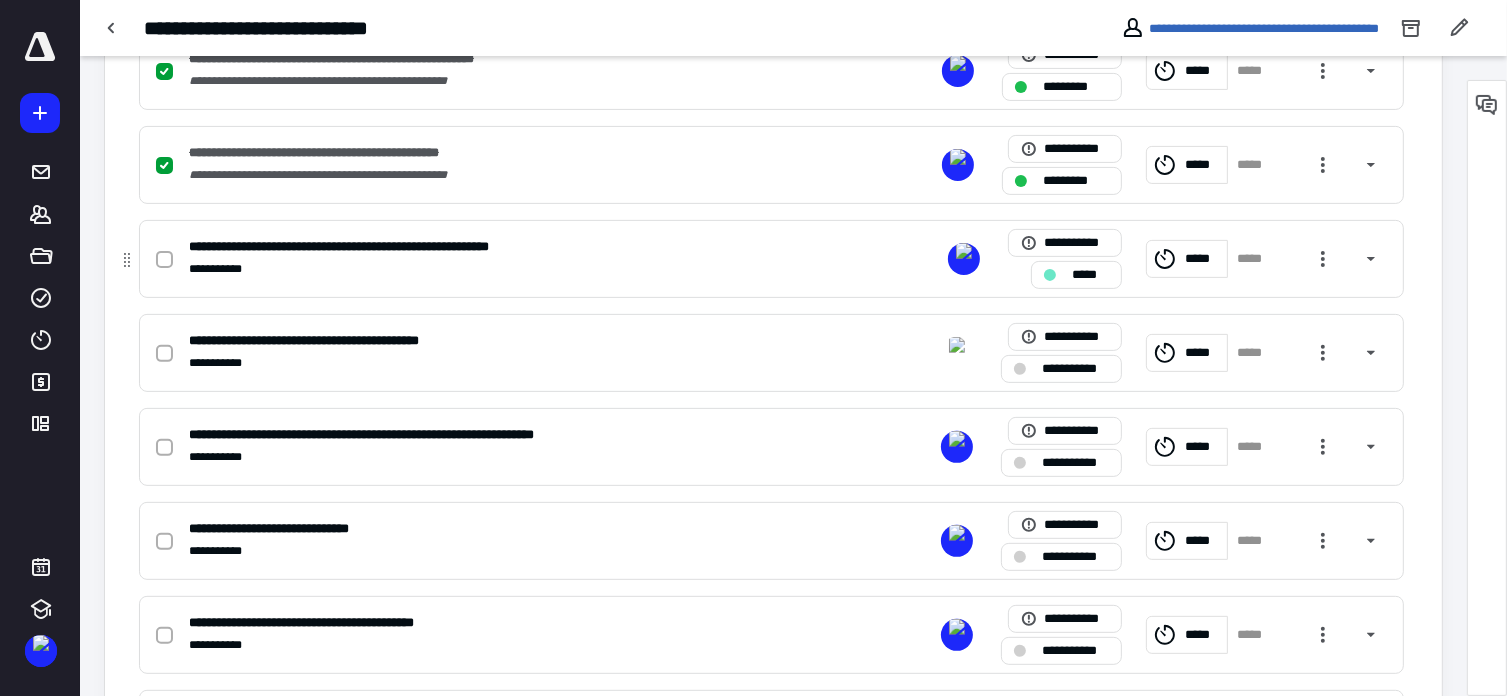 checkbox on "true" 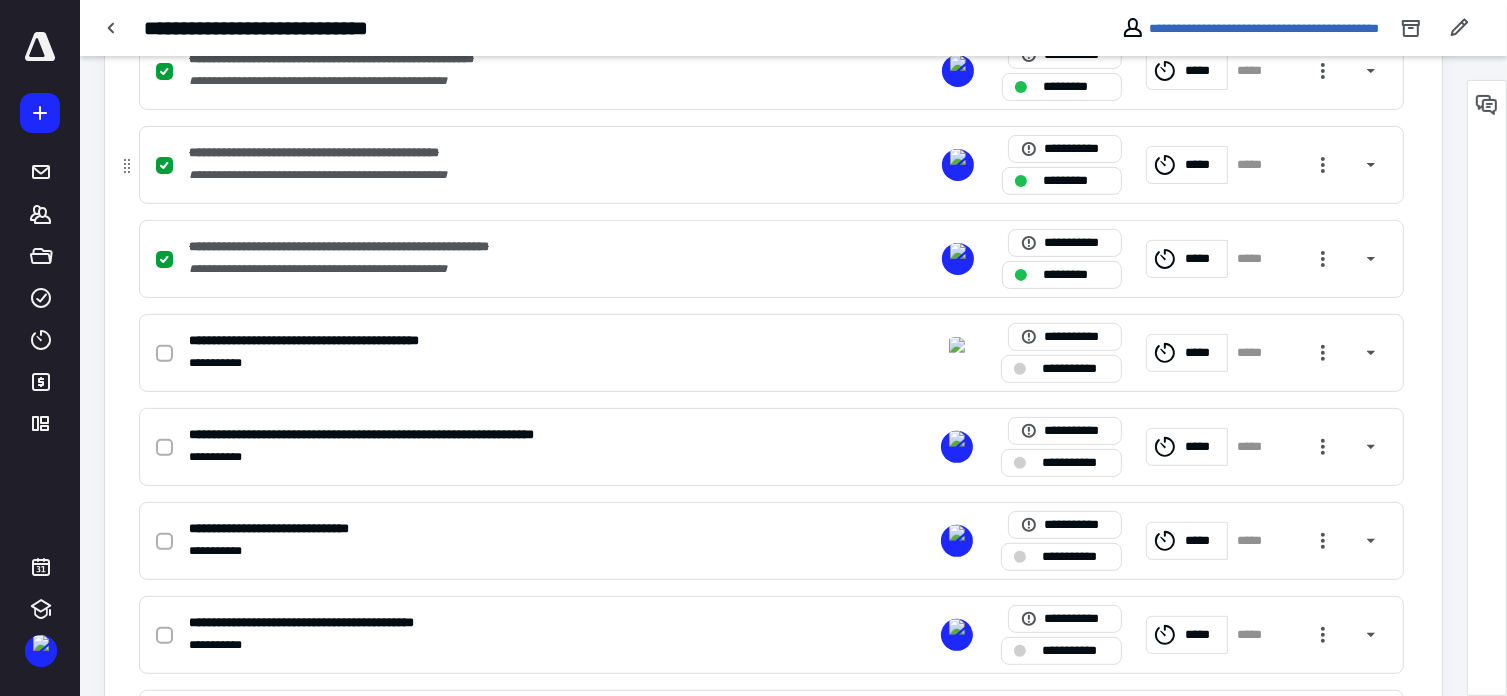 click 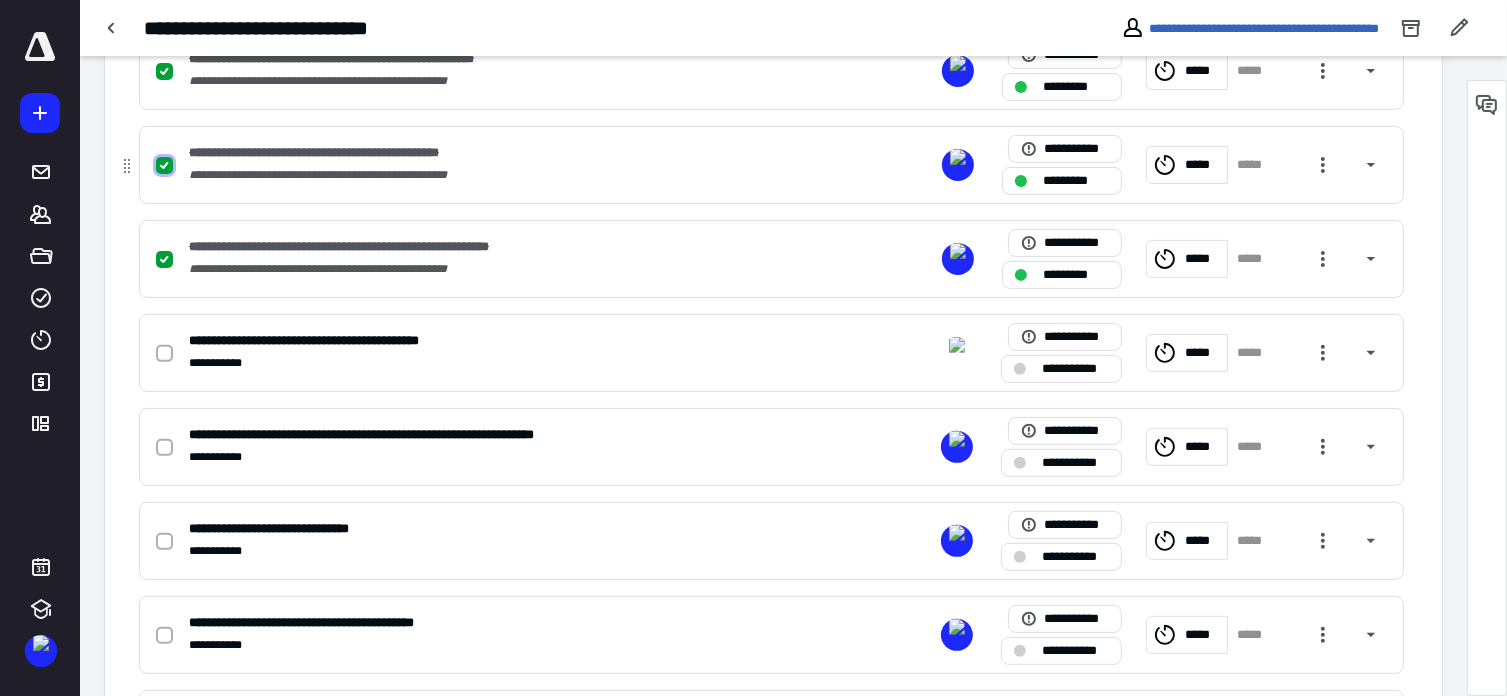 click at bounding box center (164, 166) 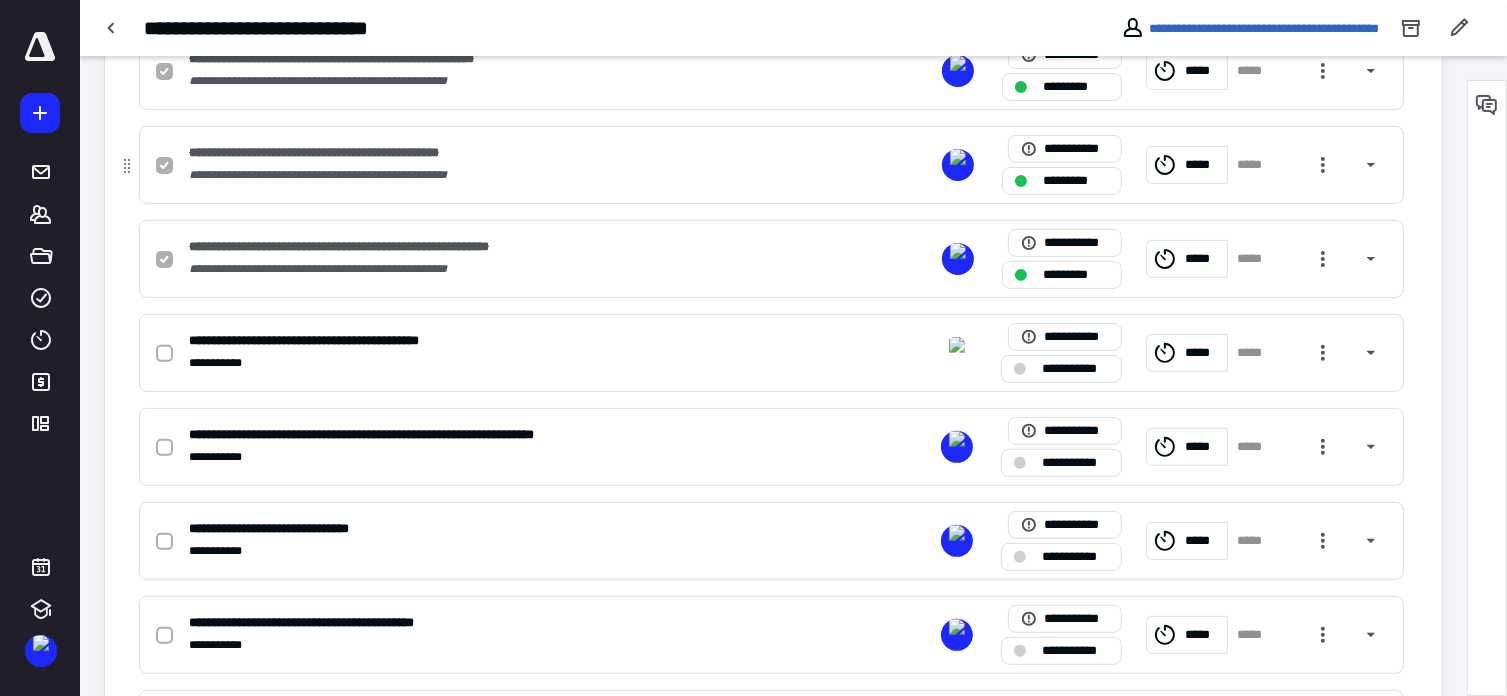 checkbox on "false" 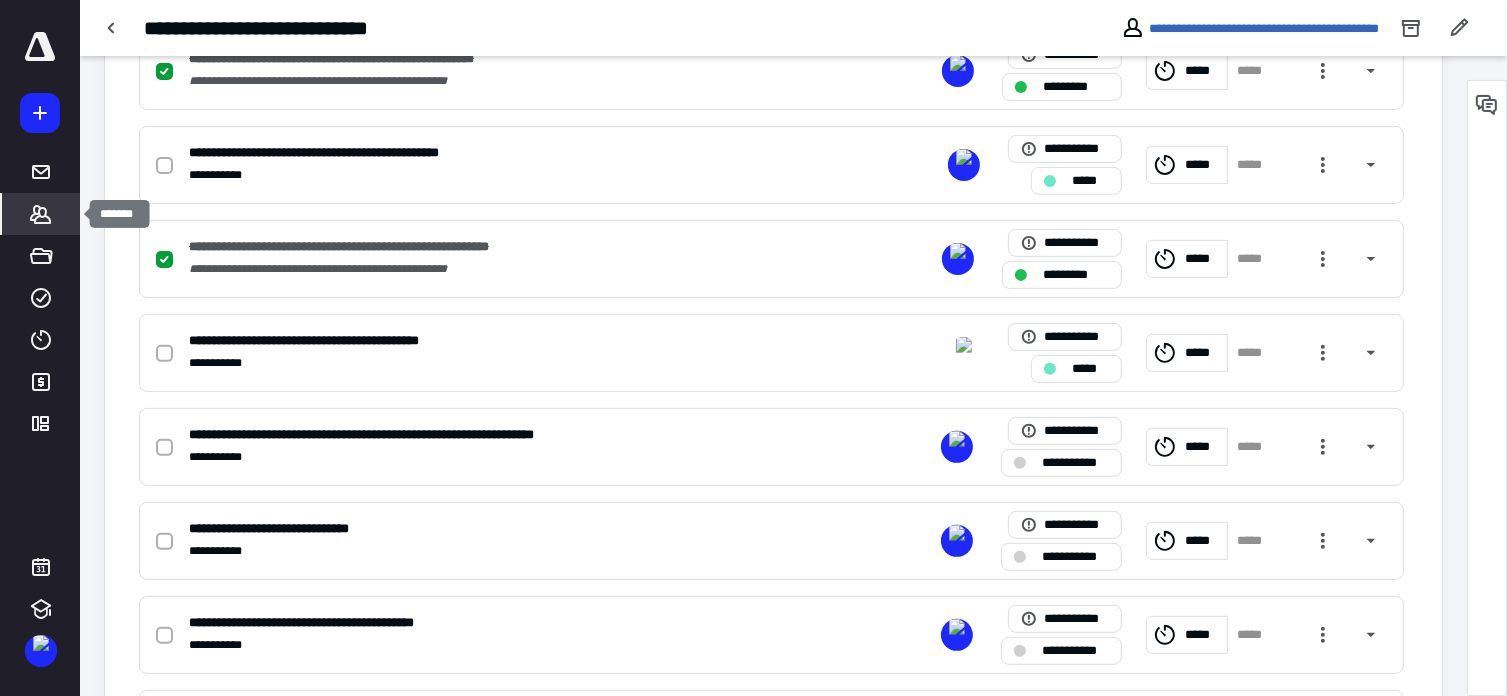 click 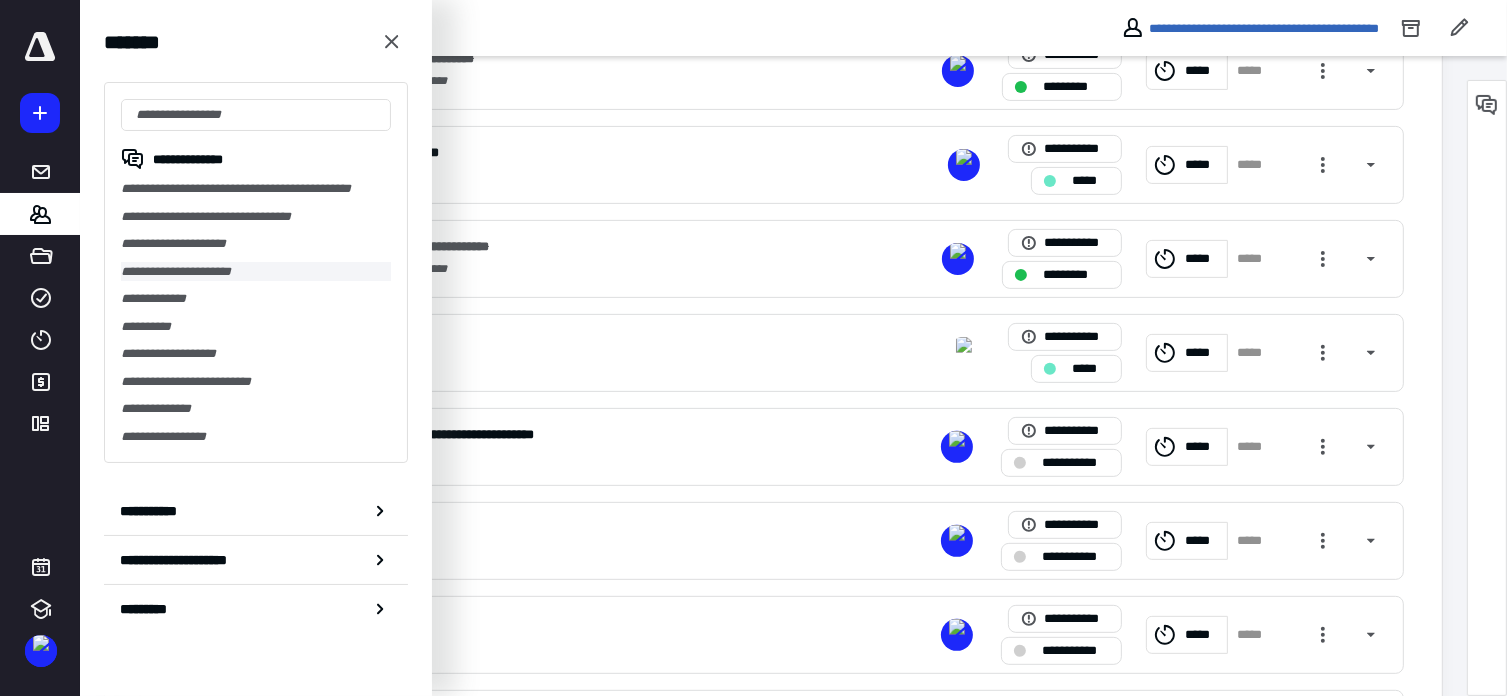 click on "**********" at bounding box center [256, 272] 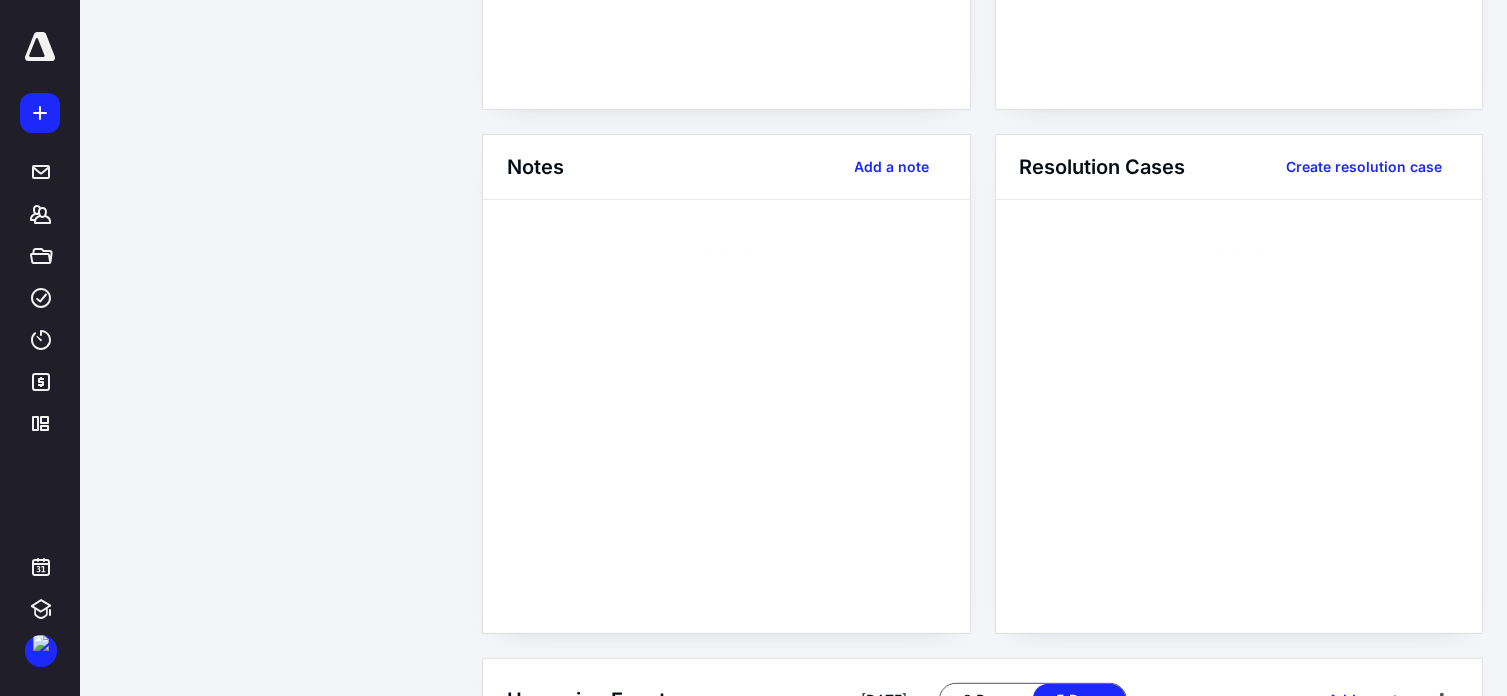 scroll, scrollTop: 0, scrollLeft: 0, axis: both 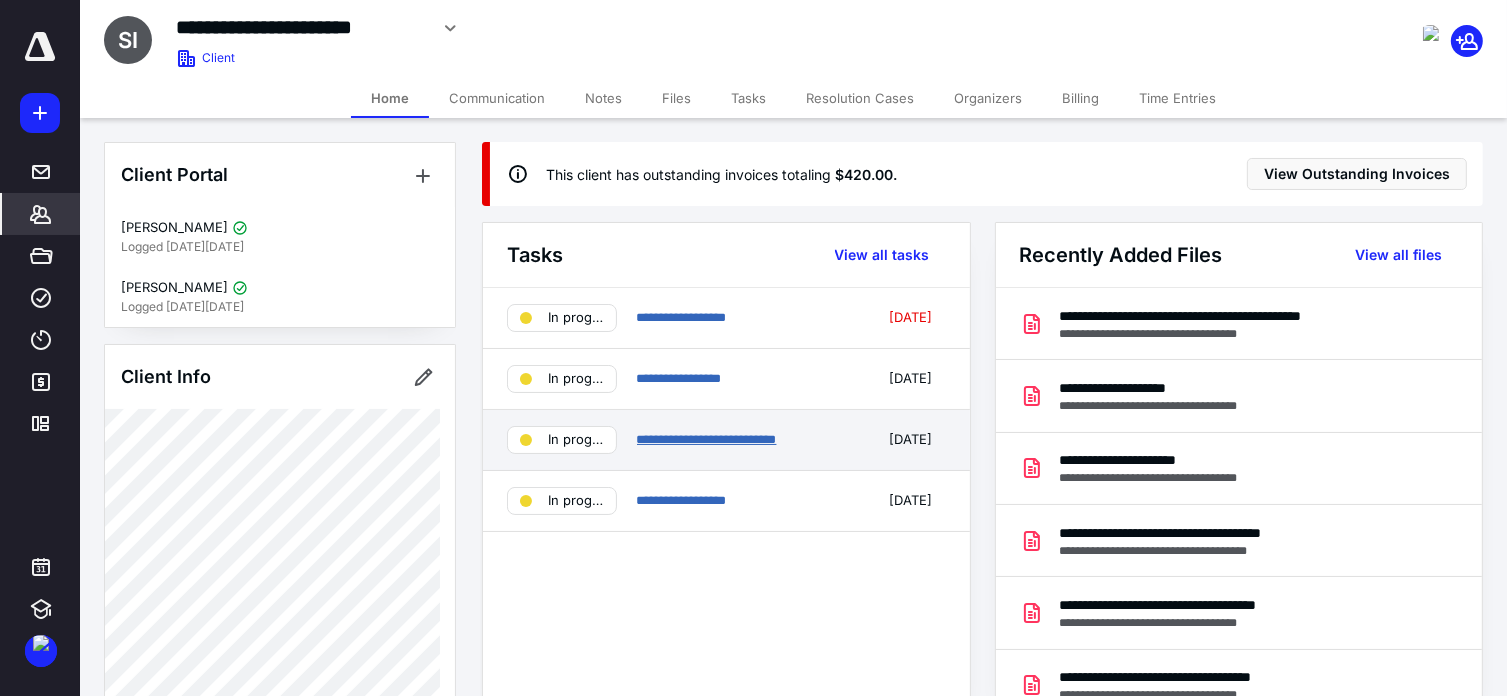 click on "**********" at bounding box center (707, 439) 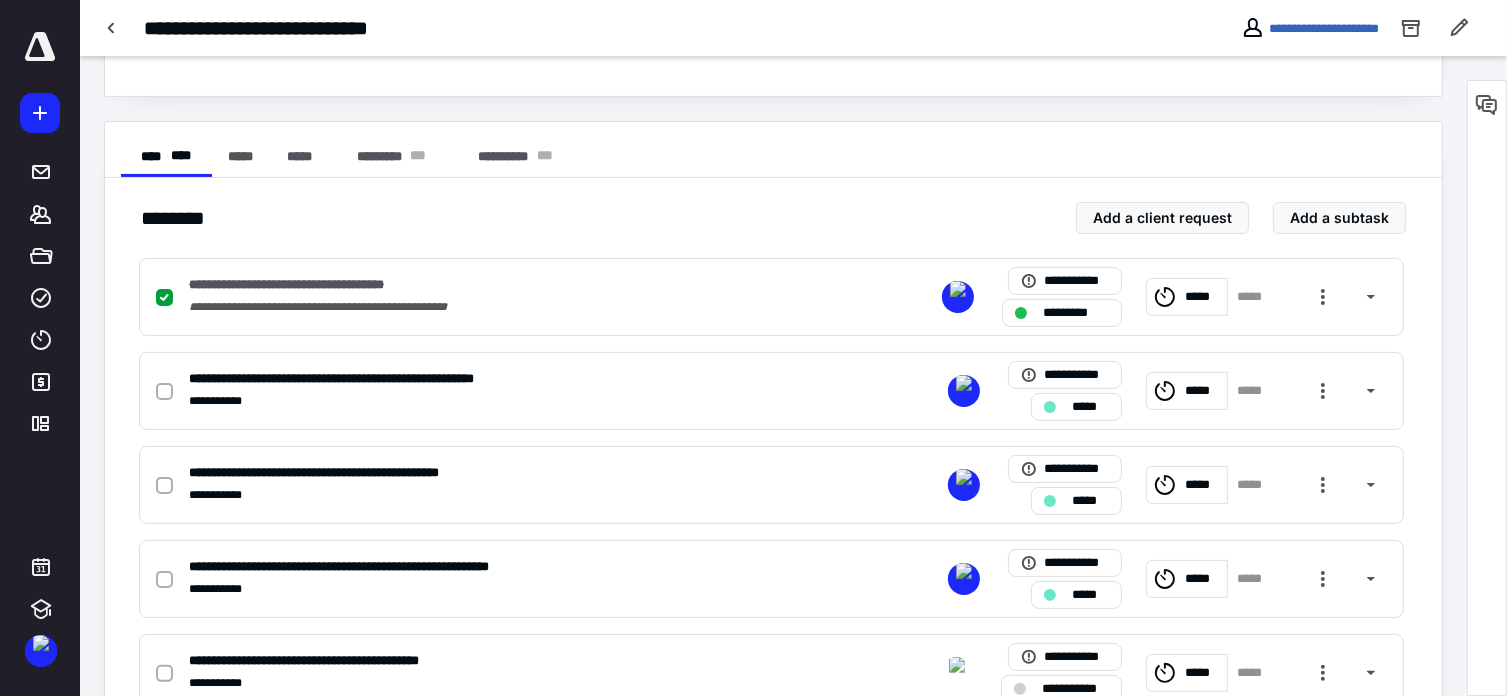 scroll, scrollTop: 360, scrollLeft: 0, axis: vertical 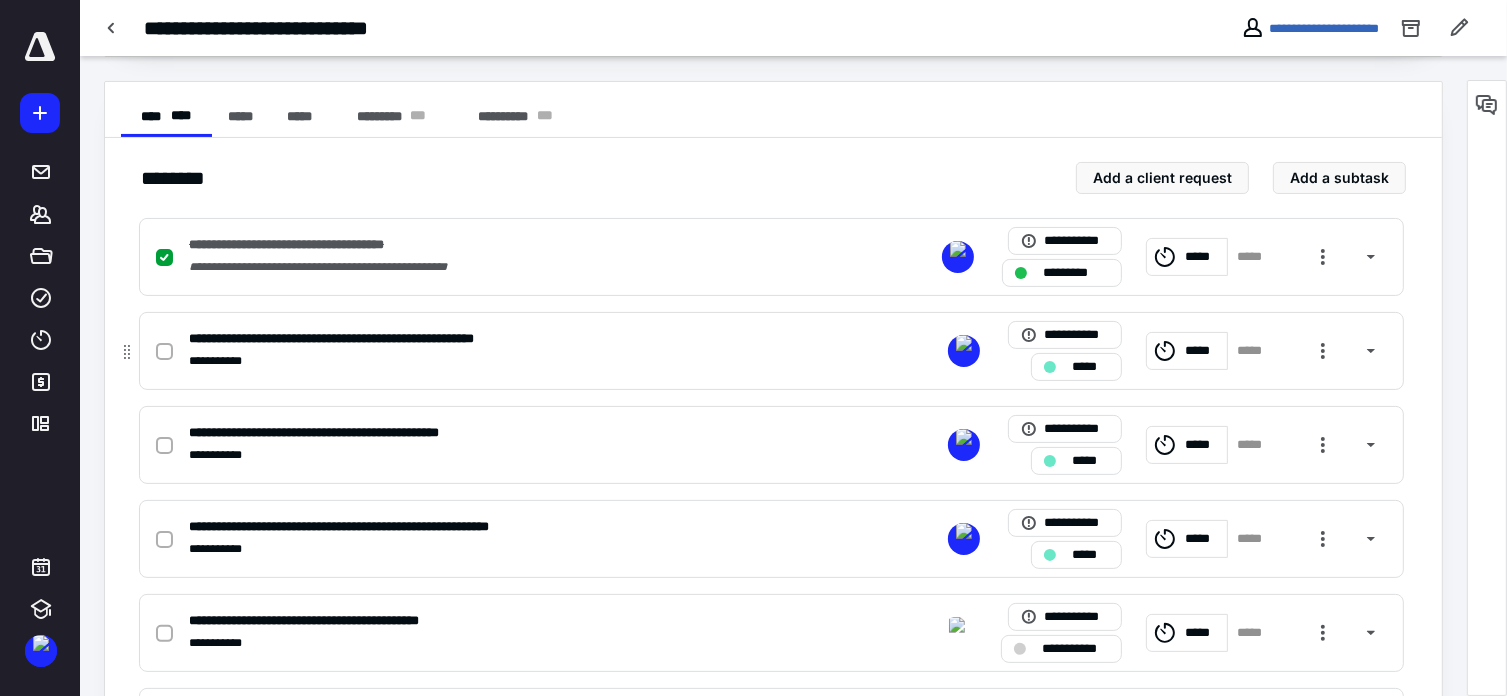 click 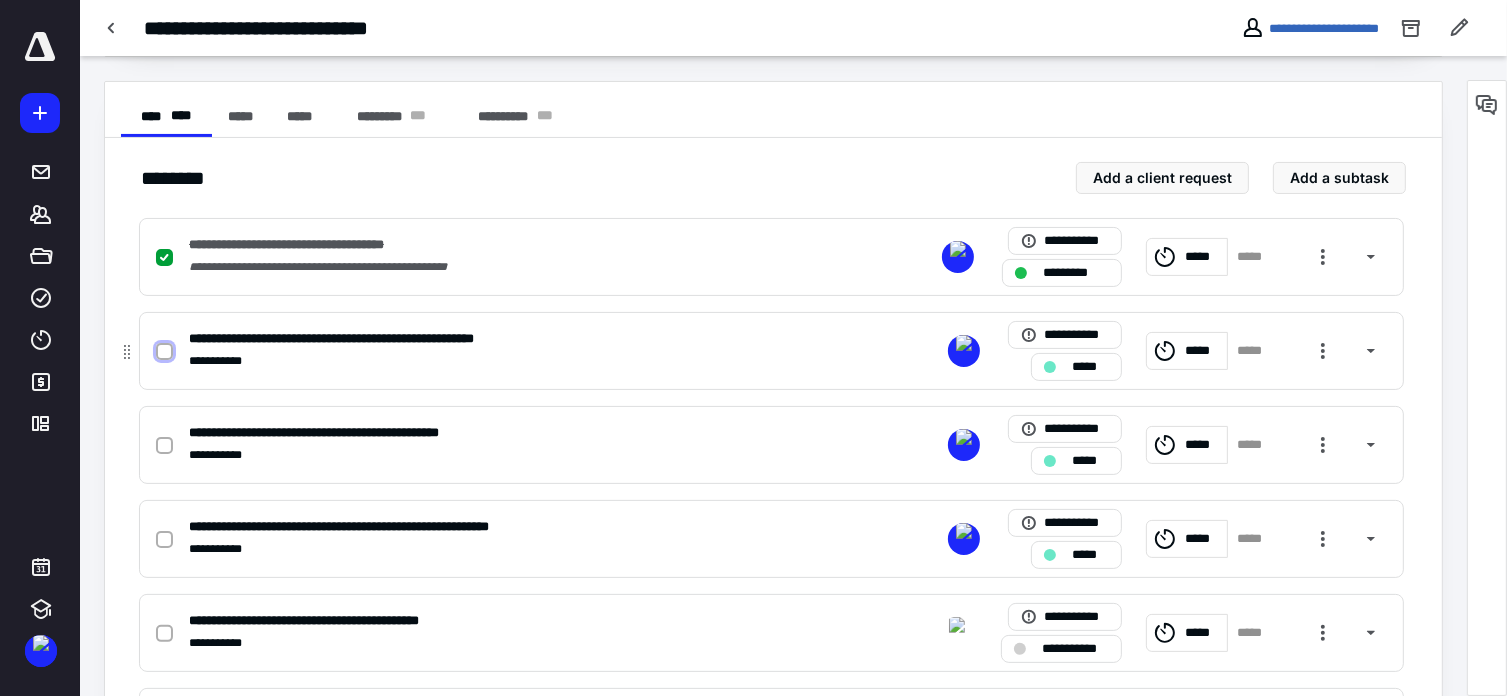 click at bounding box center [164, 352] 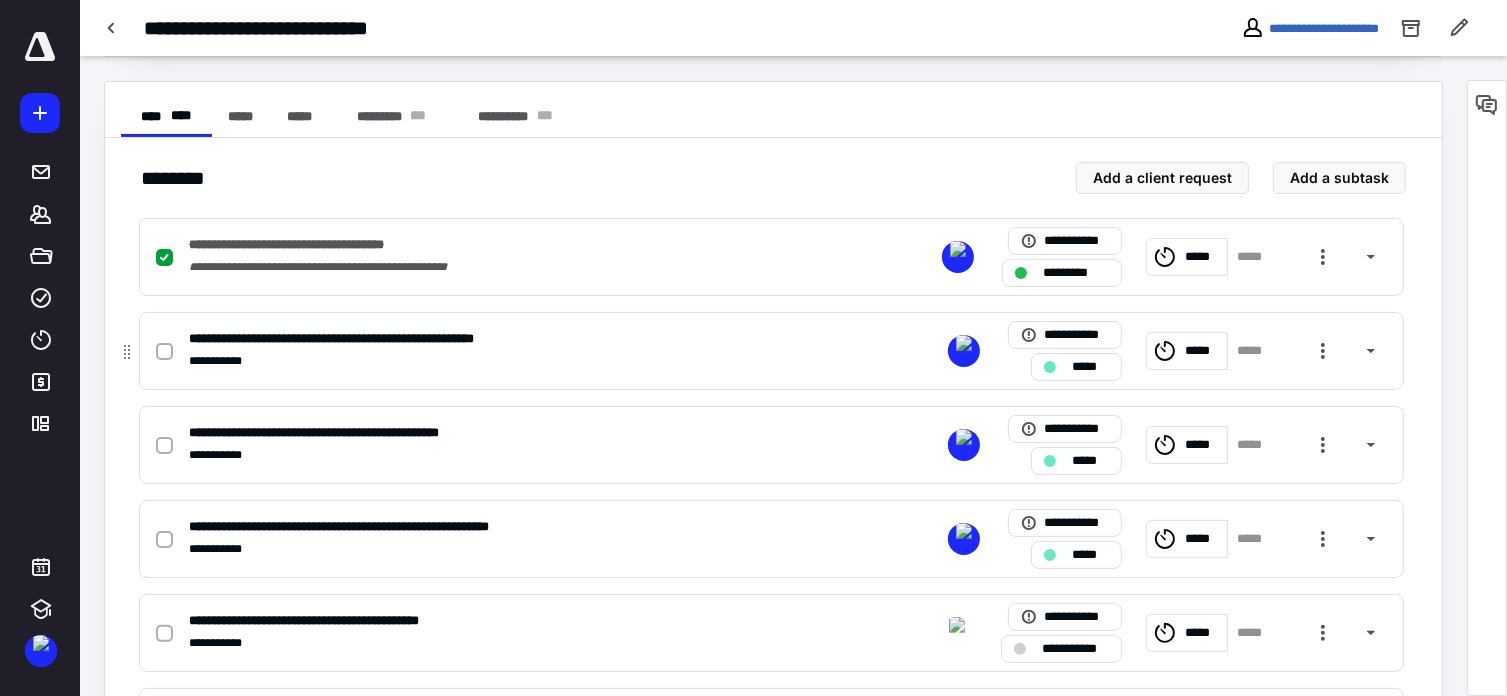 checkbox on "true" 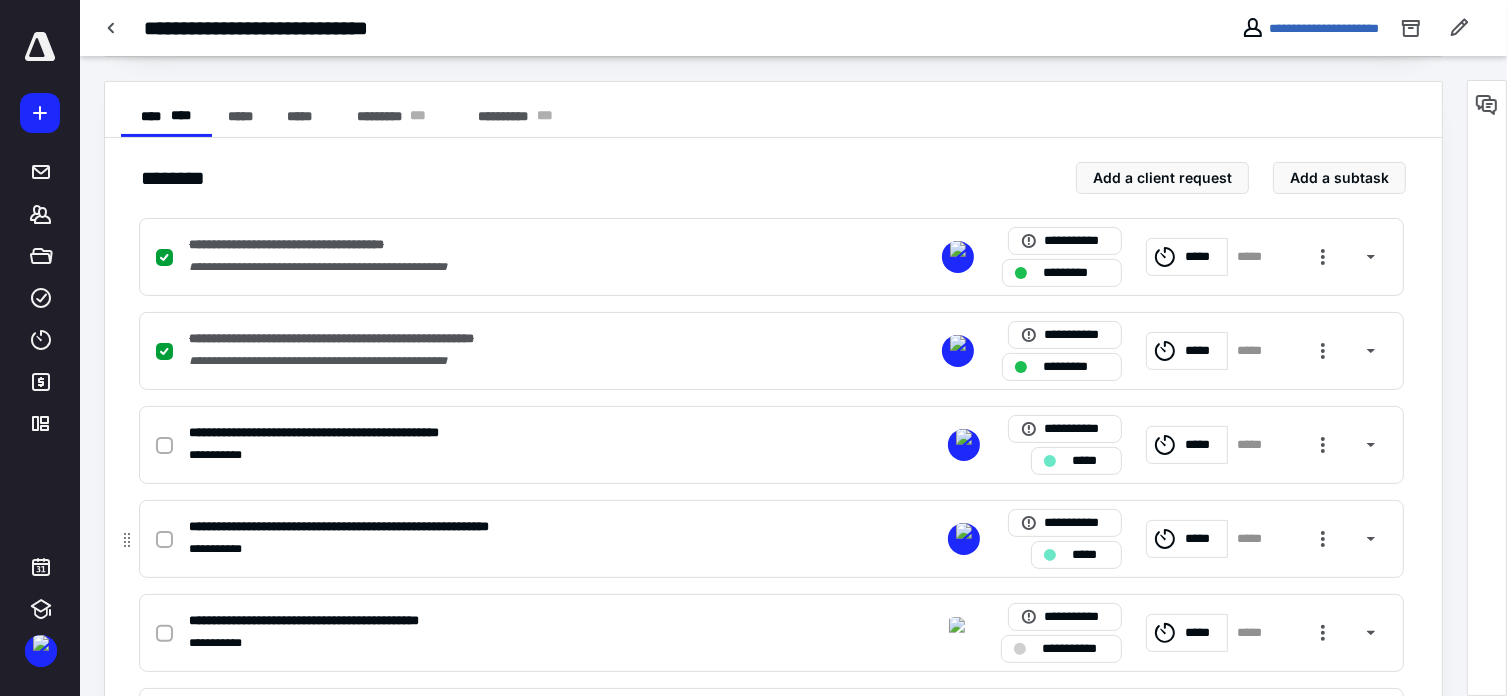click 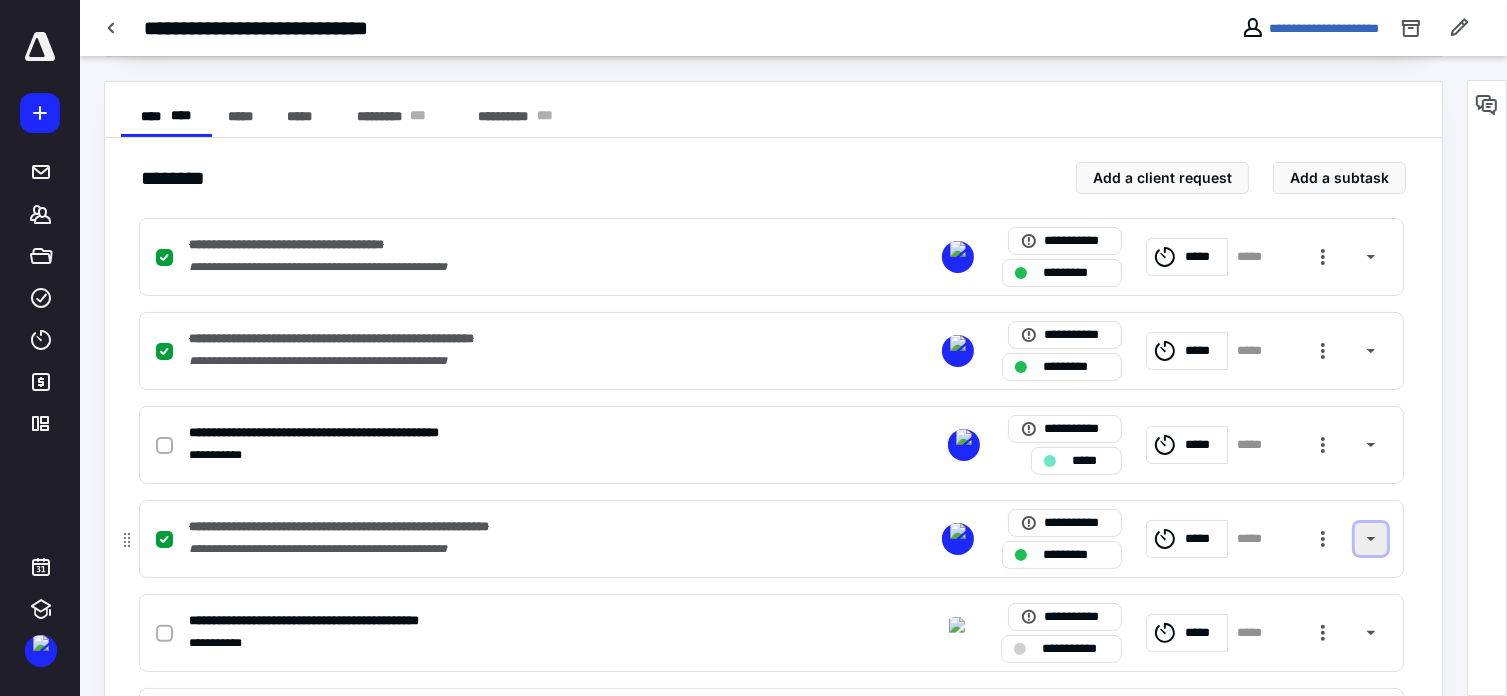 click at bounding box center (1371, 539) 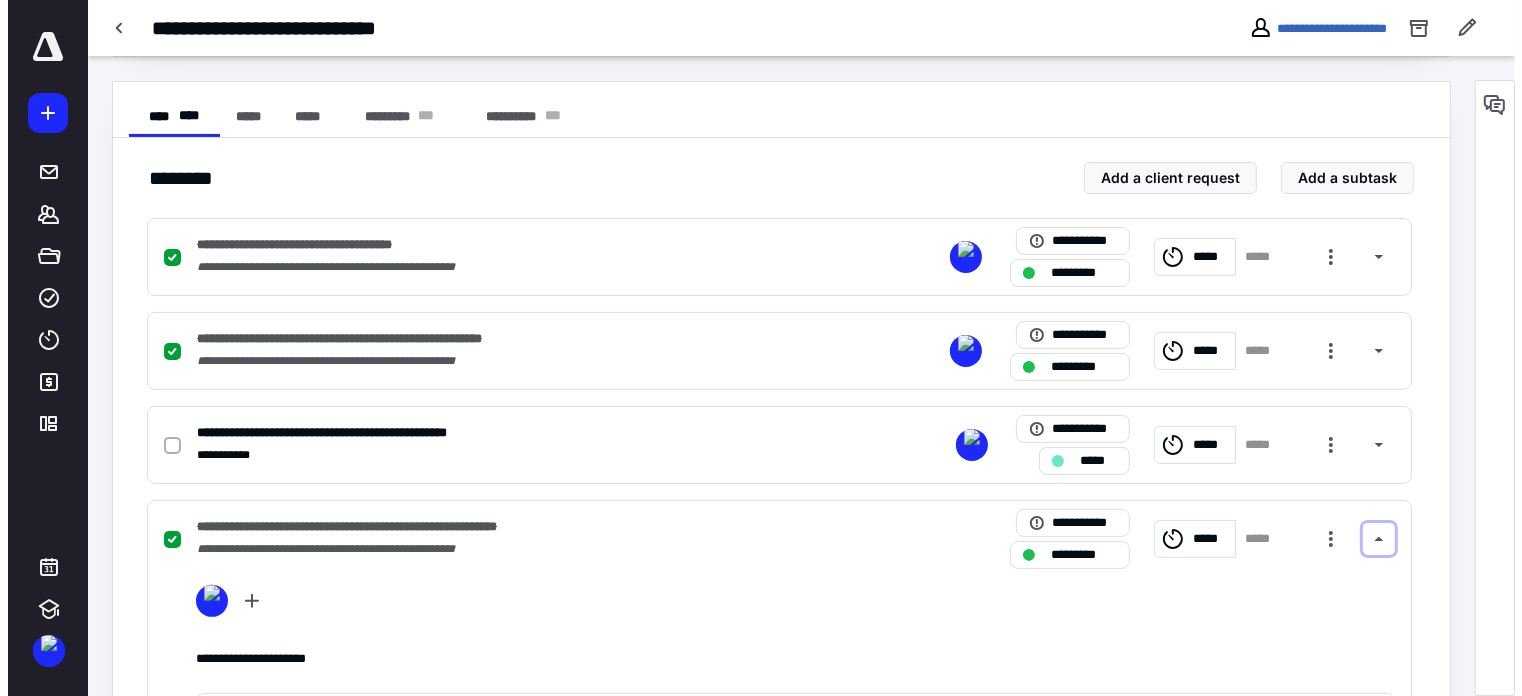 scroll, scrollTop: 968, scrollLeft: 0, axis: vertical 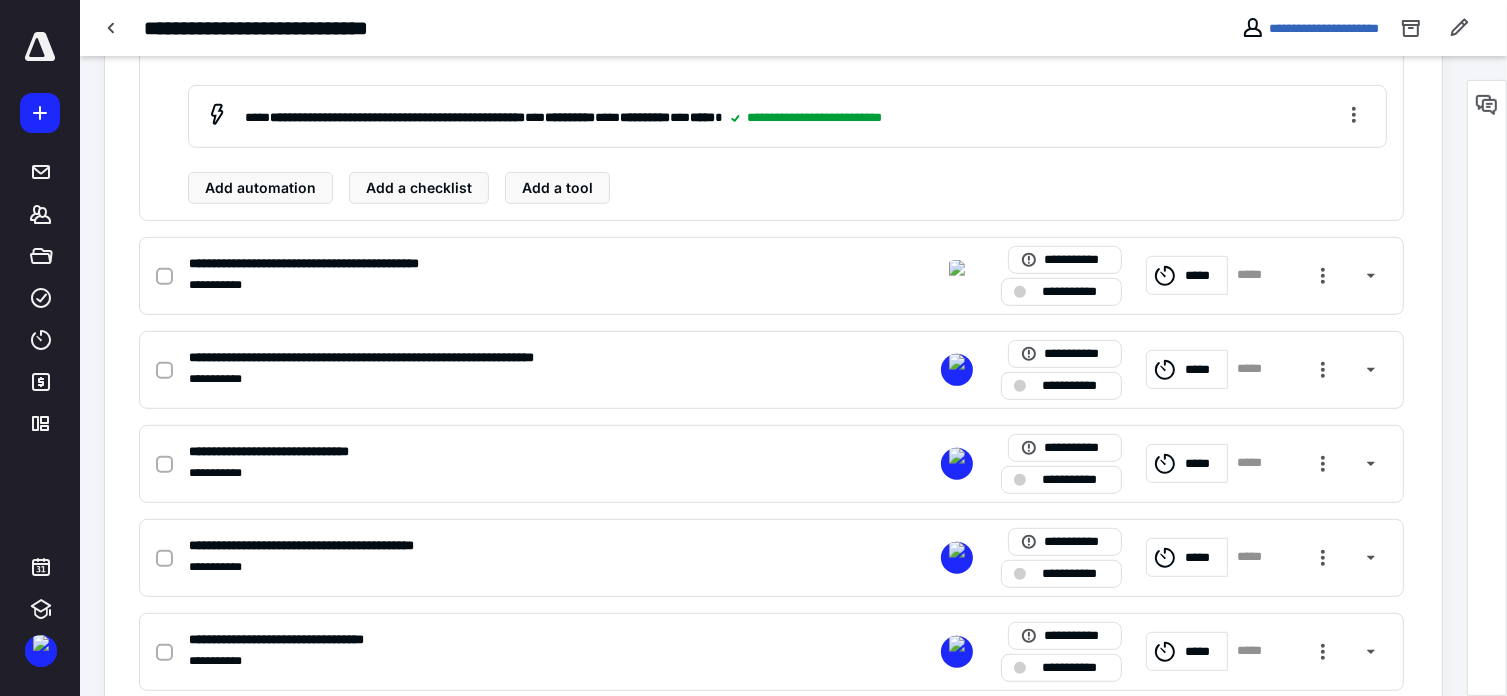 click on "**********" at bounding box center (787, 116) 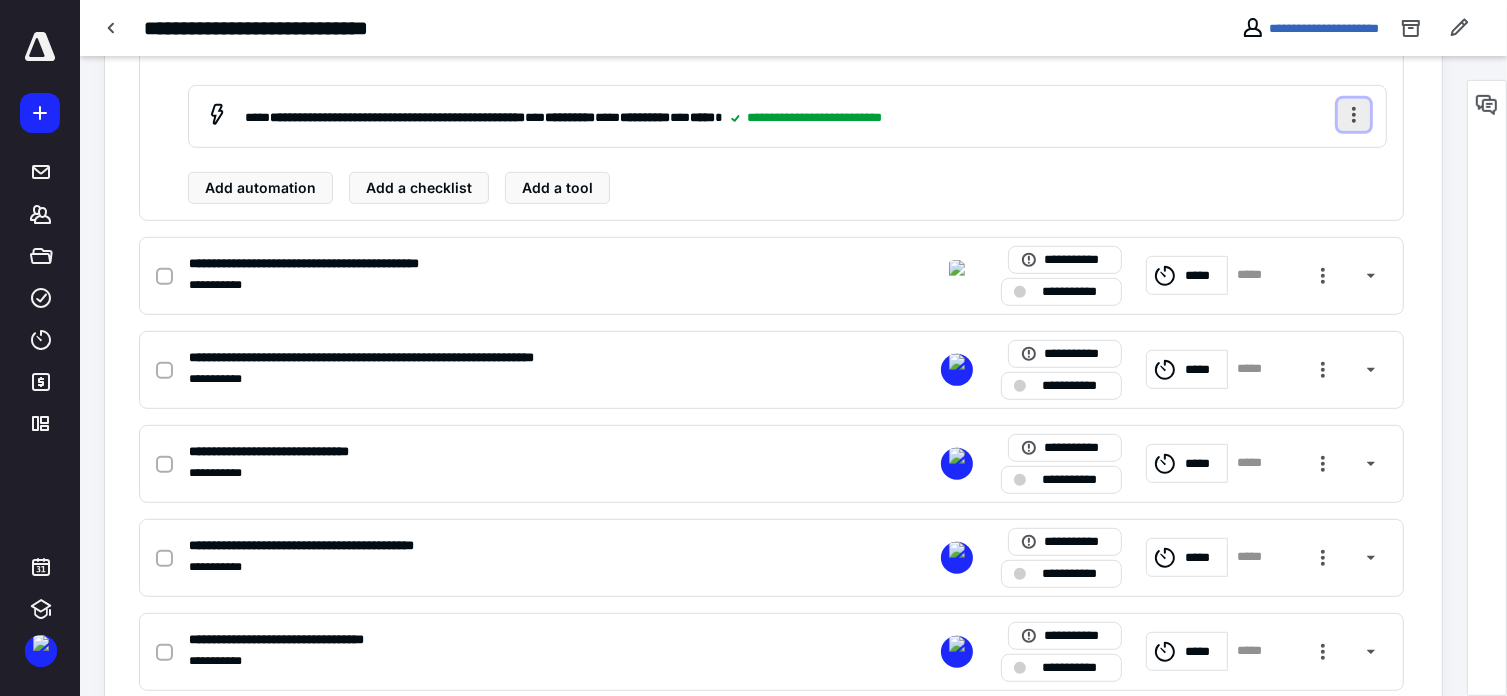 click at bounding box center [1354, 115] 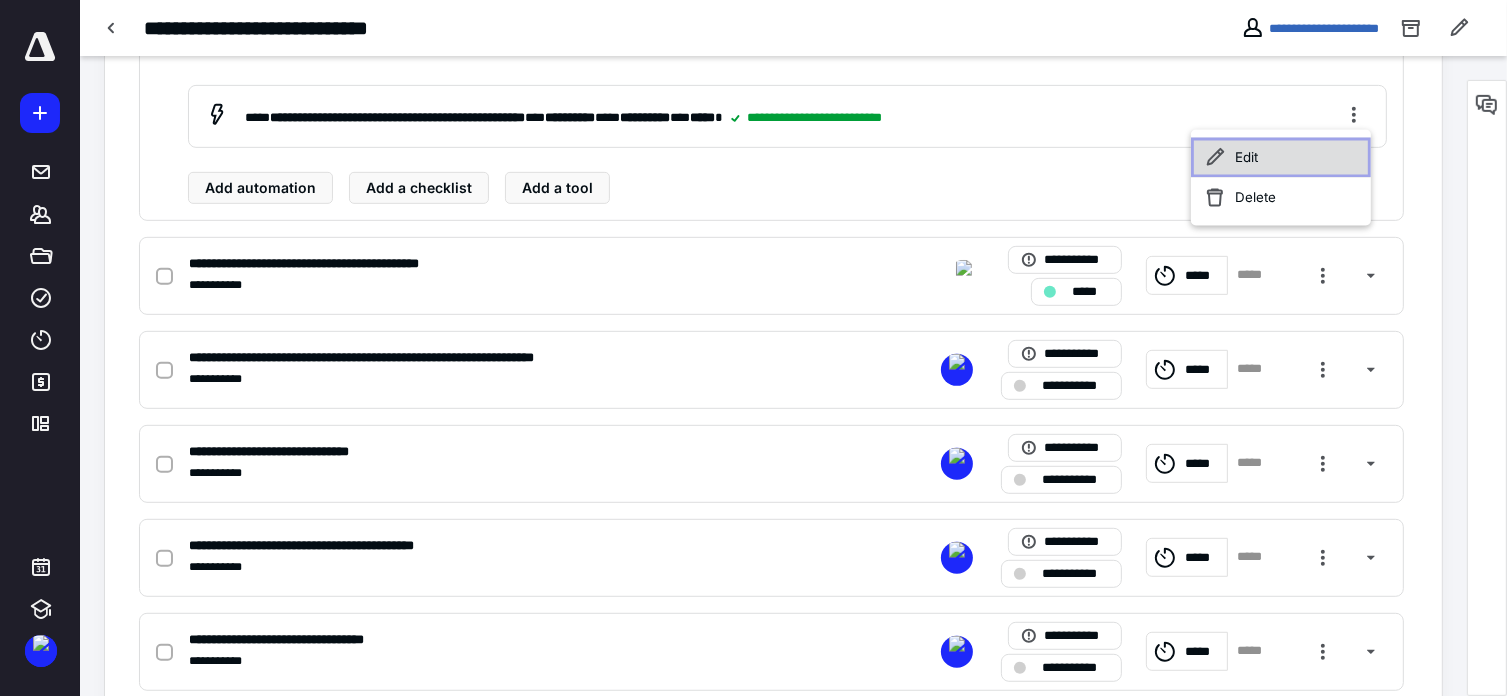 click on "Edit" at bounding box center [1281, 158] 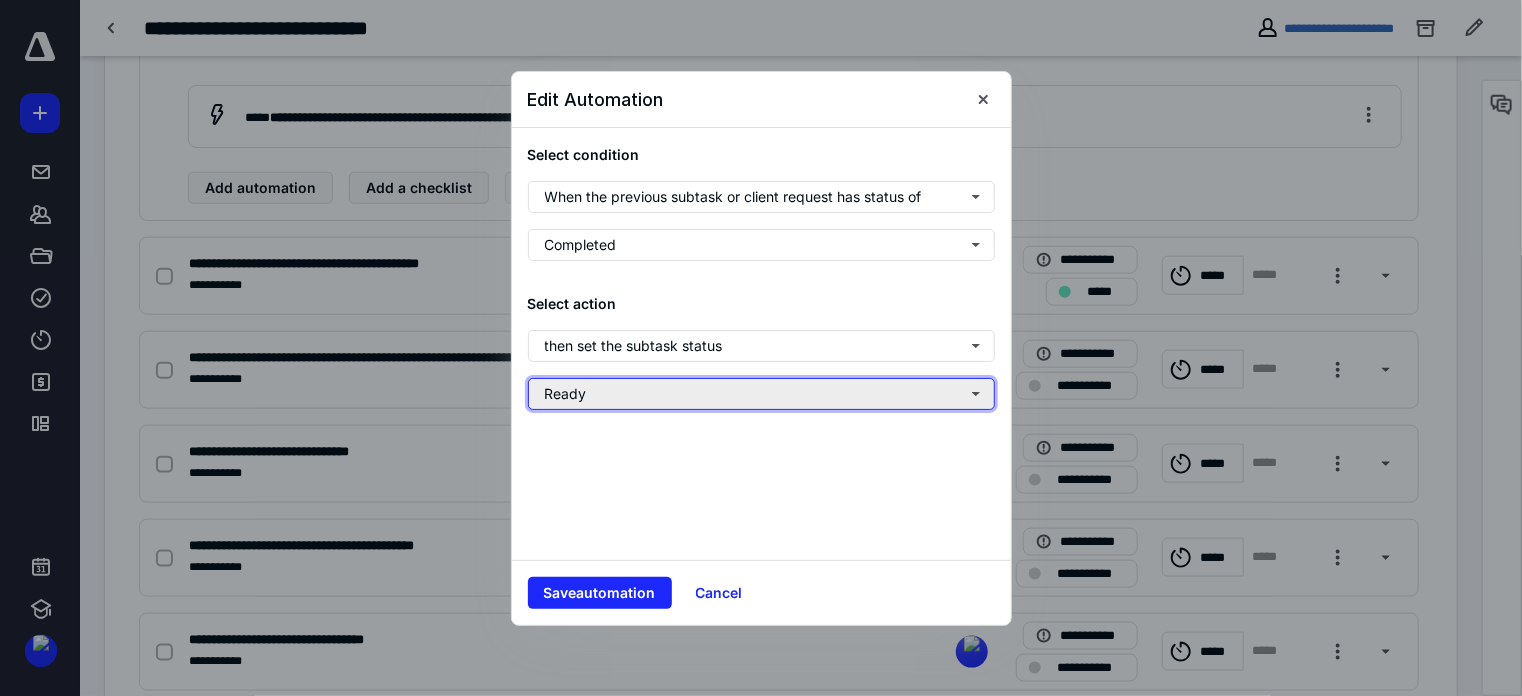 click on "Ready" at bounding box center [761, 394] 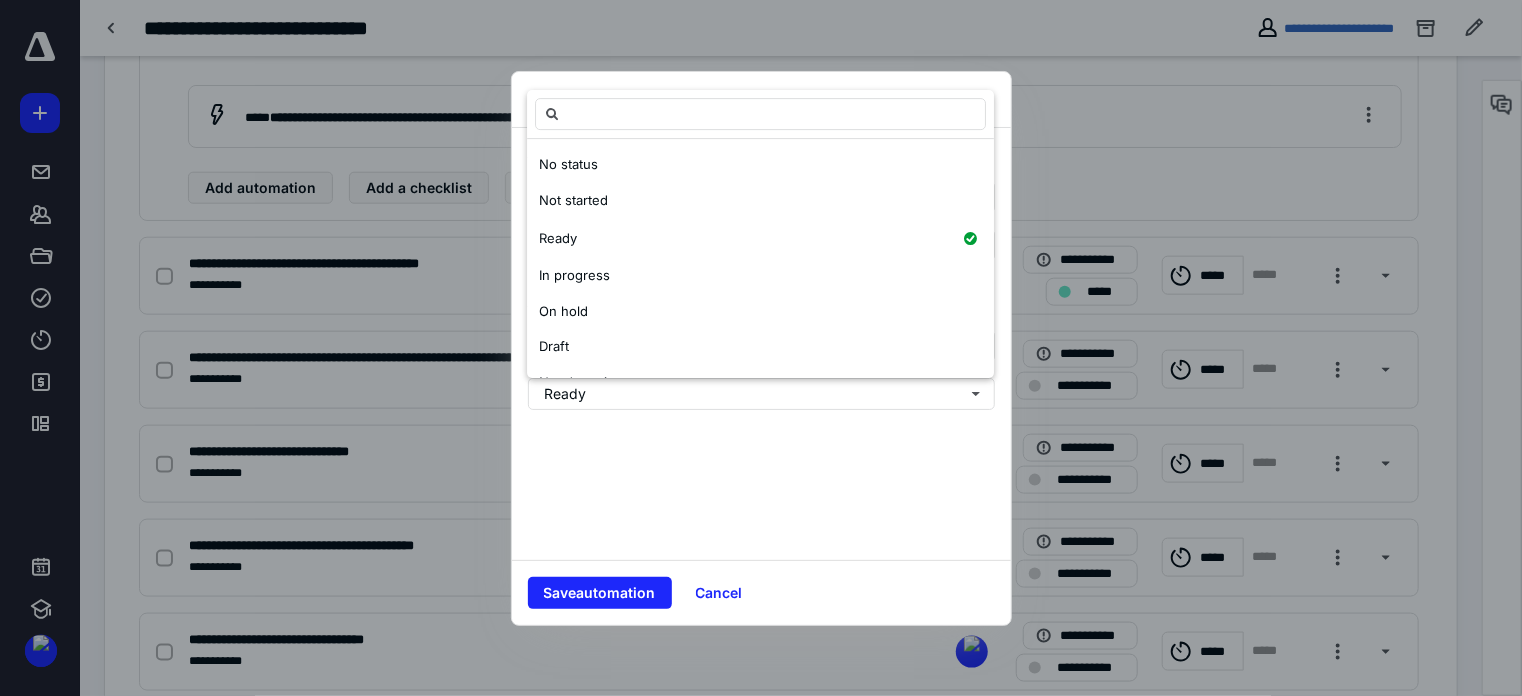 scroll, scrollTop: 100, scrollLeft: 0, axis: vertical 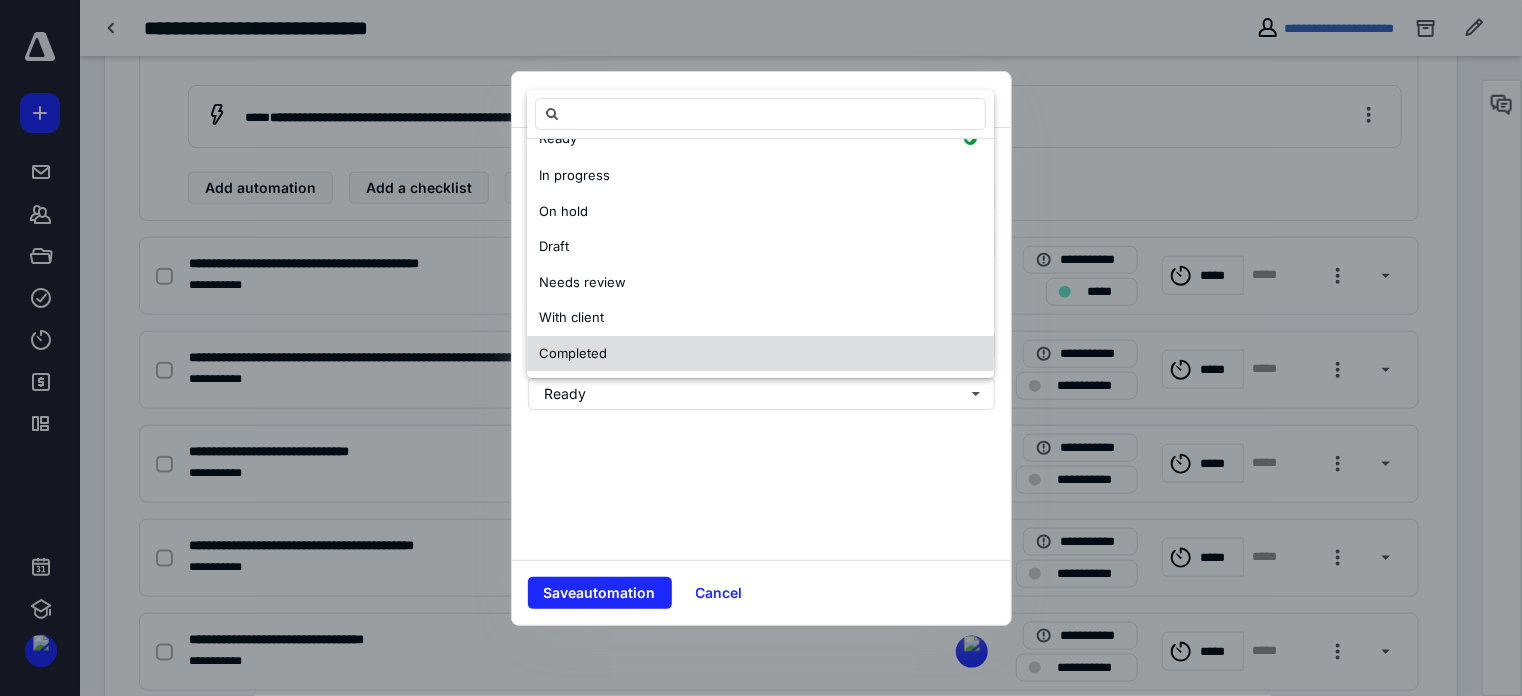 click on "Completed" at bounding box center (760, 354) 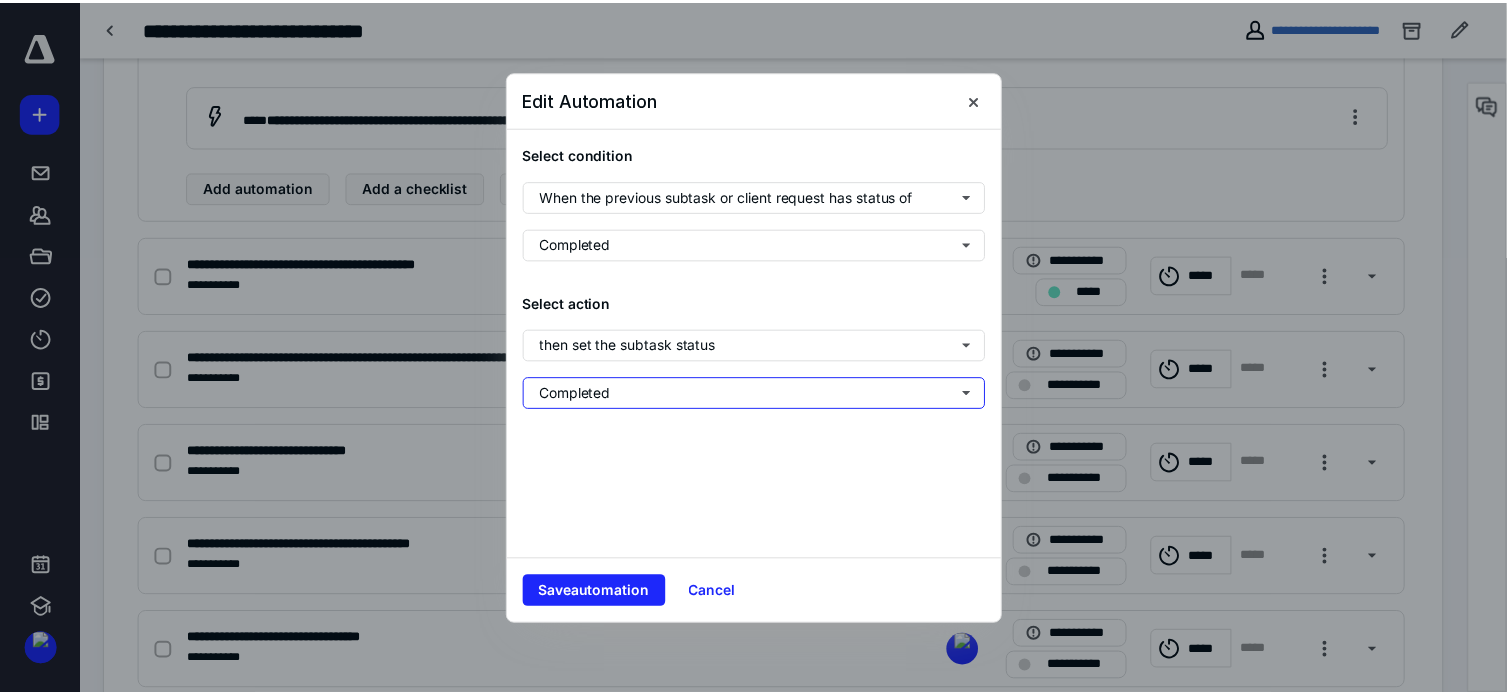 scroll, scrollTop: 0, scrollLeft: 0, axis: both 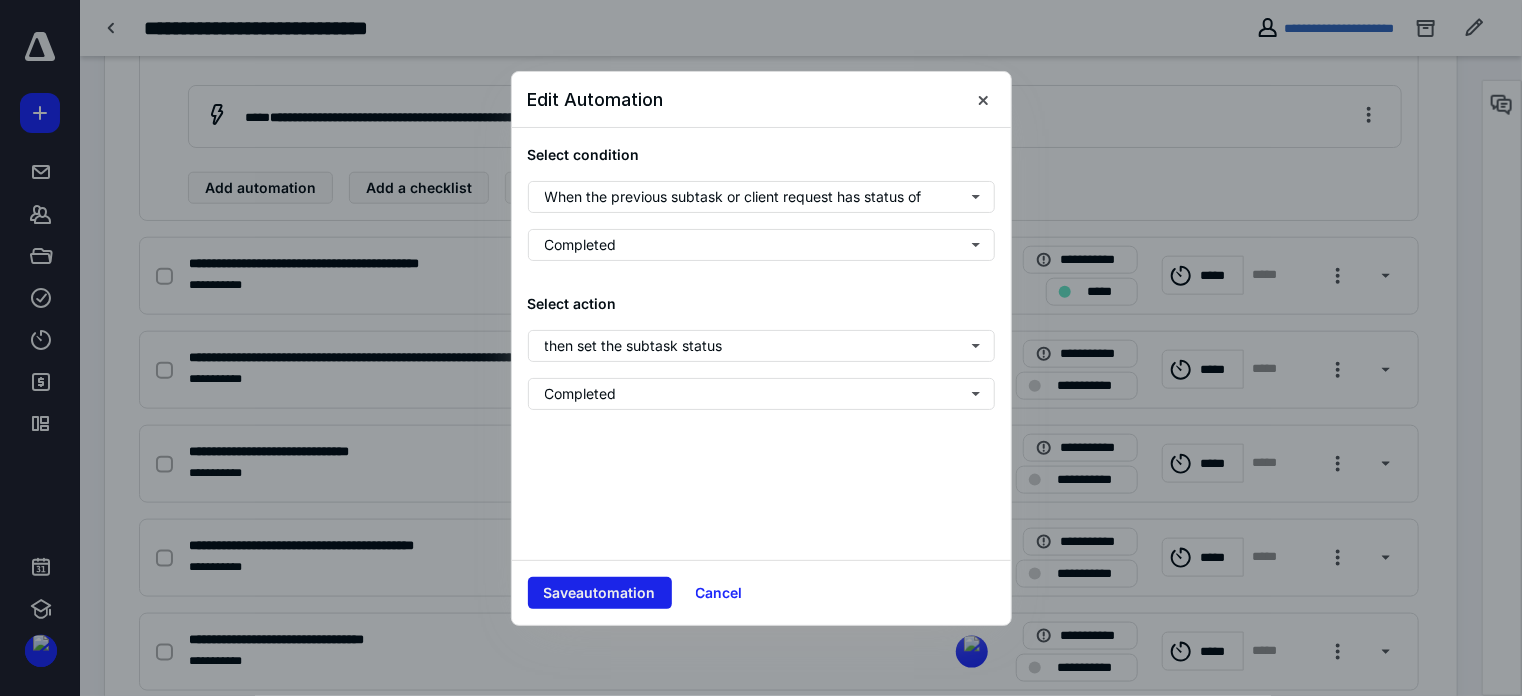 click on "Save  automation" at bounding box center (600, 593) 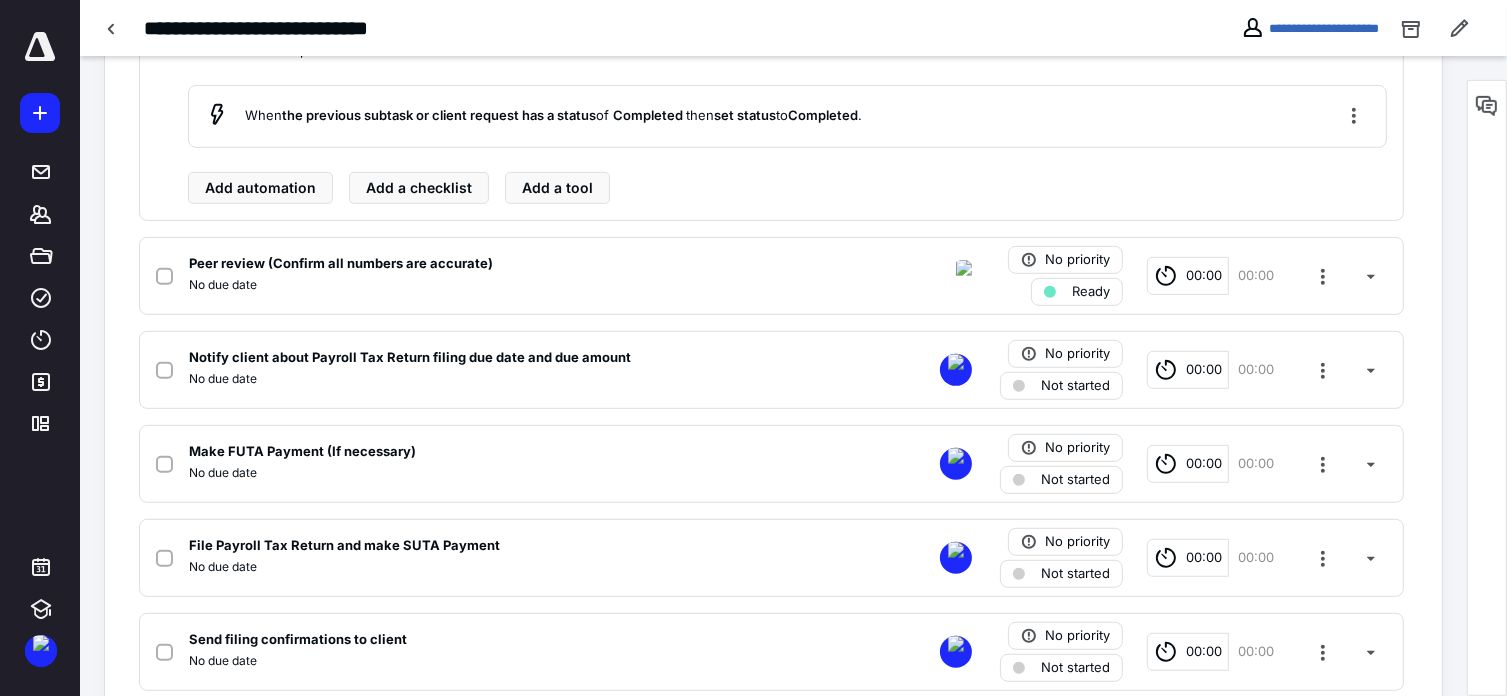 click on "Task  details  Primary Recurring Task Medium In progress 00:00 00:00 Total time: 00:00 | 00:00 Recurs every   3   months  on  completion Dates Add a date Start date [DATE] Due date [DATE] 30 % PROGRESS Work ( 10 ) Files Notes Reminders ( 1 ) Automation ( 2 ) Subtasks Add a client request Add a subtask Calculate SUTA/FUTA using HYA worksheet Completed  [DATE]  8:36 PM  by [PERSON_NAME] No priority Completed 00:00 00:00 Review Form 941/940 (4Q Only), Form NYS-45 or NJ927 in AW Completed  [DATE]  8:39 PM  by [PERSON_NAME] No priority Completed 00:00 00:00 Check and compare the previous payroll tax returns No due date No priority Ready 00:00 00:00 Input filing information on NYS-45 or NJ 927 web file online Completed  [DATE]  8:39 PM  by [PERSON_NAME] No priority Completed 00:00 00:00 No subtask description When  the previous subtask or client request has a status  of   Completed   then  set status  to  Completed . Add automation Add a checklist Add a tool Ready" at bounding box center (773, -39) 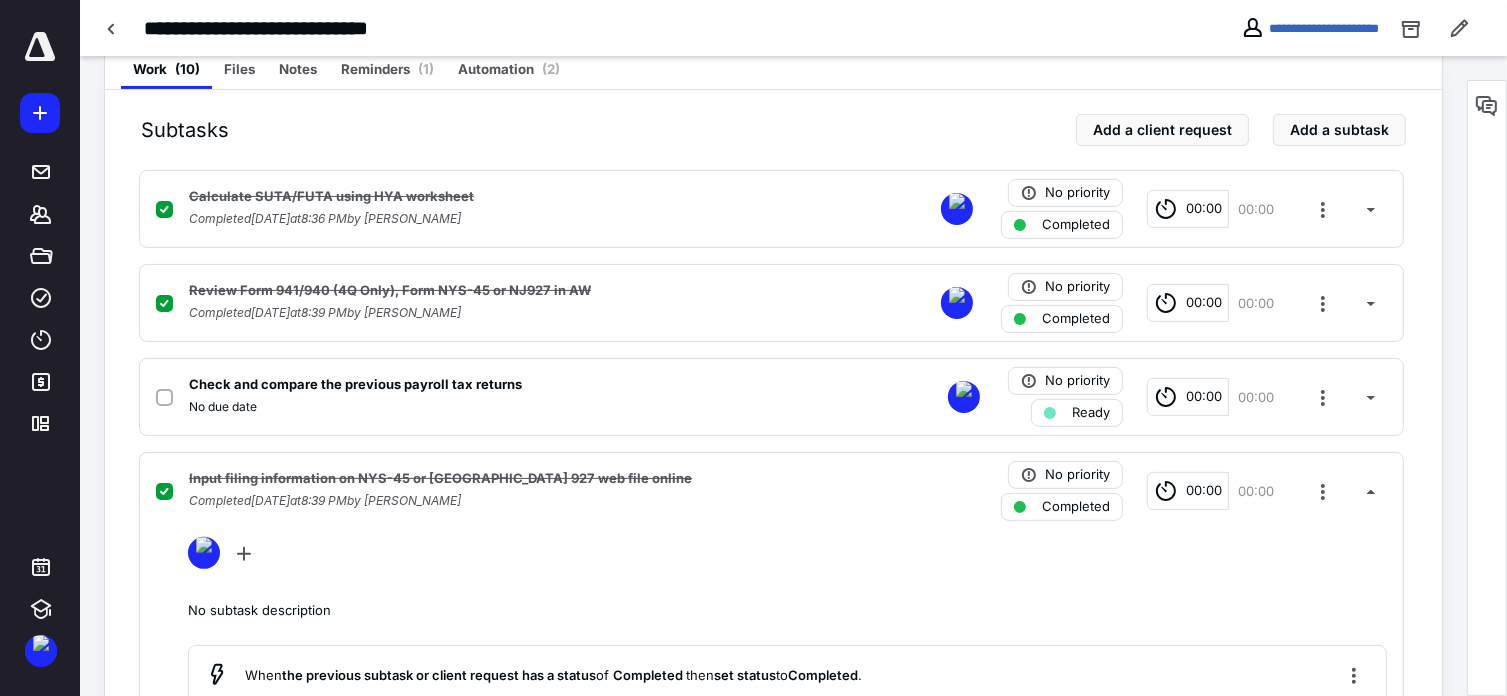 scroll, scrollTop: 0, scrollLeft: 0, axis: both 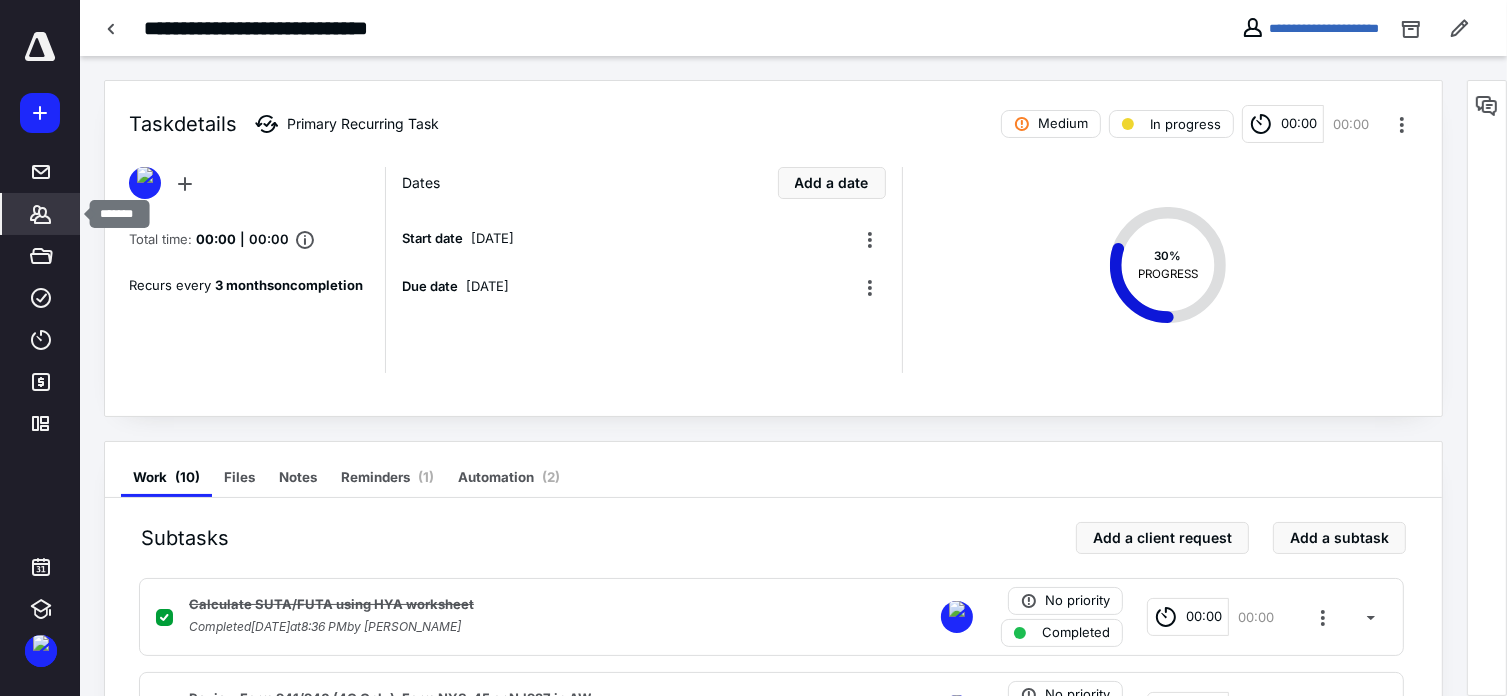 click on "*******" at bounding box center (41, 214) 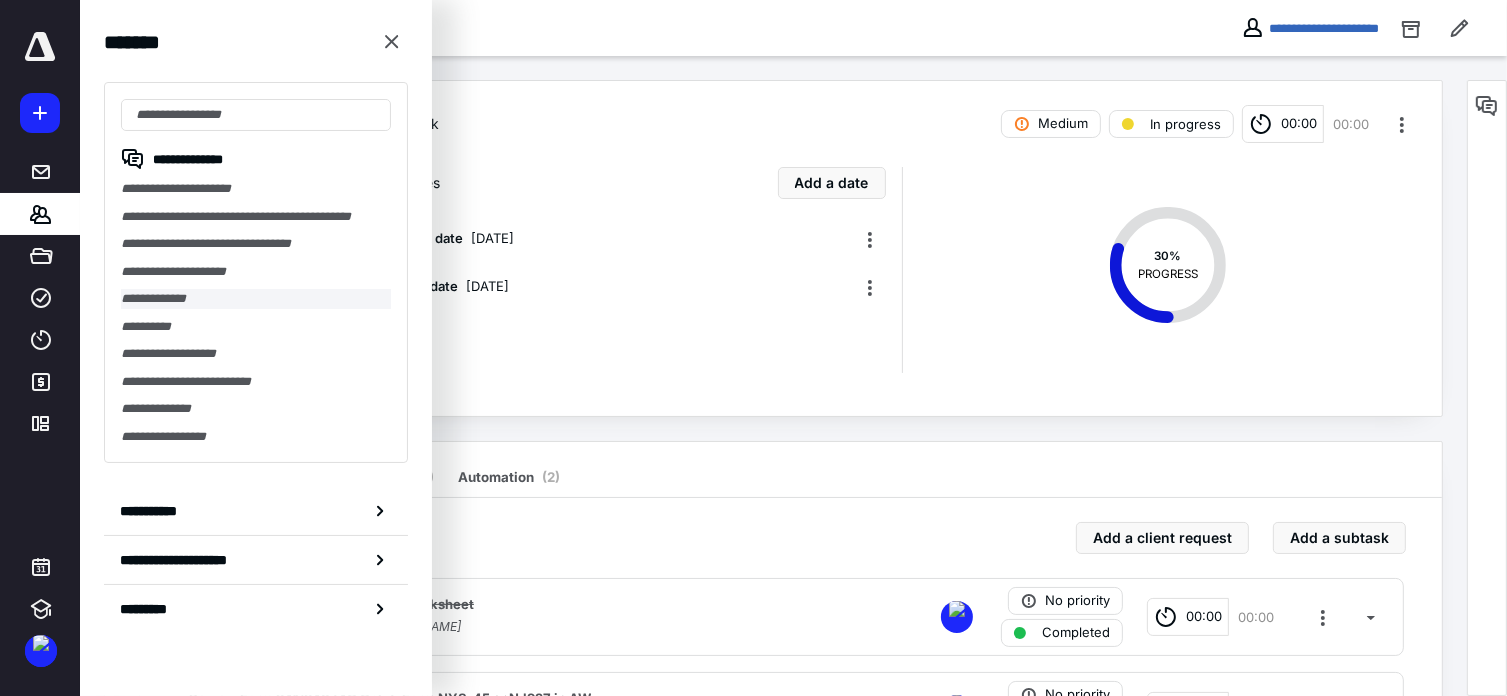 click on "**********" at bounding box center [256, 299] 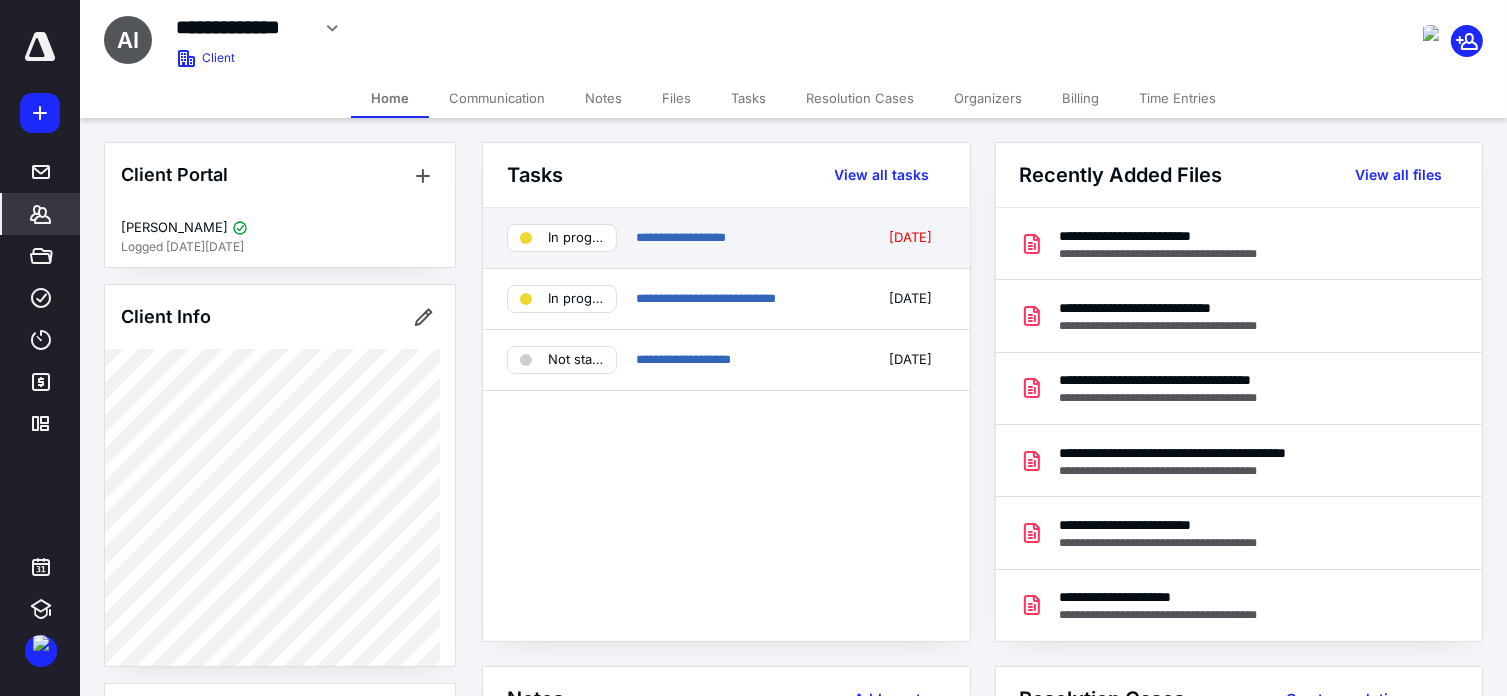 click on "In progress" at bounding box center [576, 238] 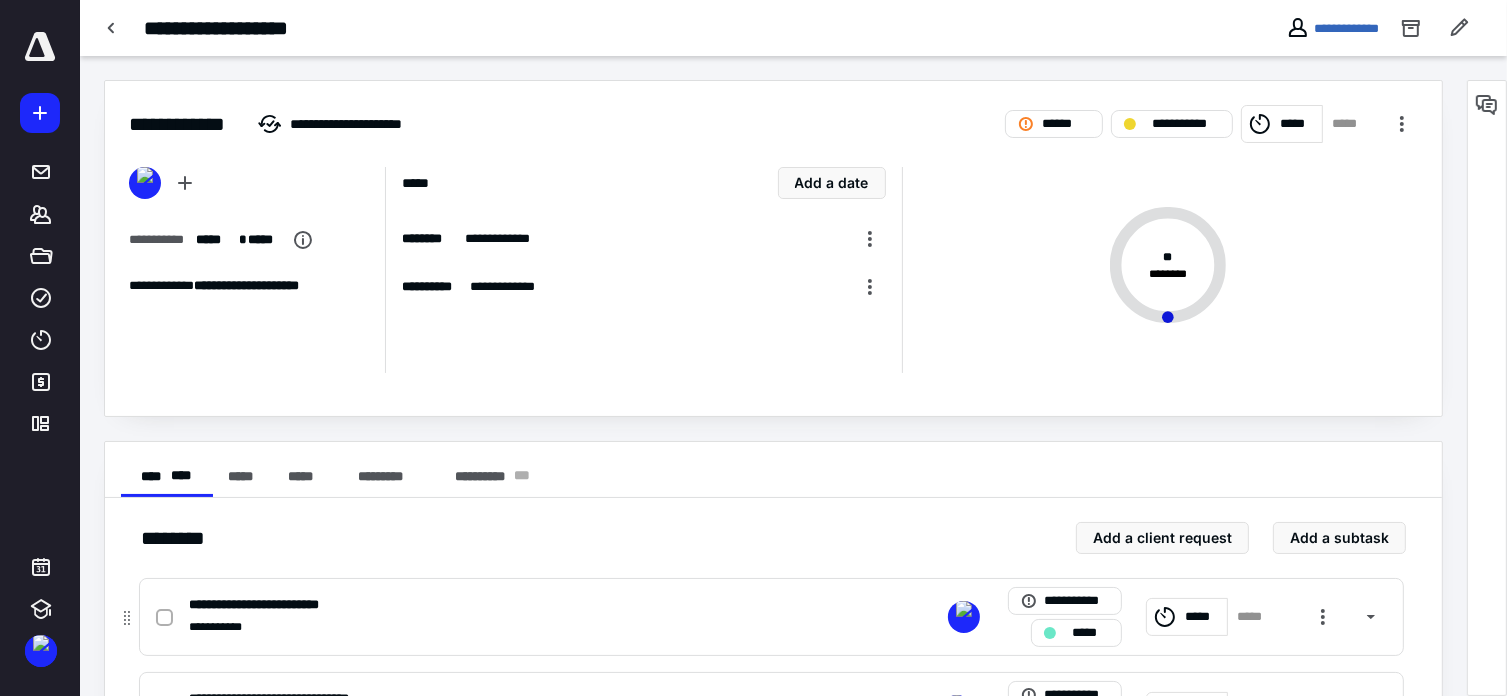 click on "**********" at bounding box center [496, 617] 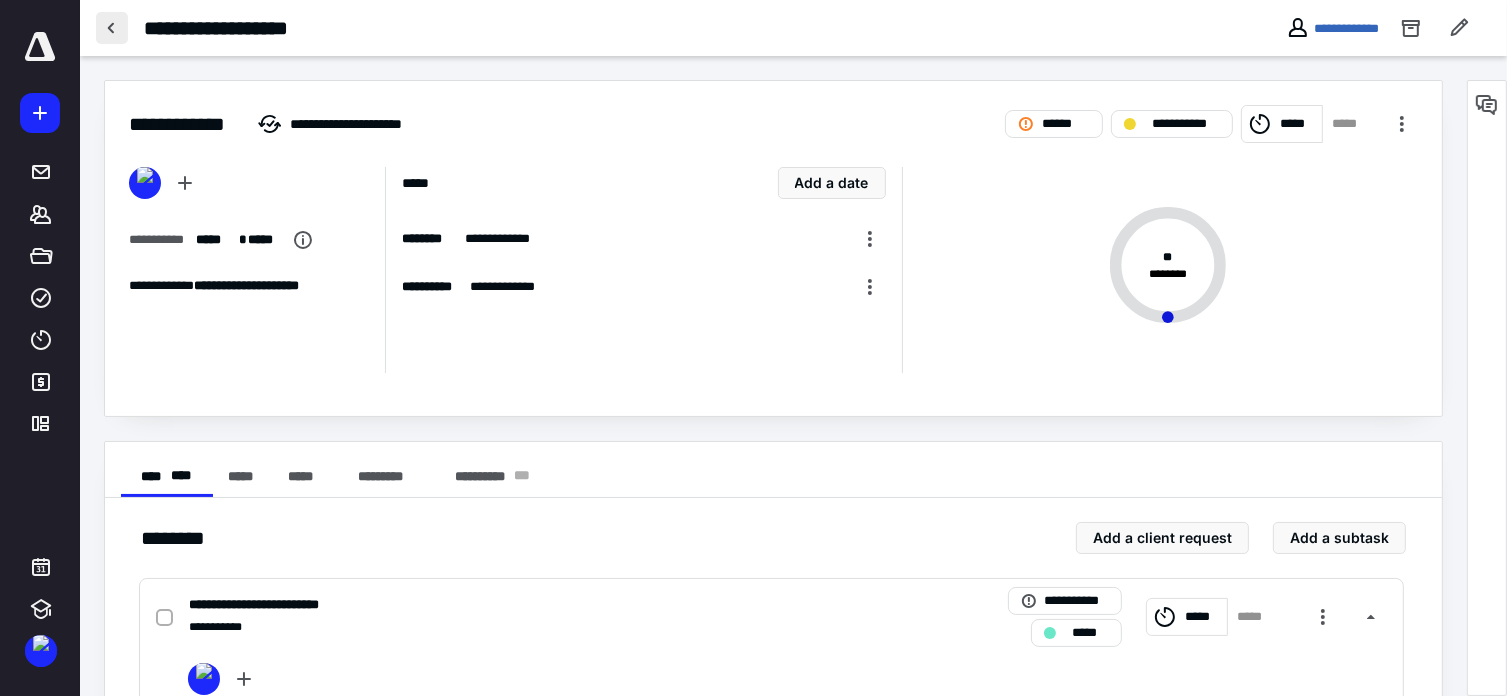 click at bounding box center (112, 28) 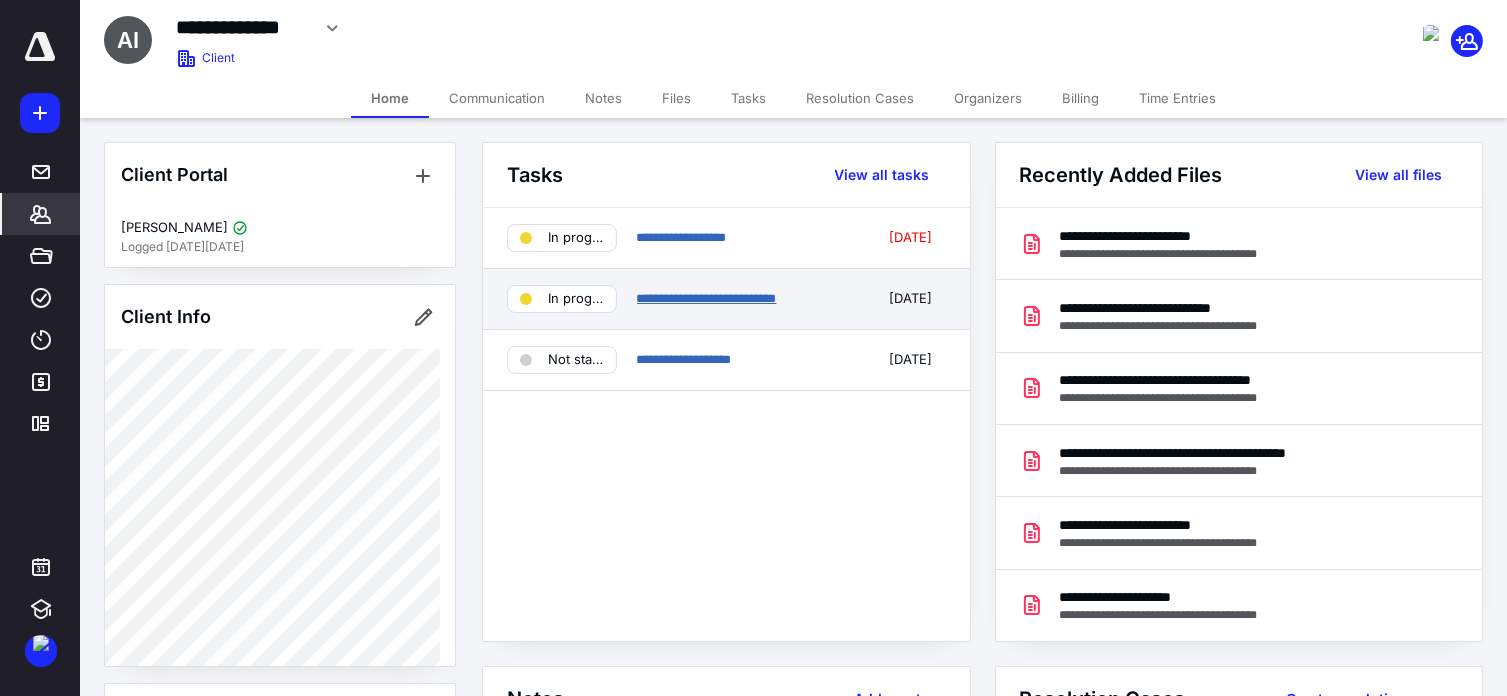 click on "**********" at bounding box center [707, 298] 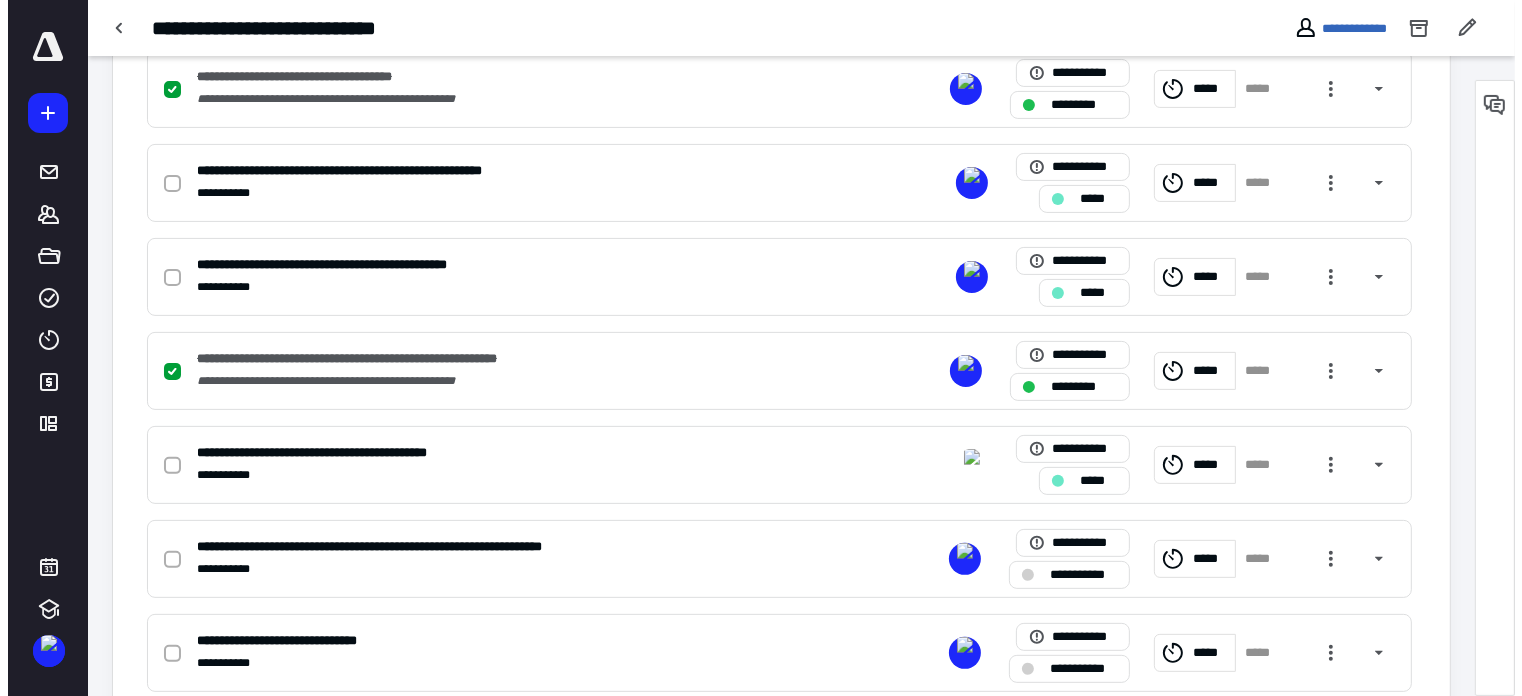 scroll, scrollTop: 488, scrollLeft: 0, axis: vertical 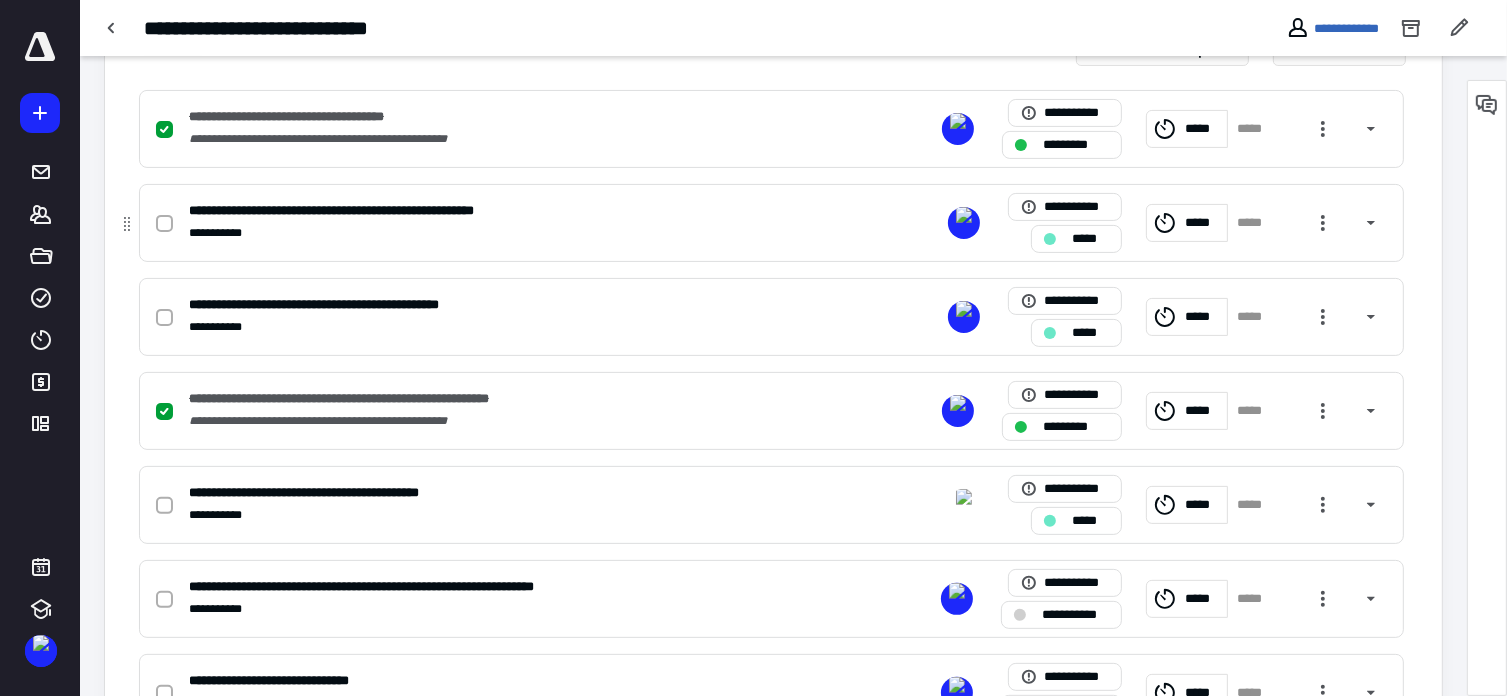 click 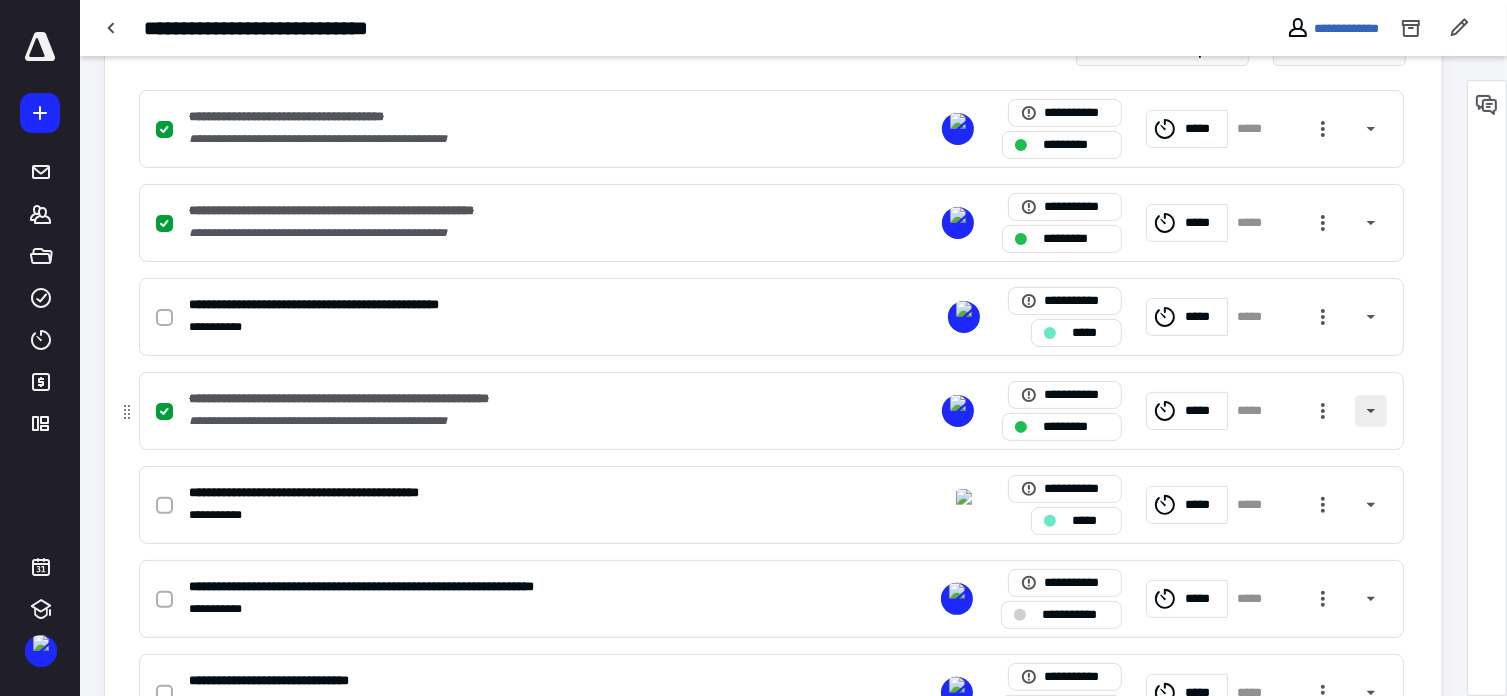 click at bounding box center (1371, 411) 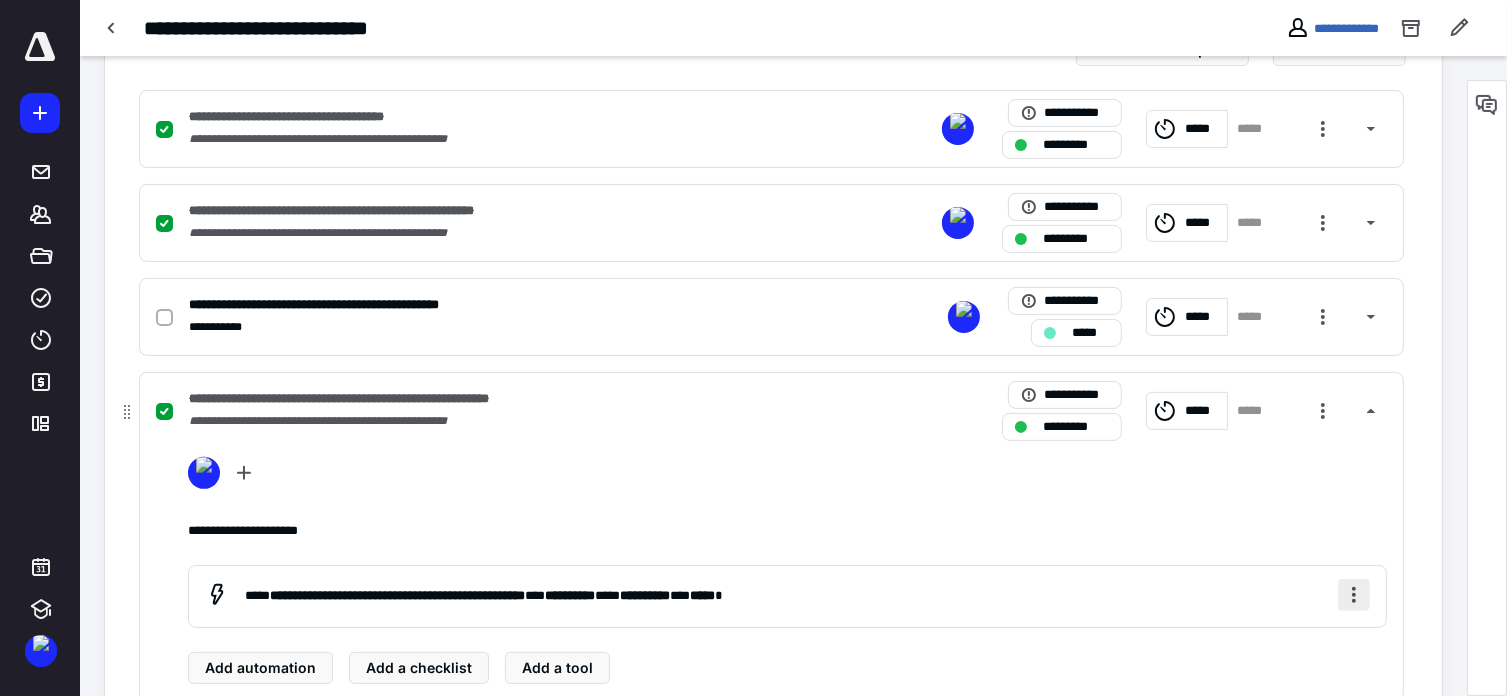 click at bounding box center (1354, 595) 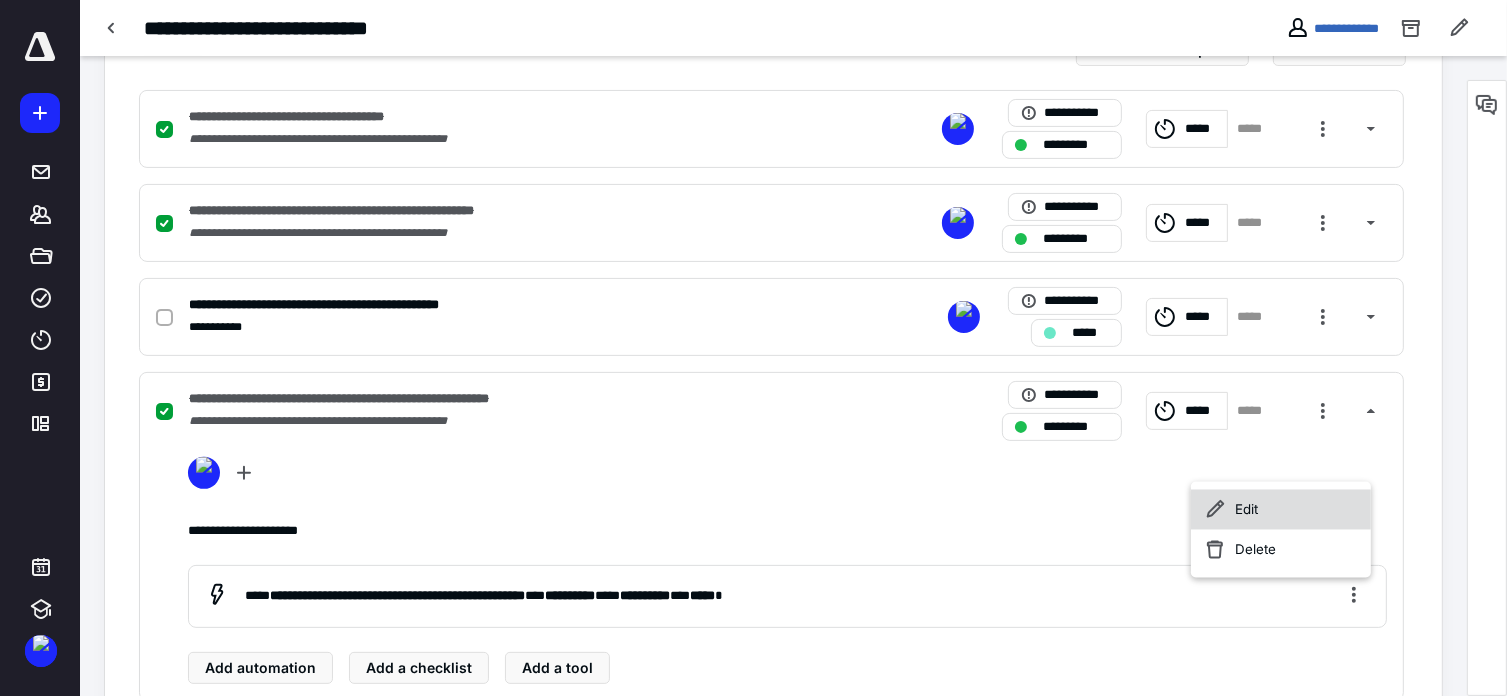 click on "Edit" at bounding box center [1281, 510] 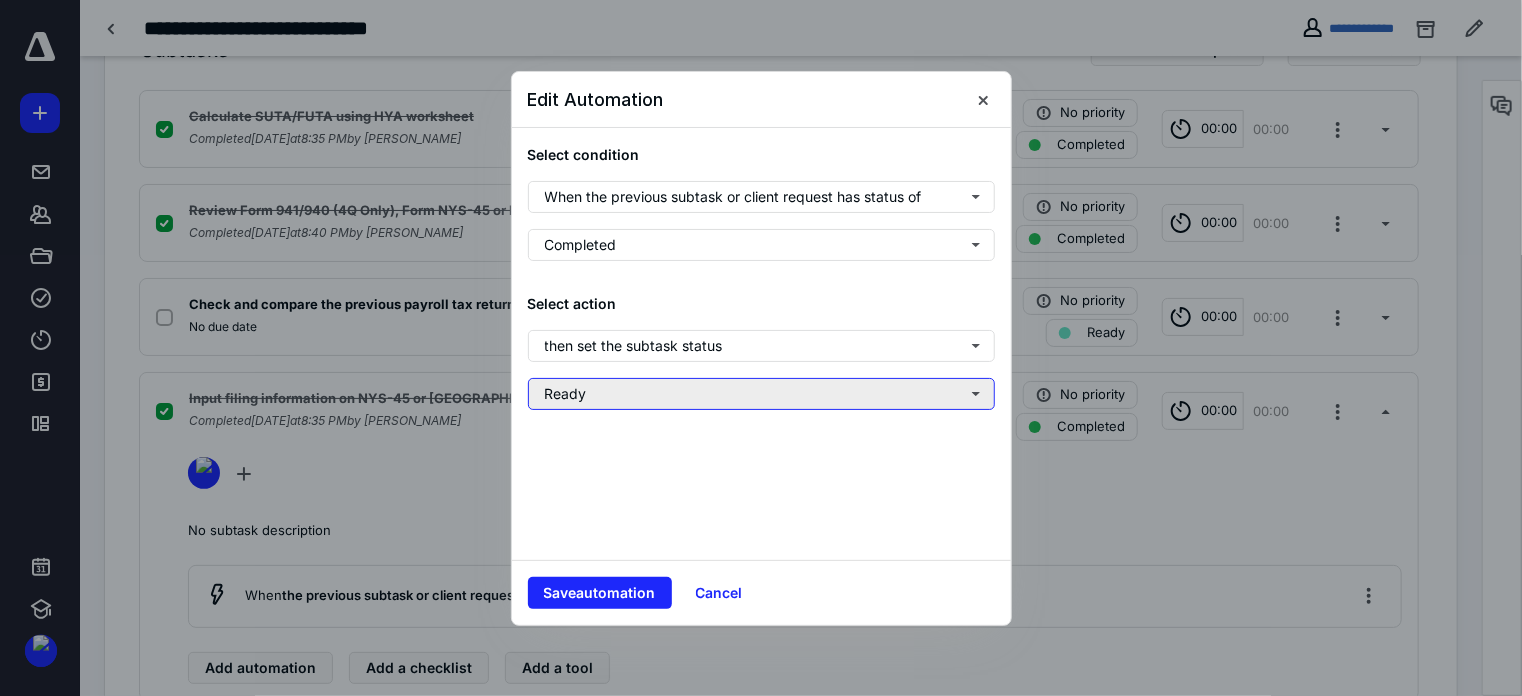 click on "Ready" at bounding box center (761, 394) 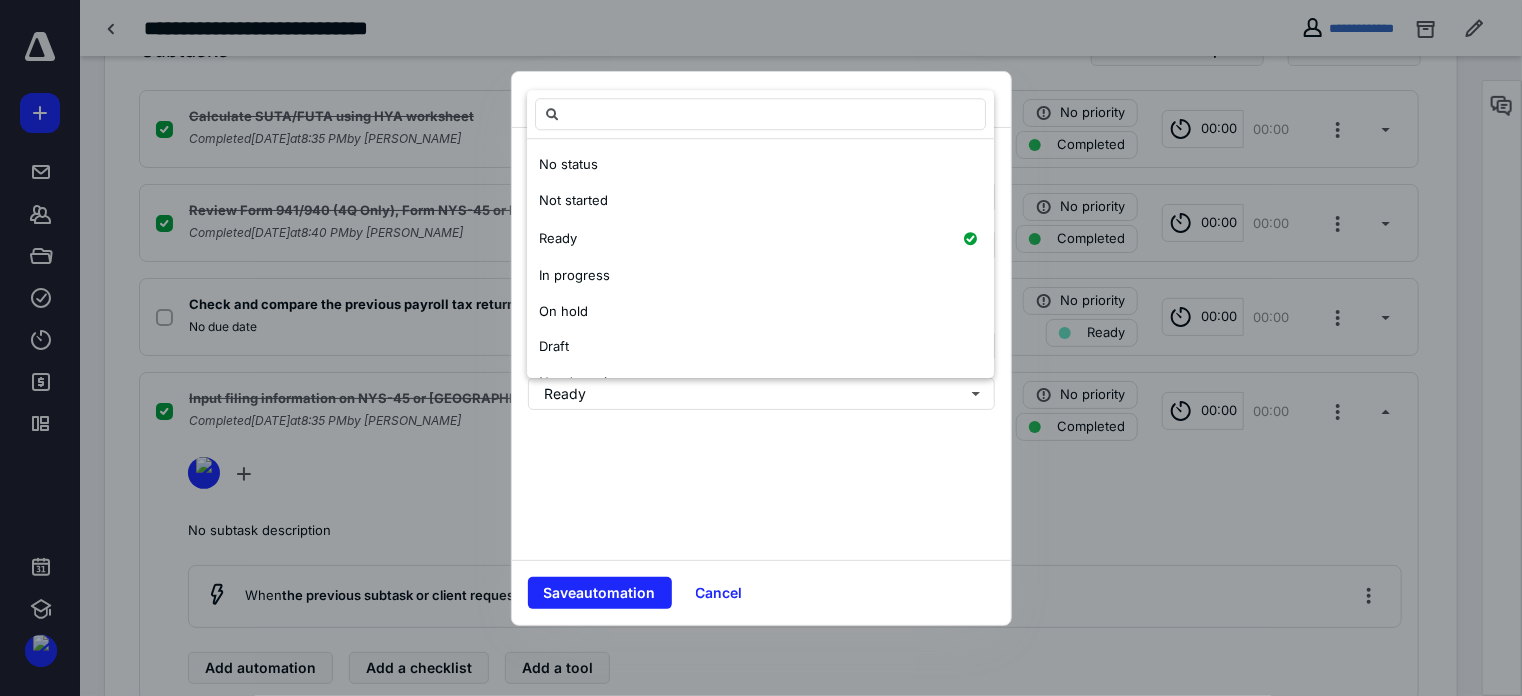 scroll, scrollTop: 100, scrollLeft: 0, axis: vertical 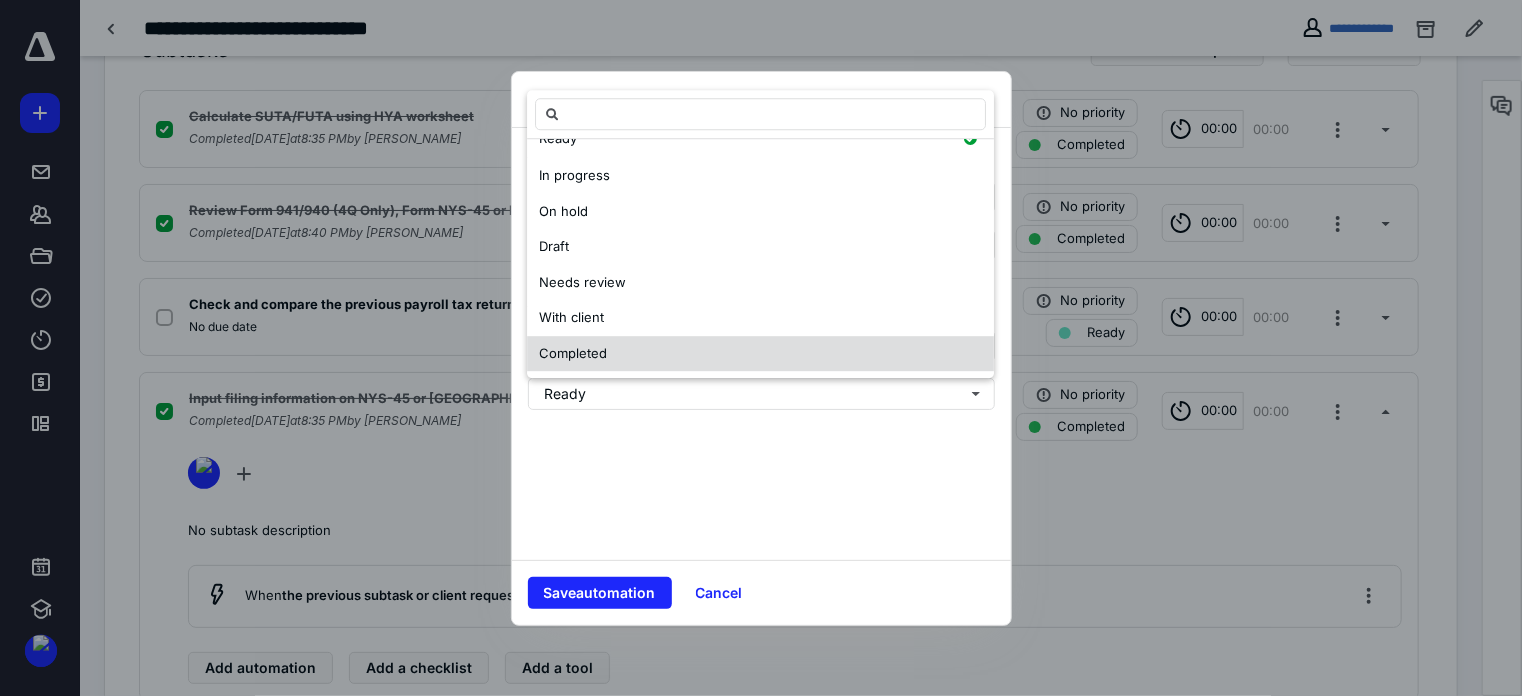 click on "Completed" at bounding box center (760, 354) 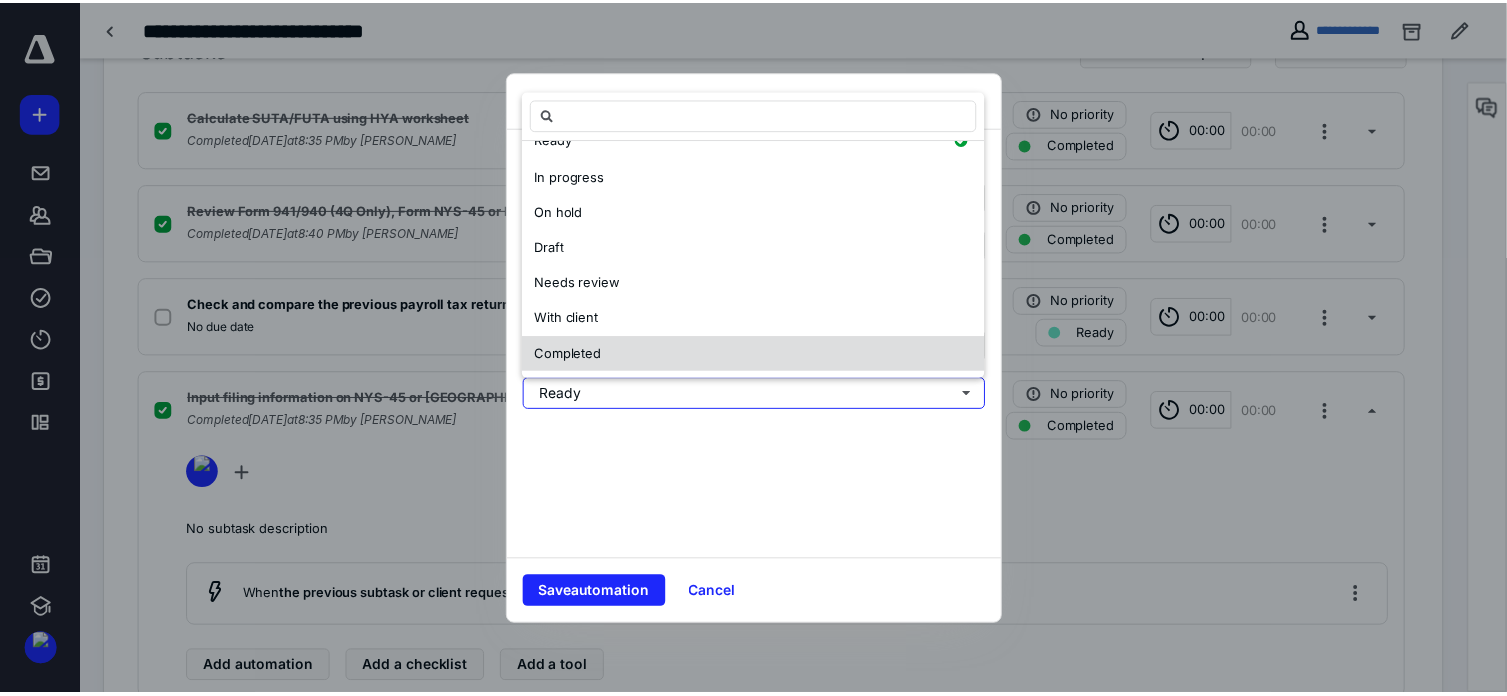 scroll, scrollTop: 0, scrollLeft: 0, axis: both 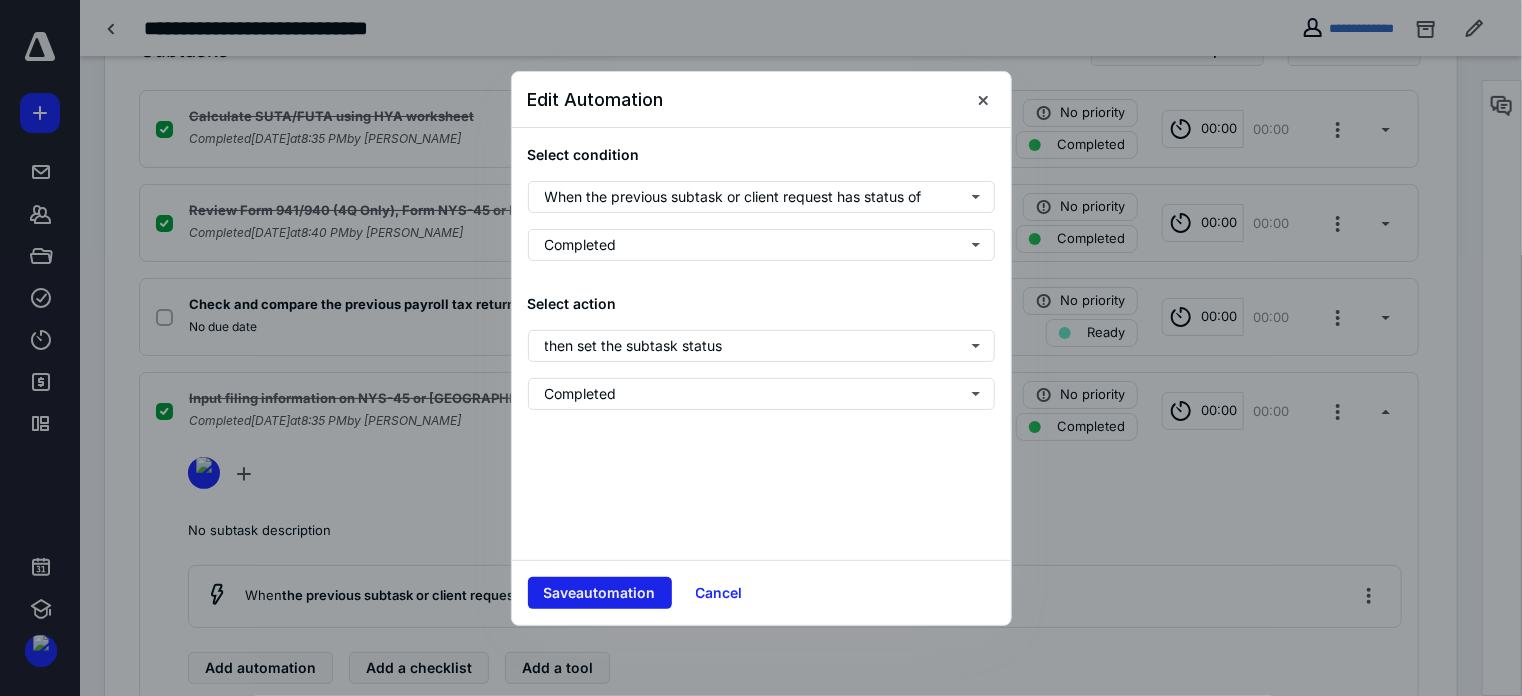 click on "Save  automation" at bounding box center [600, 593] 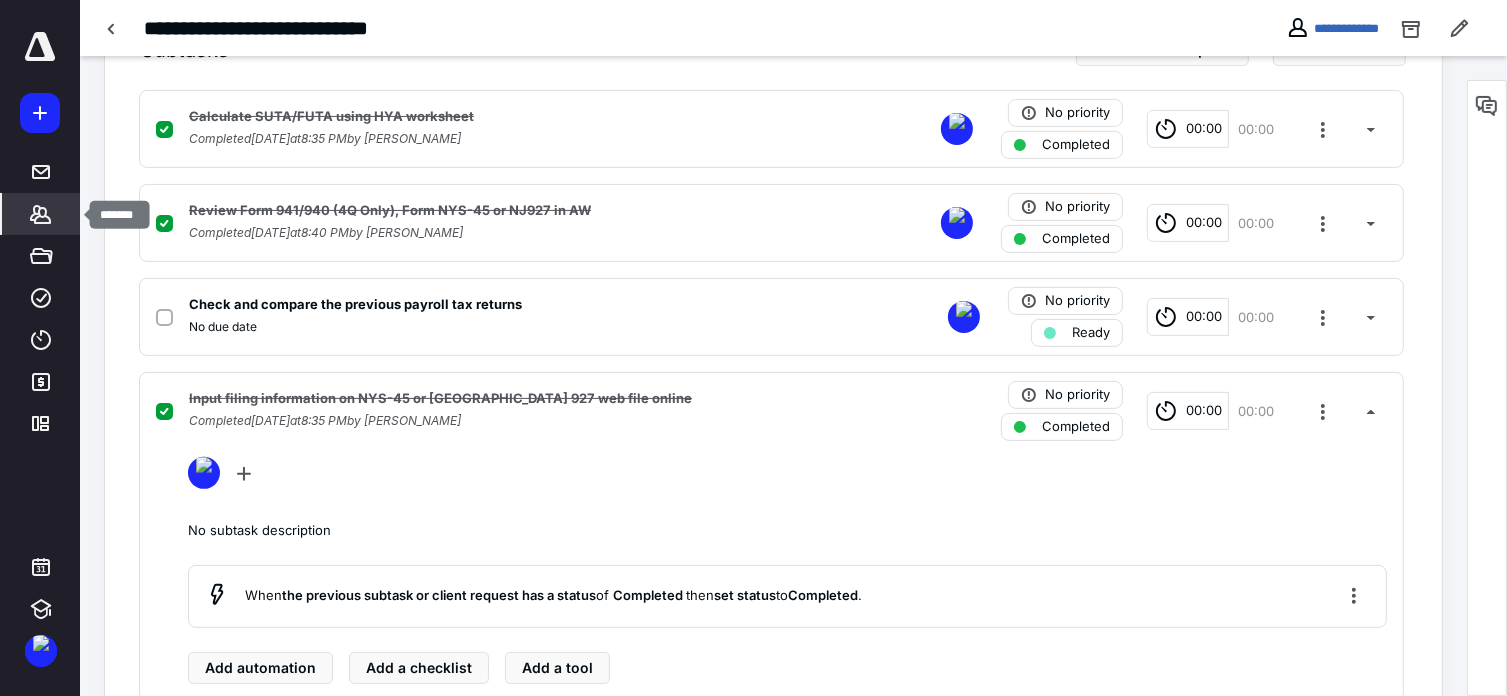 click on "*******" at bounding box center (41, 214) 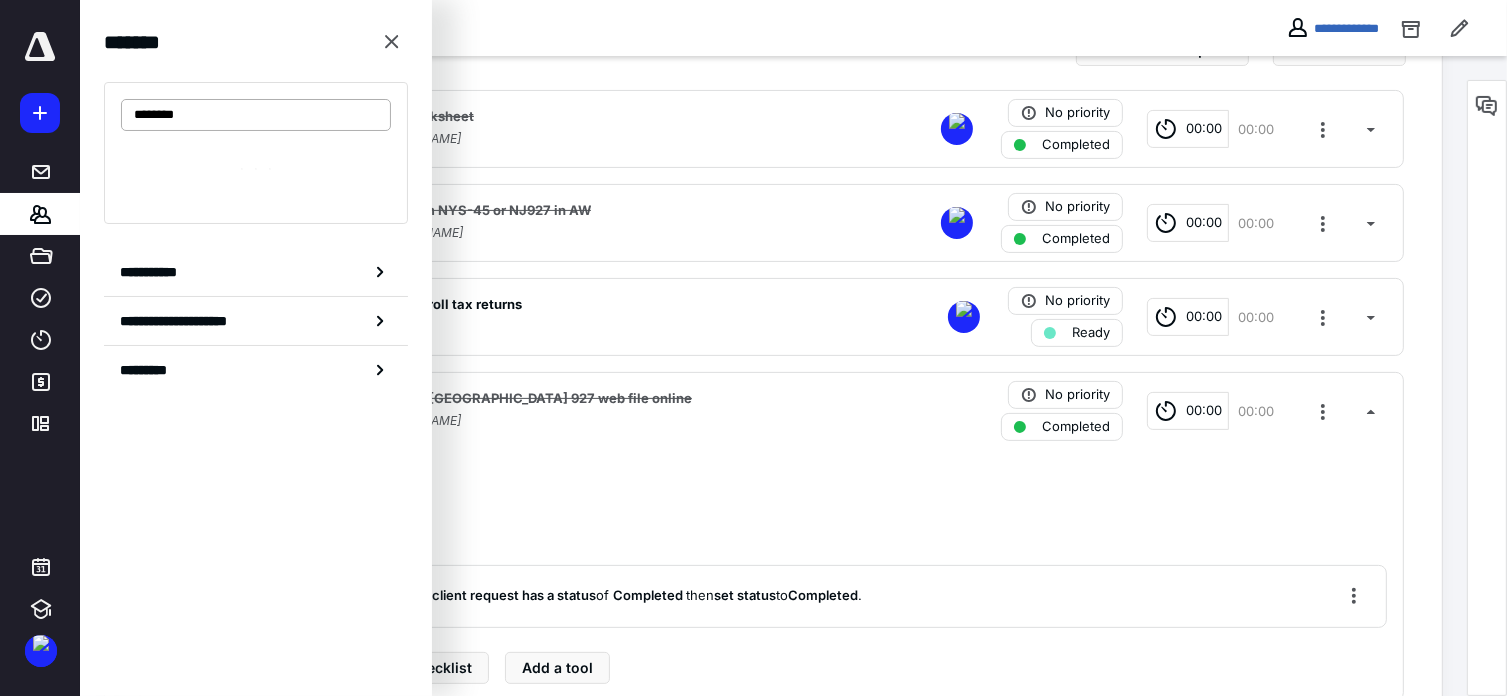 type on "********" 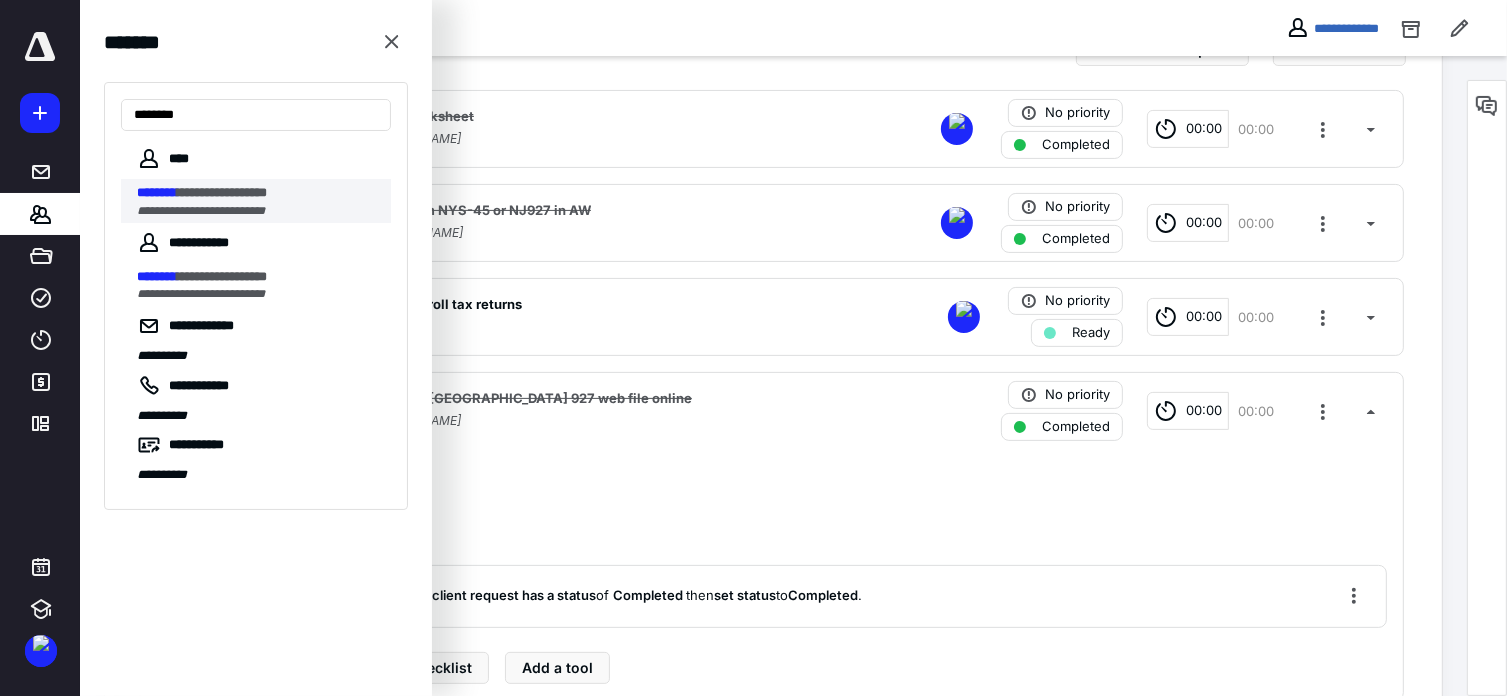 click on "**********" at bounding box center (201, 211) 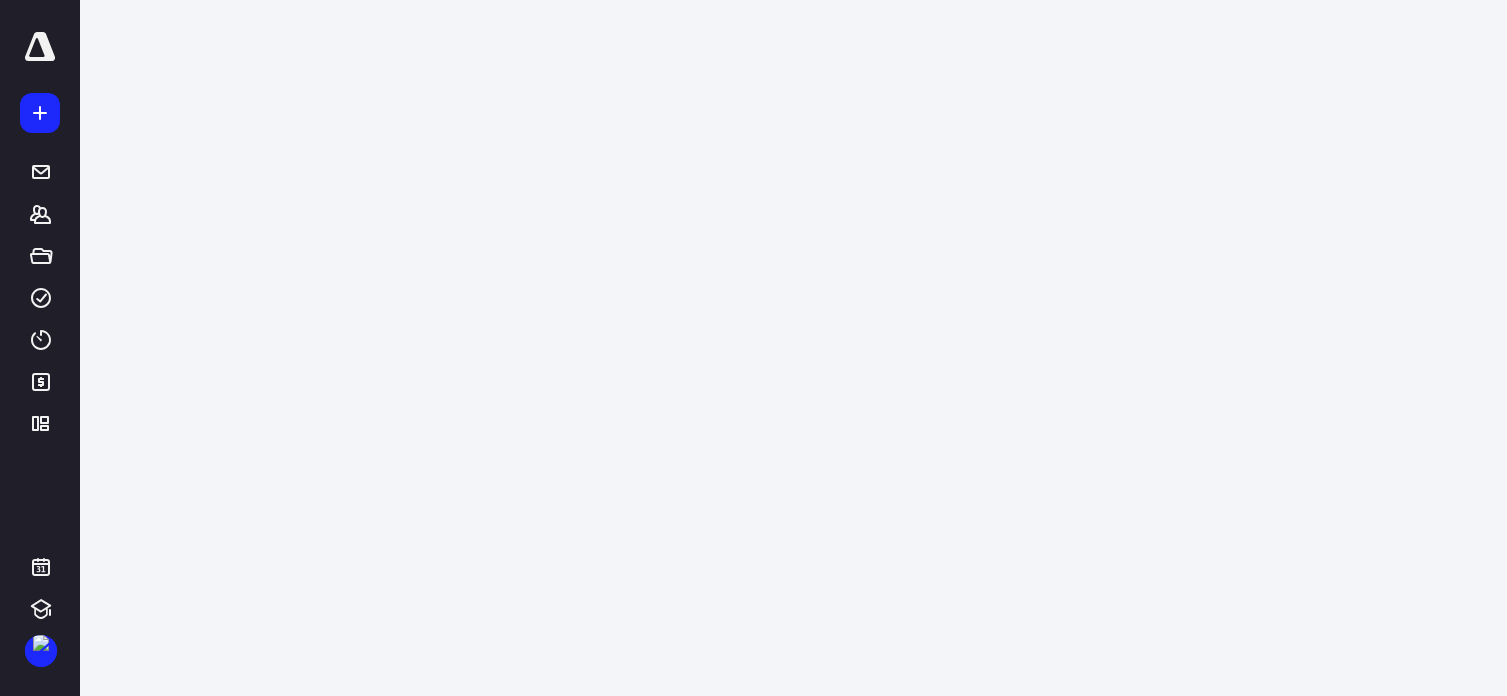 scroll, scrollTop: 0, scrollLeft: 0, axis: both 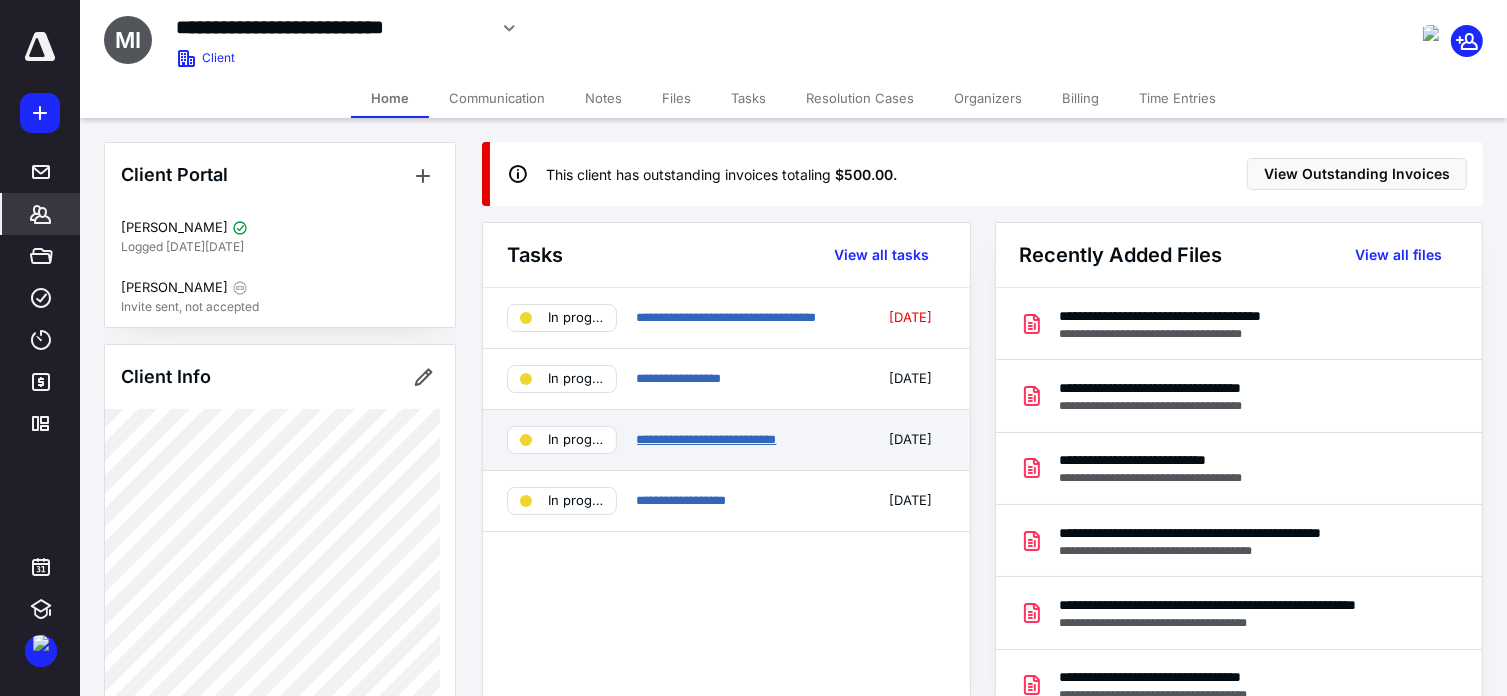 click on "**********" at bounding box center [707, 439] 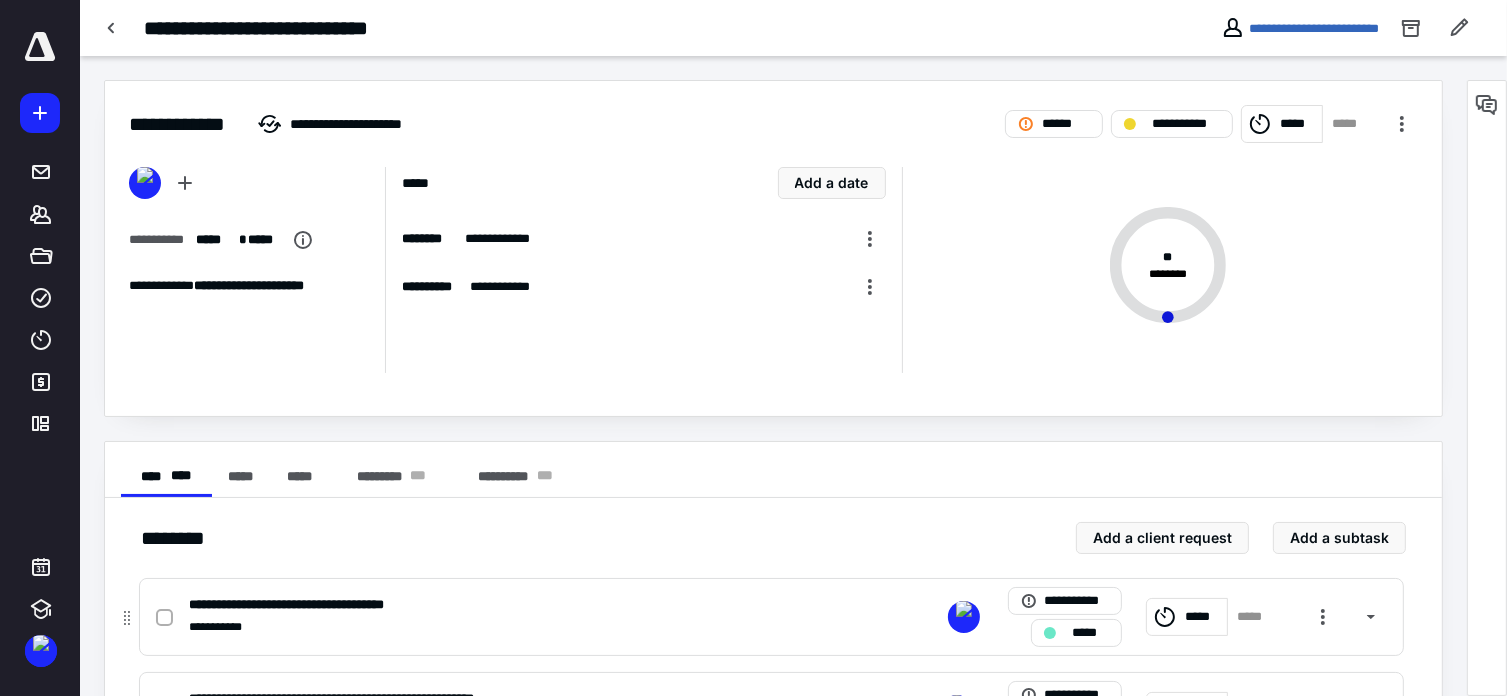 click 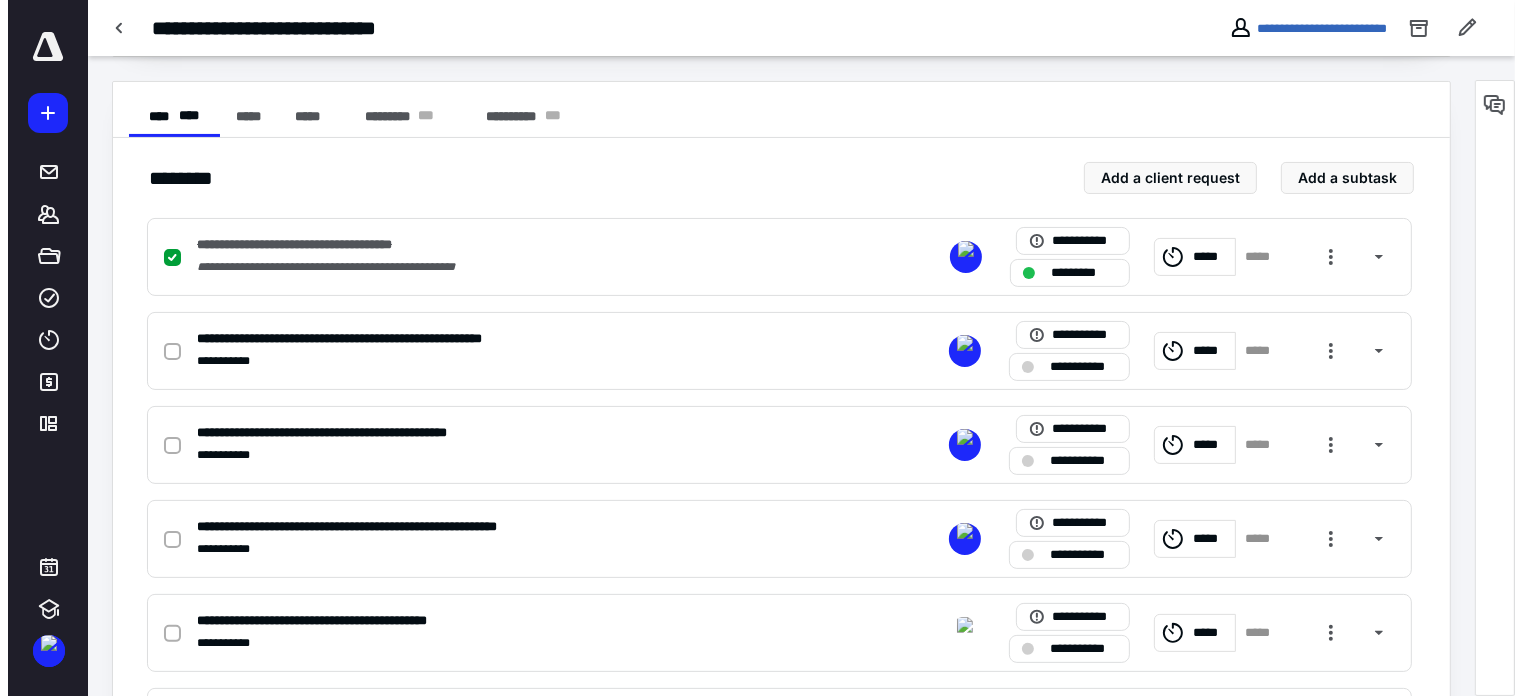 scroll, scrollTop: 400, scrollLeft: 0, axis: vertical 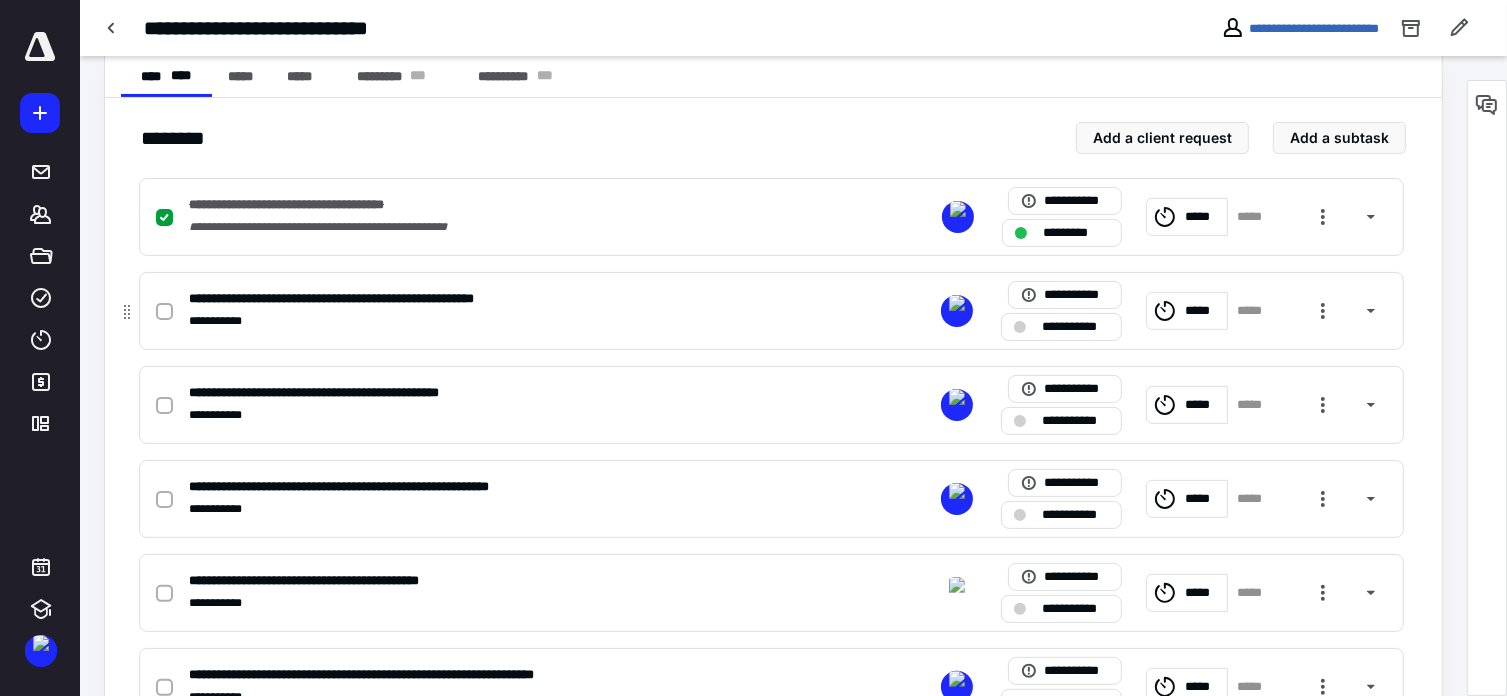 click at bounding box center [164, 312] 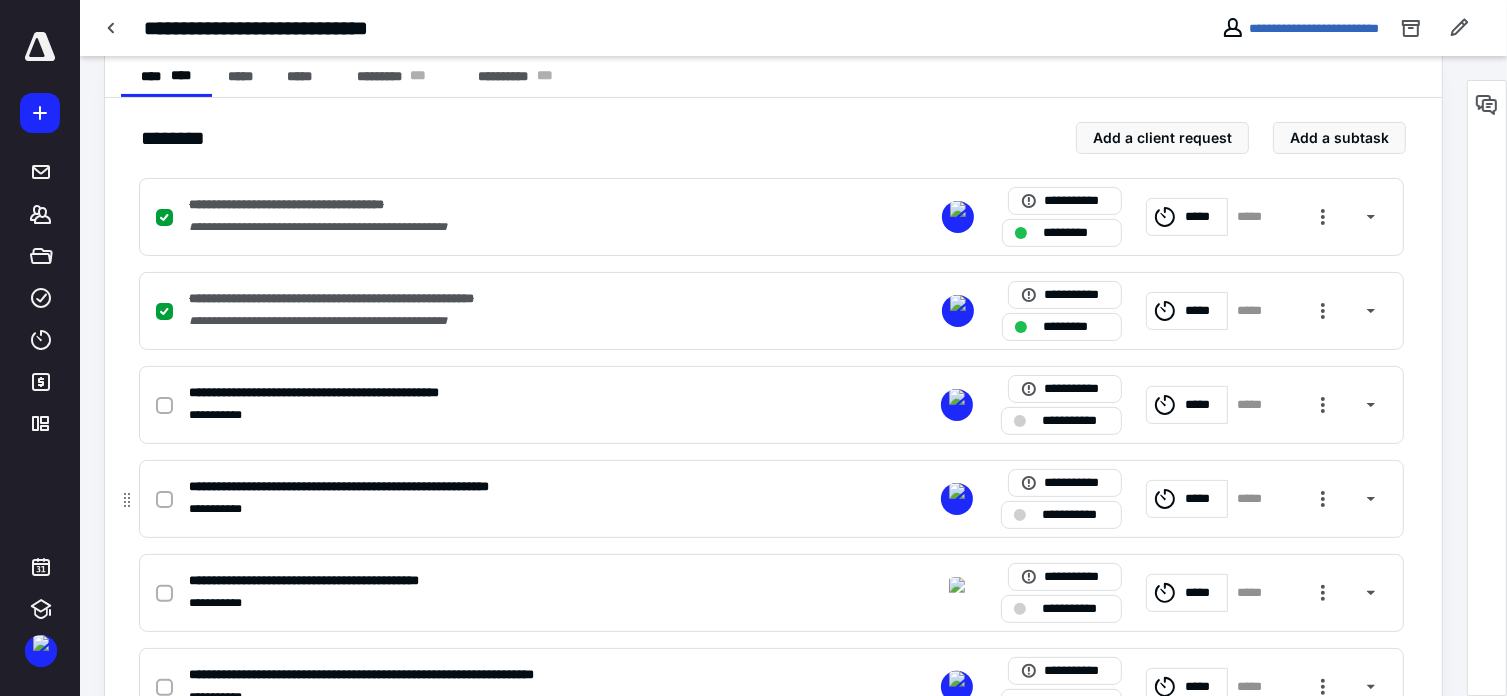 click 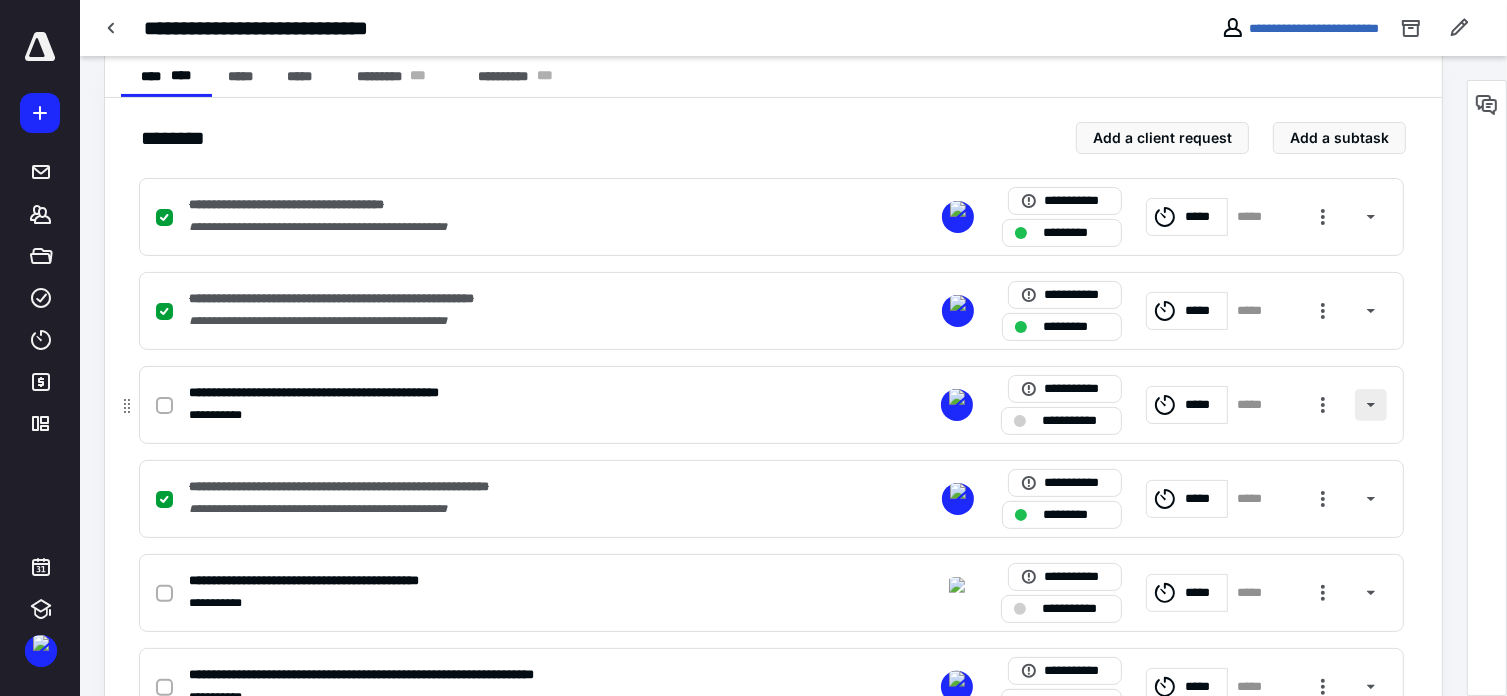 click at bounding box center [1371, 405] 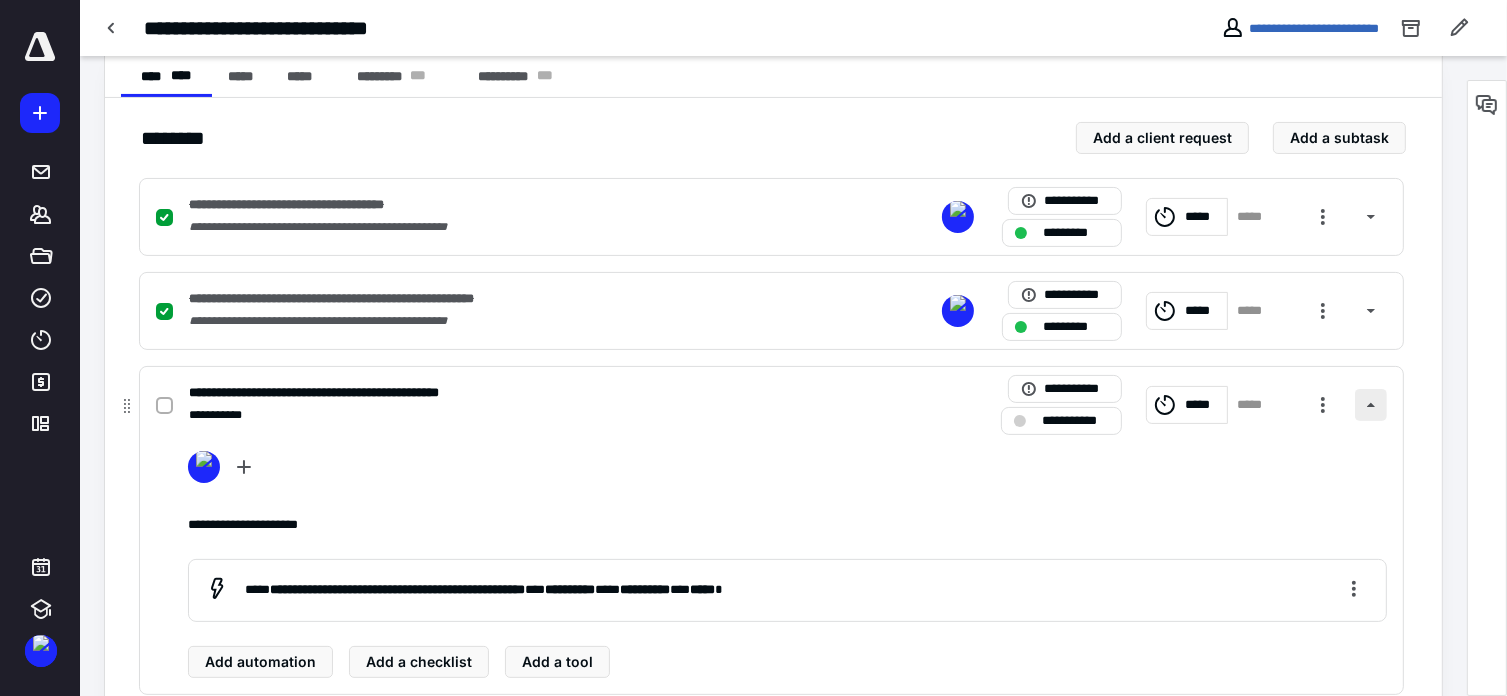 click at bounding box center [1371, 405] 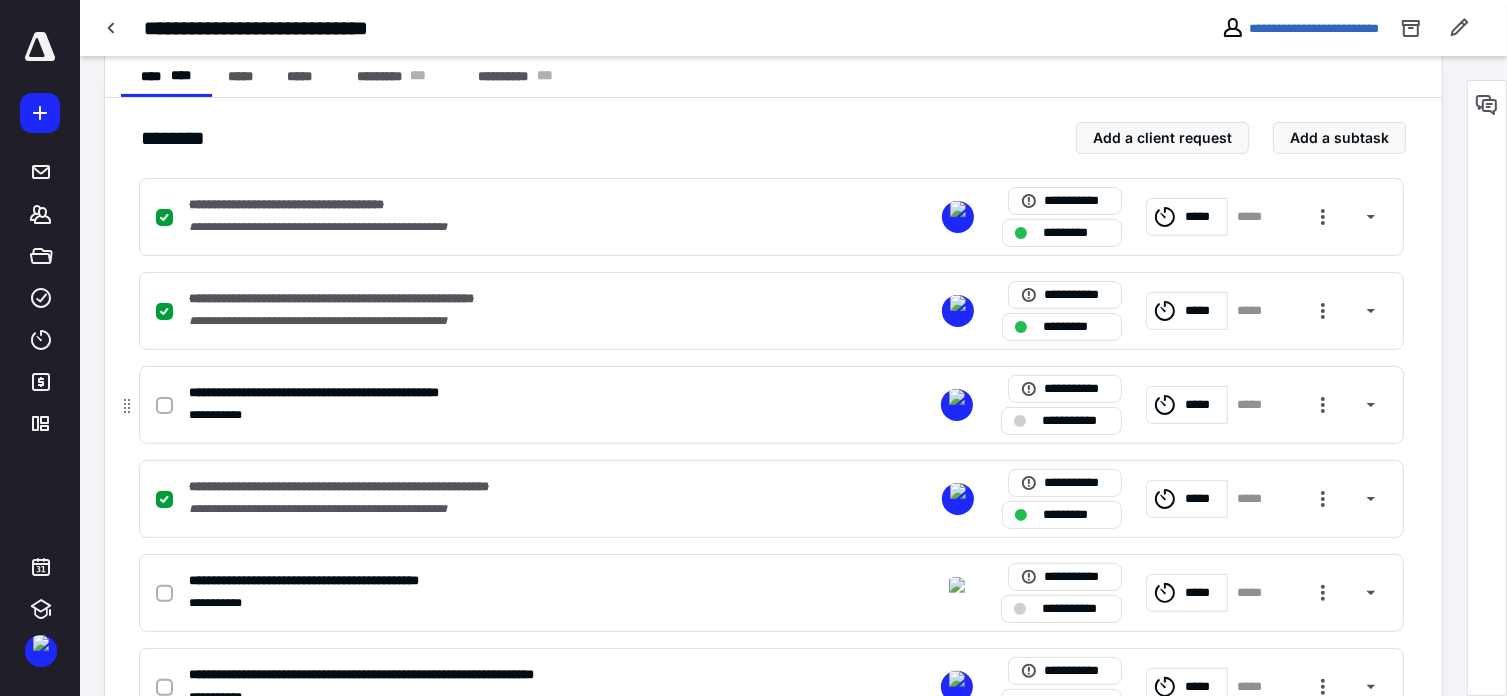 checkbox on "false" 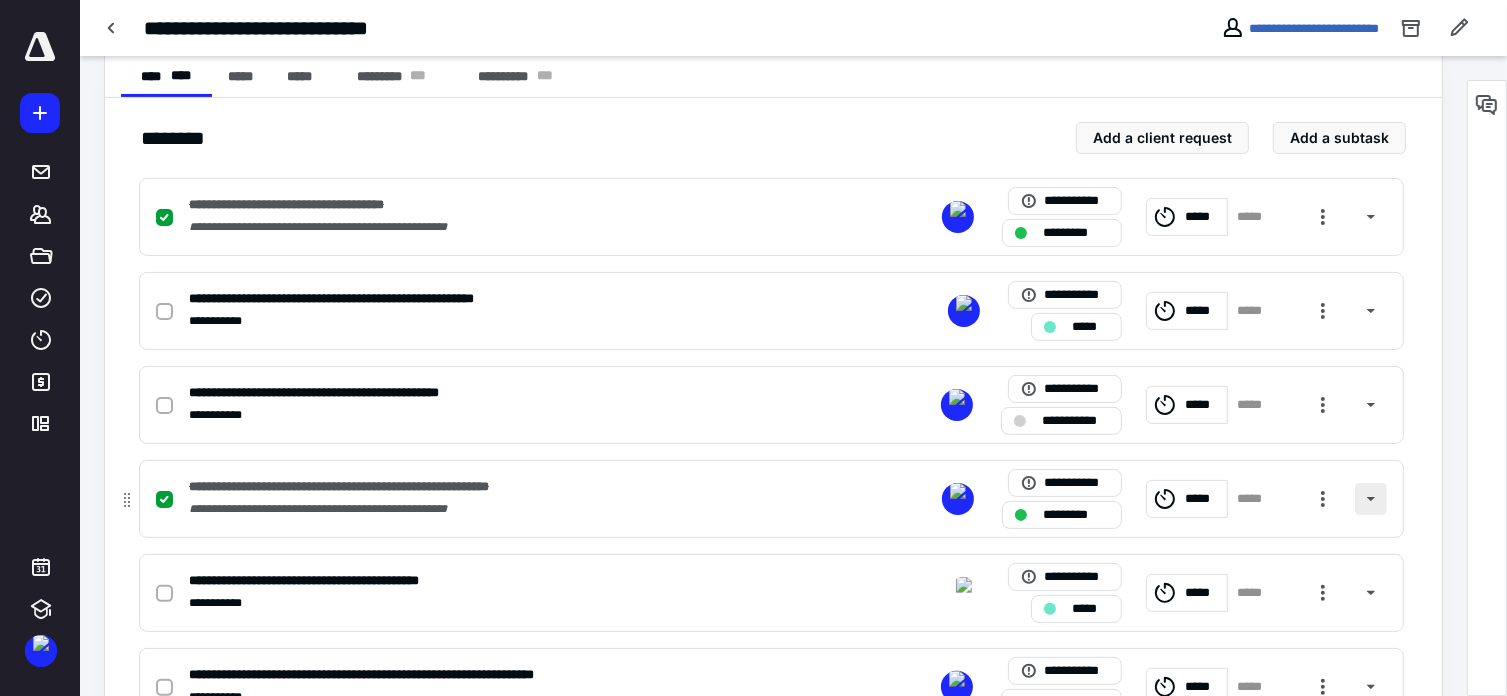 click at bounding box center [1371, 499] 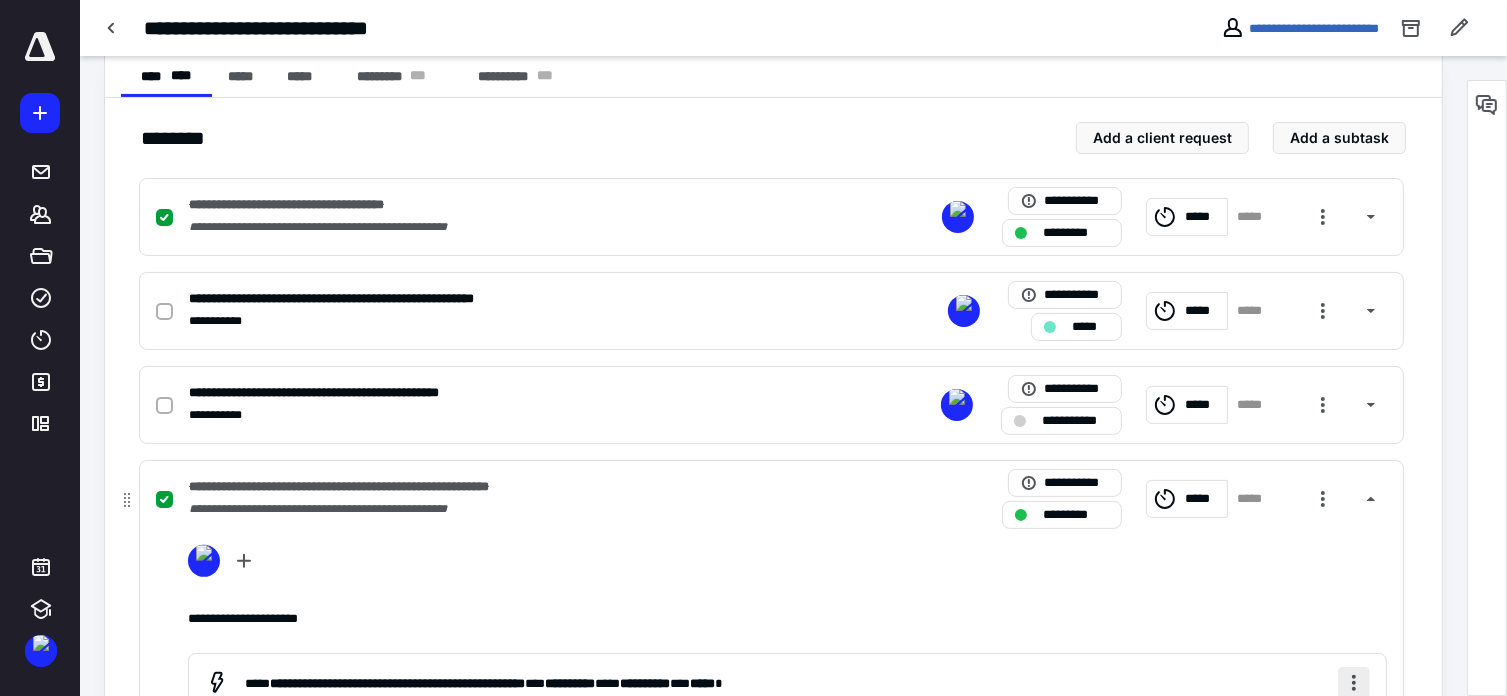 click at bounding box center [1354, 683] 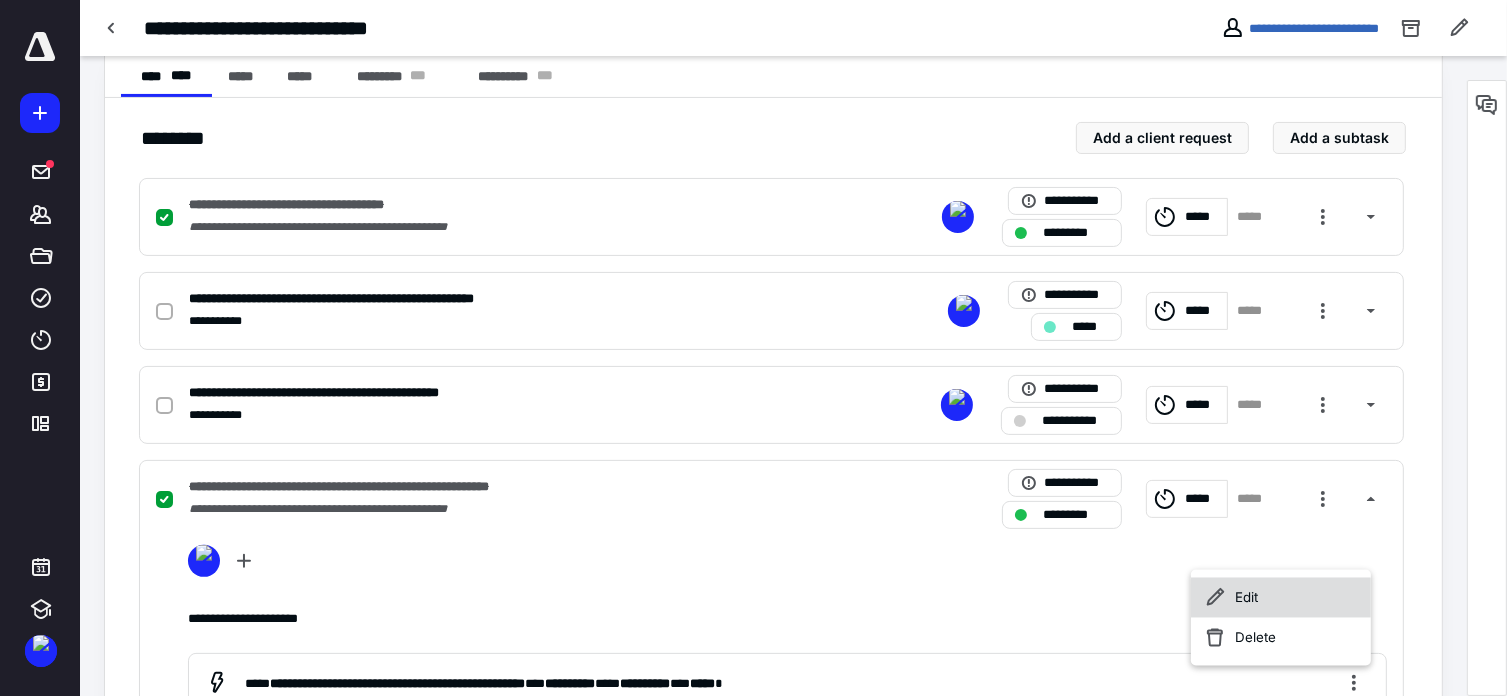 click on "Edit" at bounding box center (1281, 598) 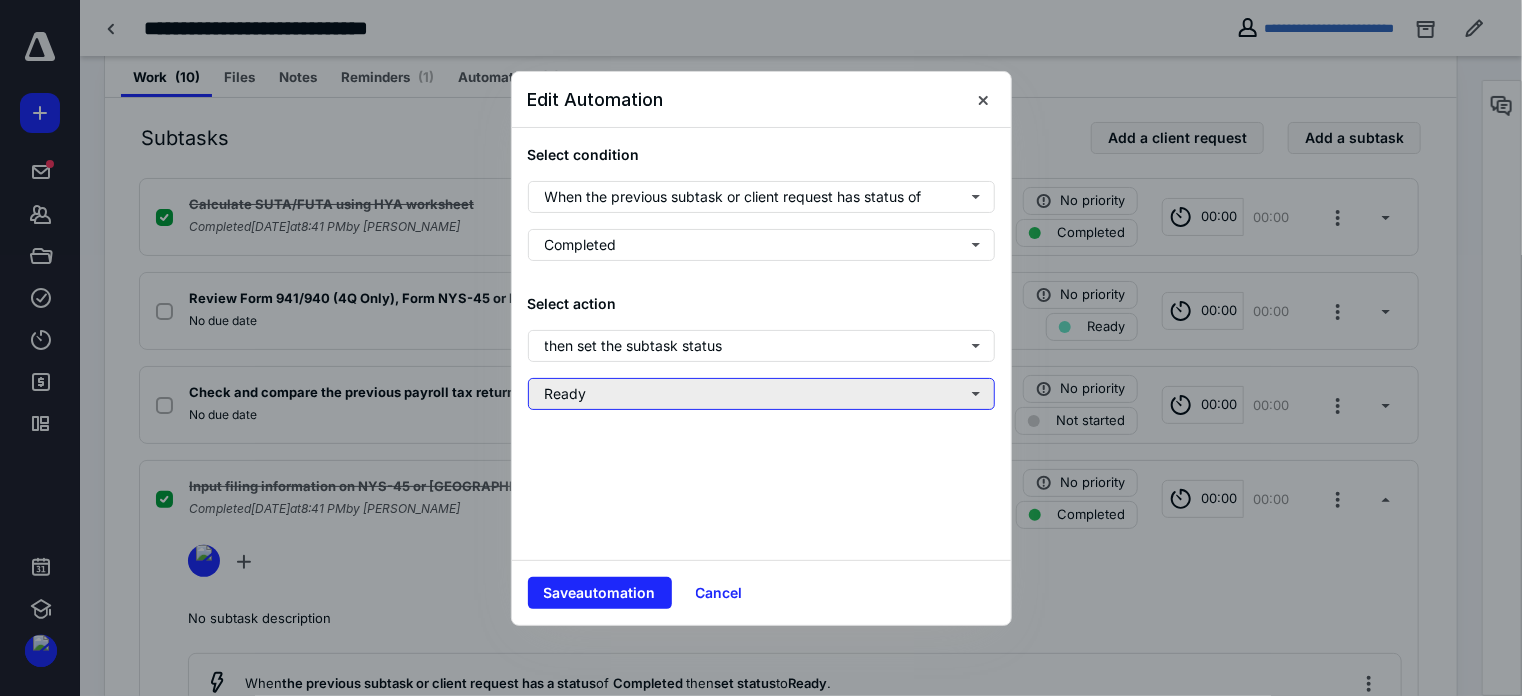 click on "Ready" at bounding box center (761, 394) 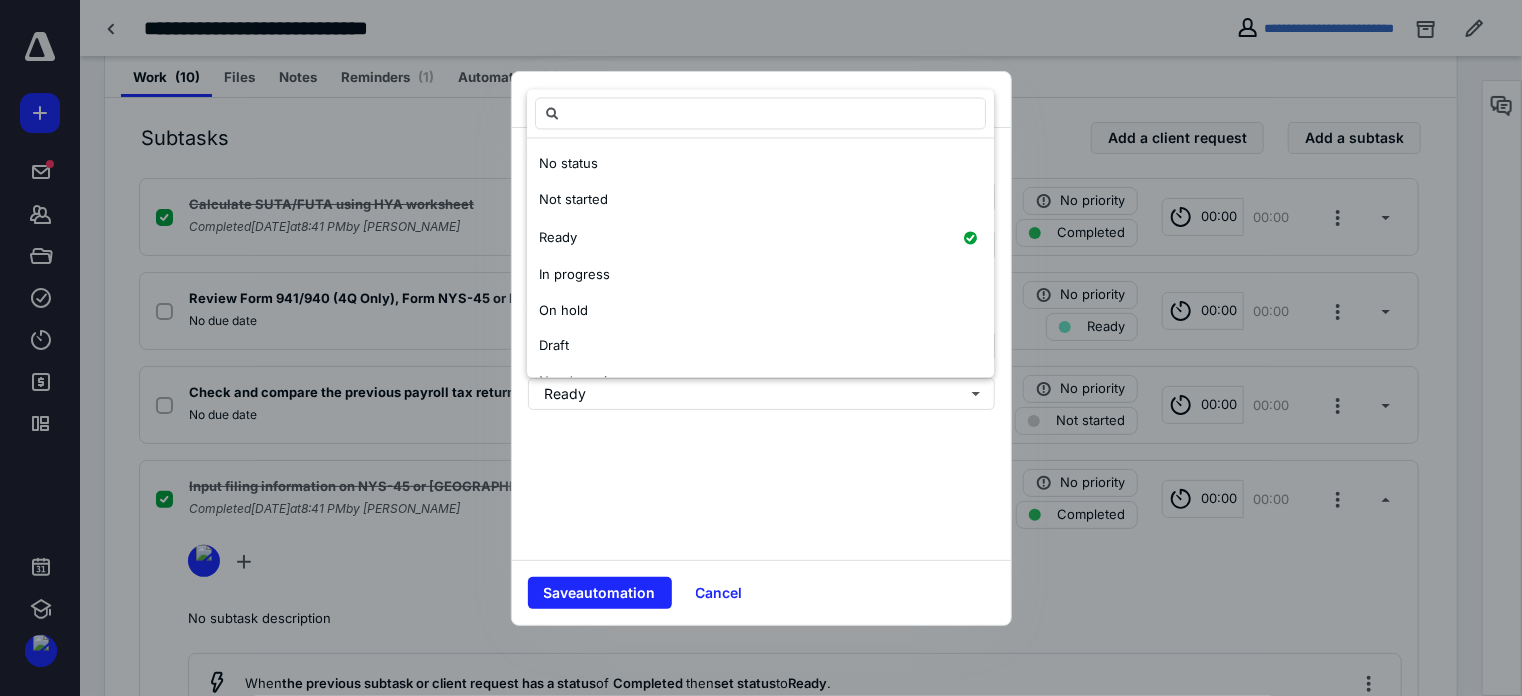 scroll, scrollTop: 100, scrollLeft: 0, axis: vertical 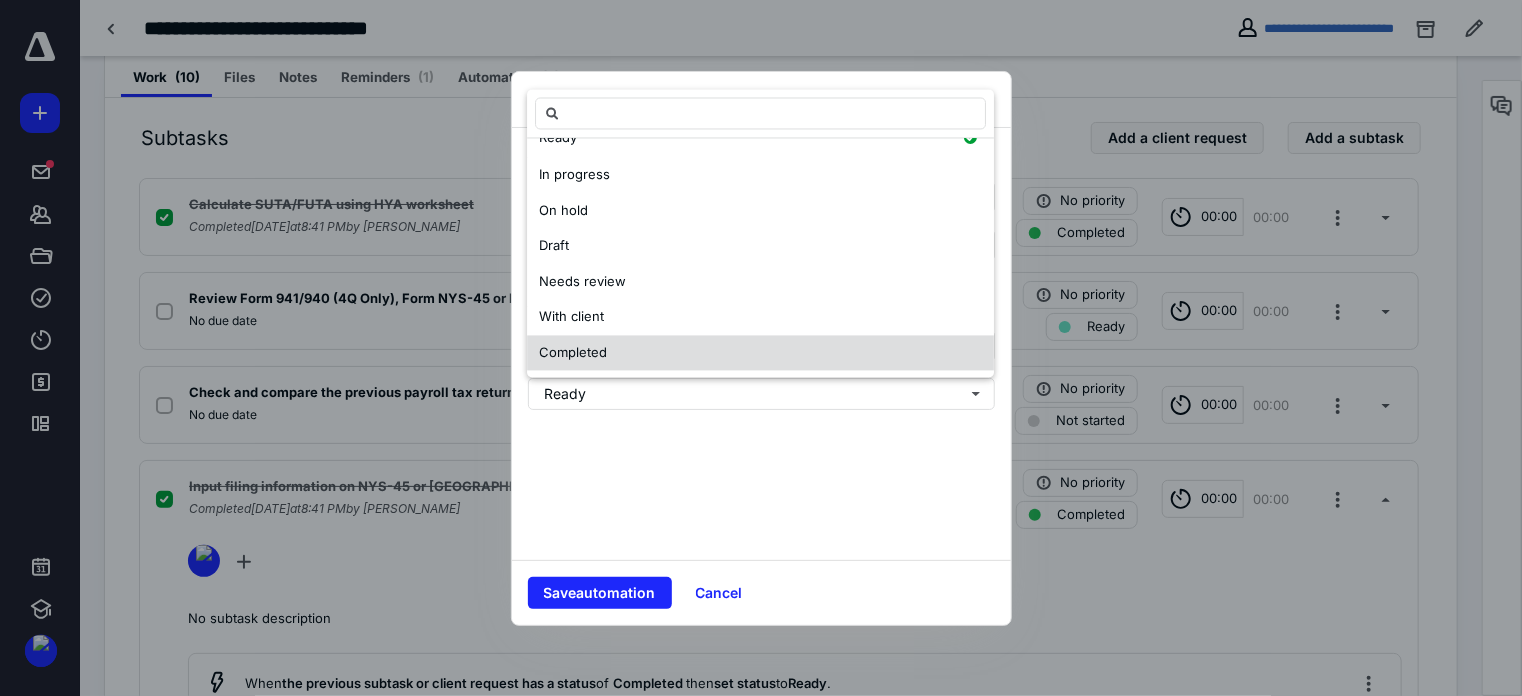 click on "Completed" at bounding box center (760, 353) 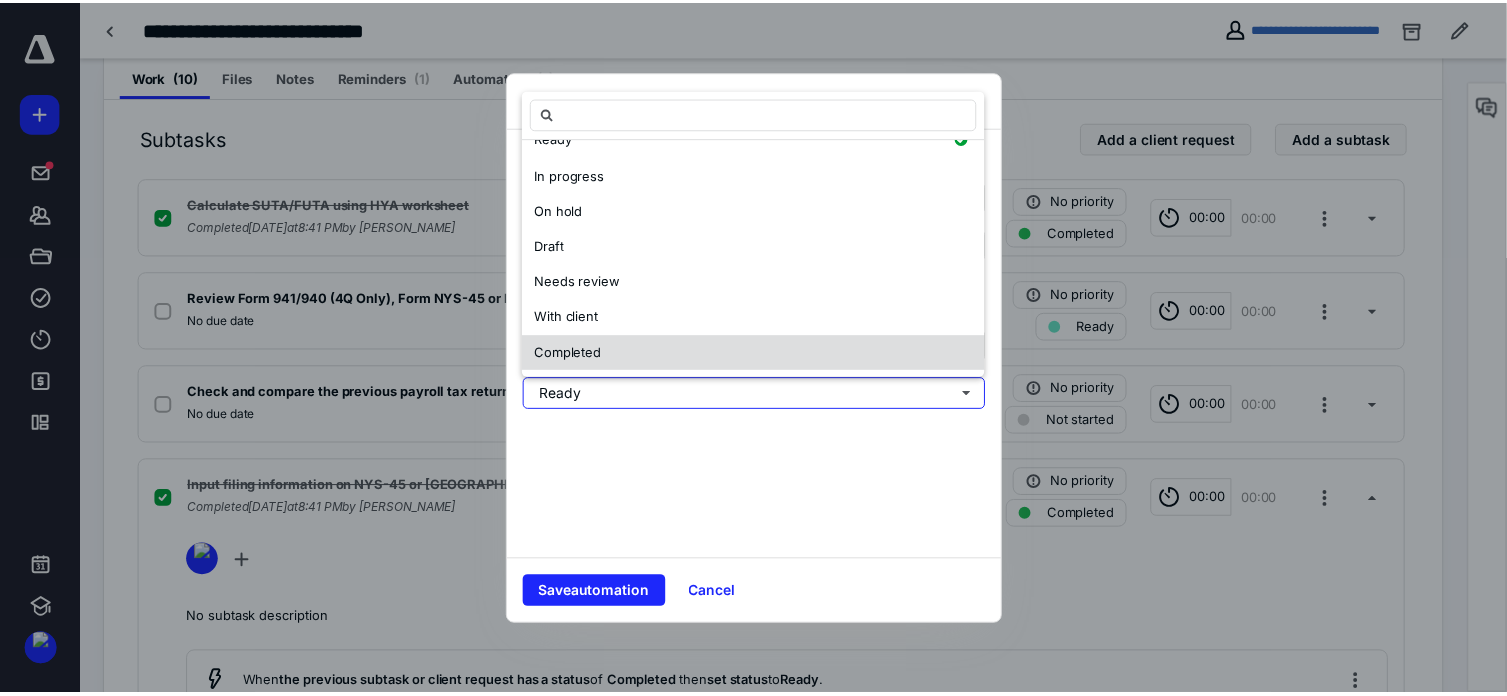scroll, scrollTop: 0, scrollLeft: 0, axis: both 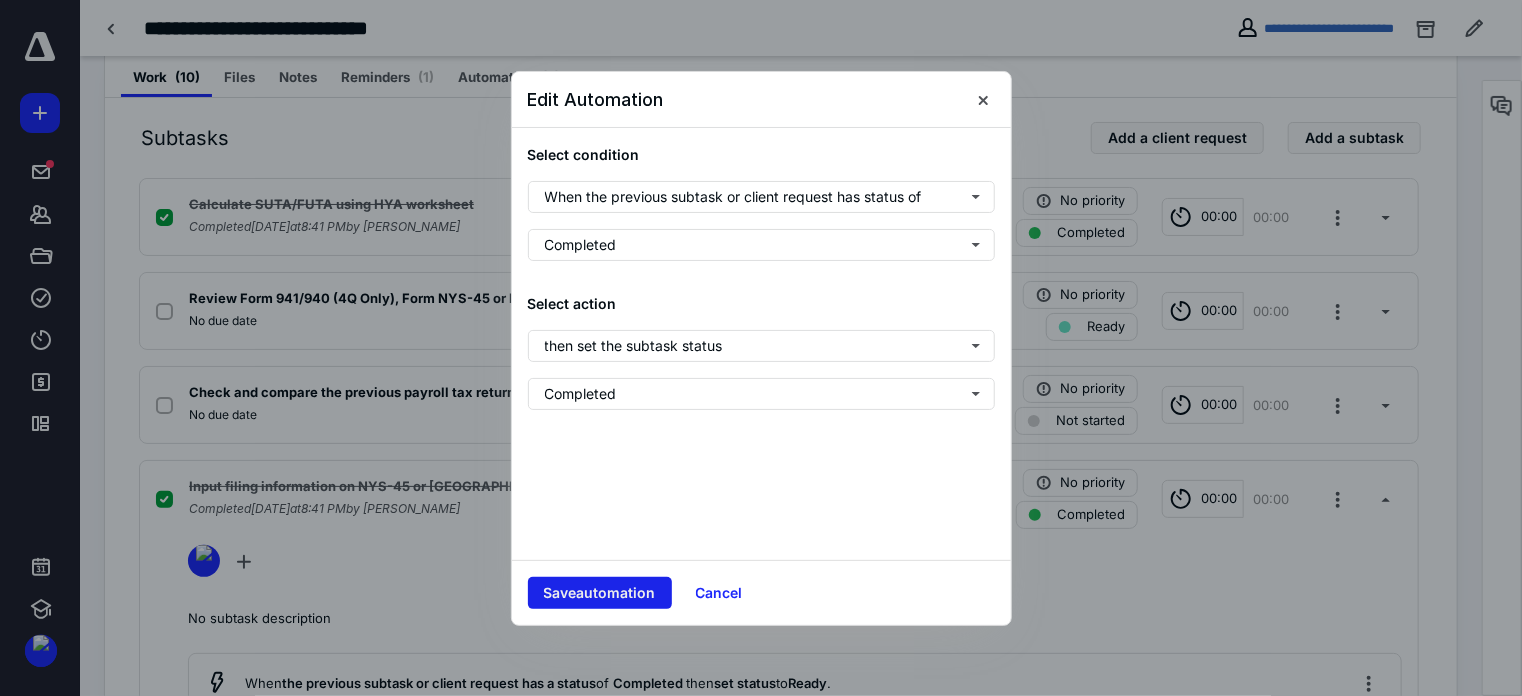 click on "Save  automation" at bounding box center (600, 593) 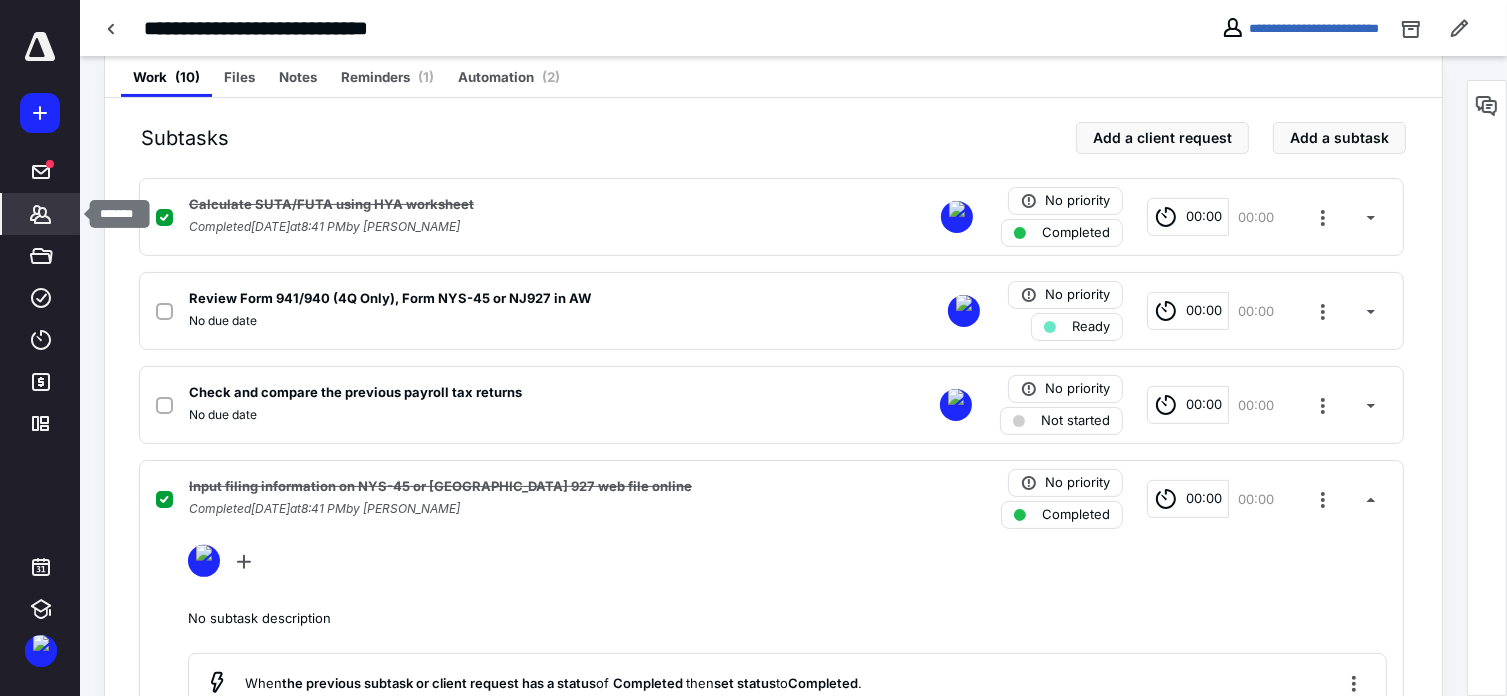 click 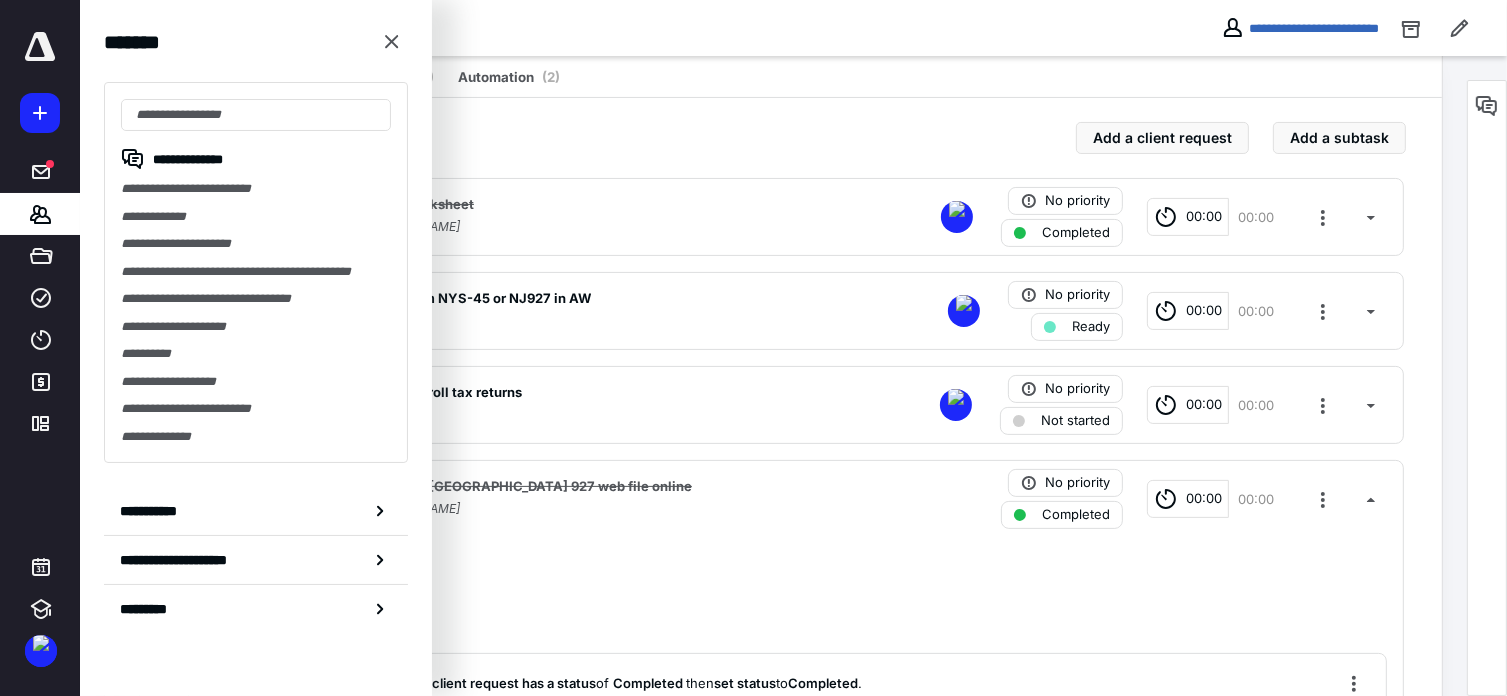 click on "Subtasks Add a client request Add a subtask" at bounding box center [773, 138] 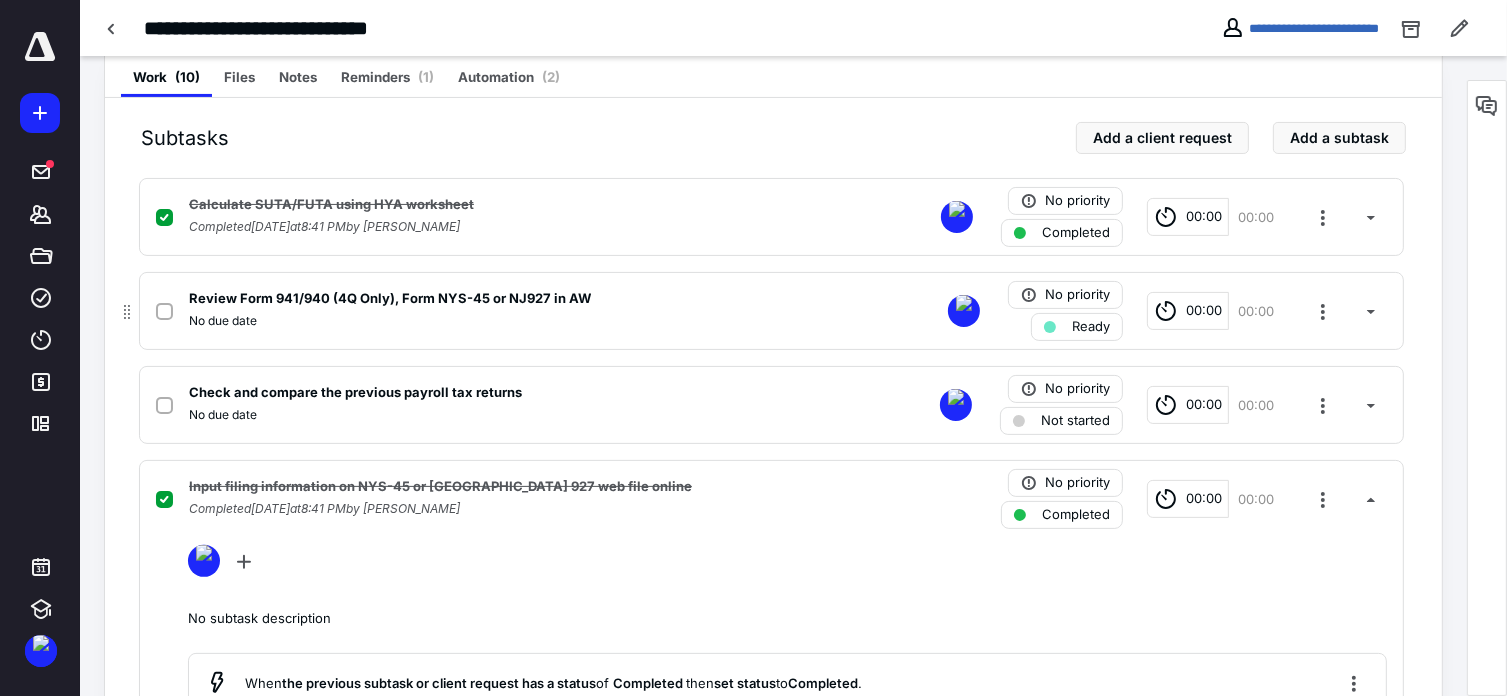 click 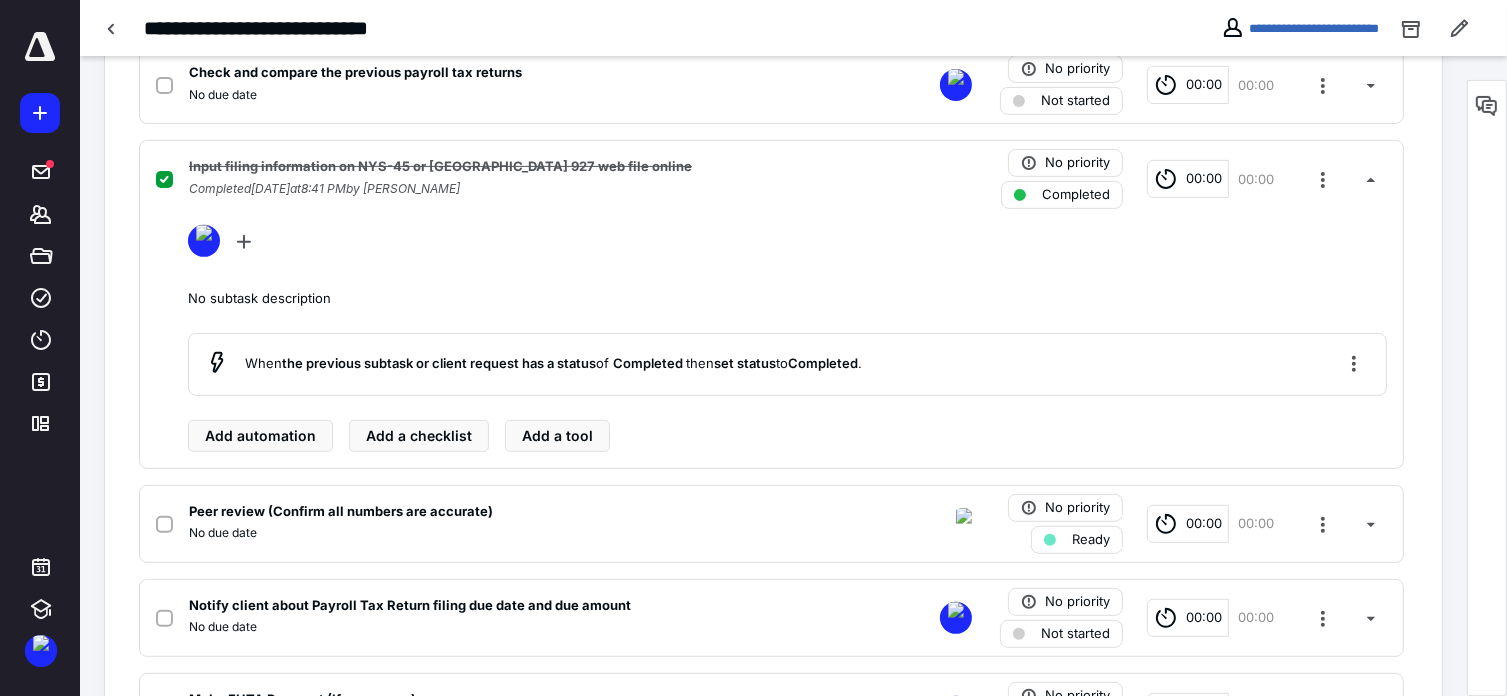 scroll, scrollTop: 760, scrollLeft: 0, axis: vertical 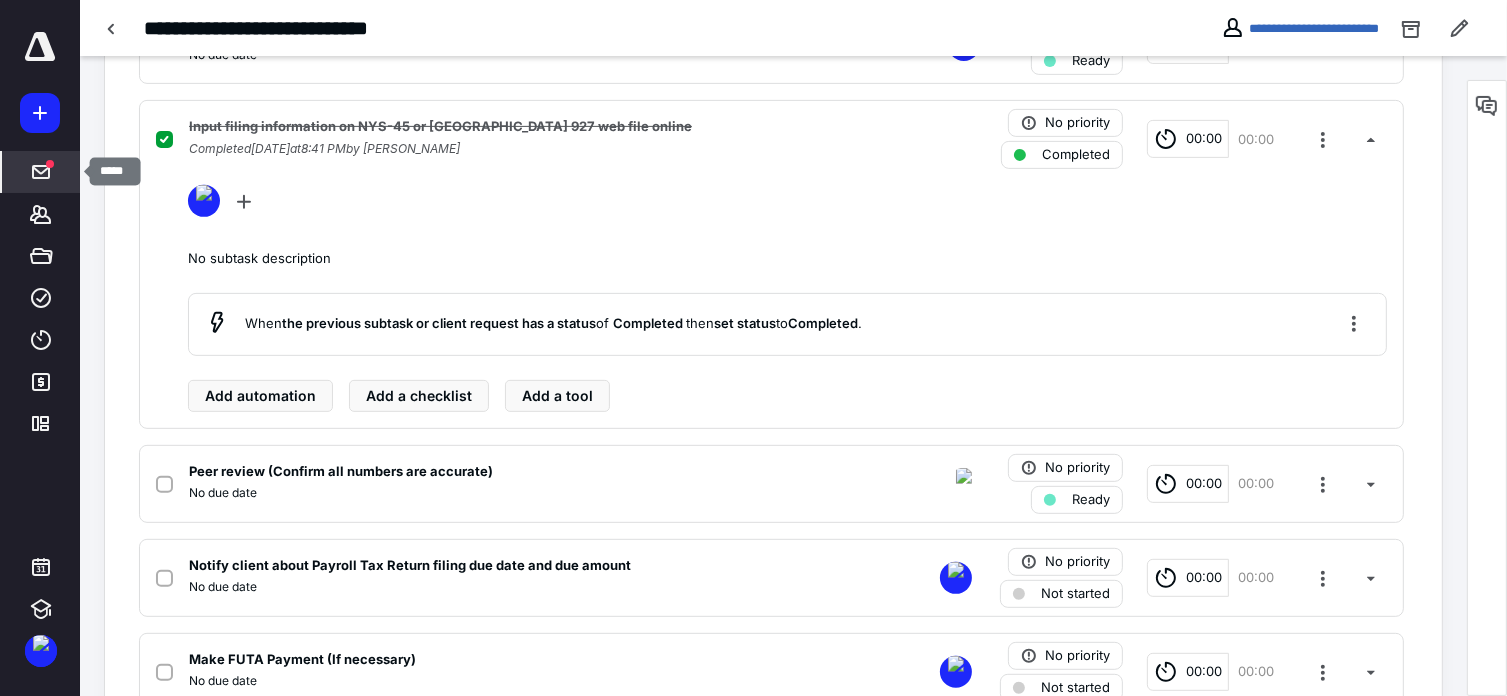 click 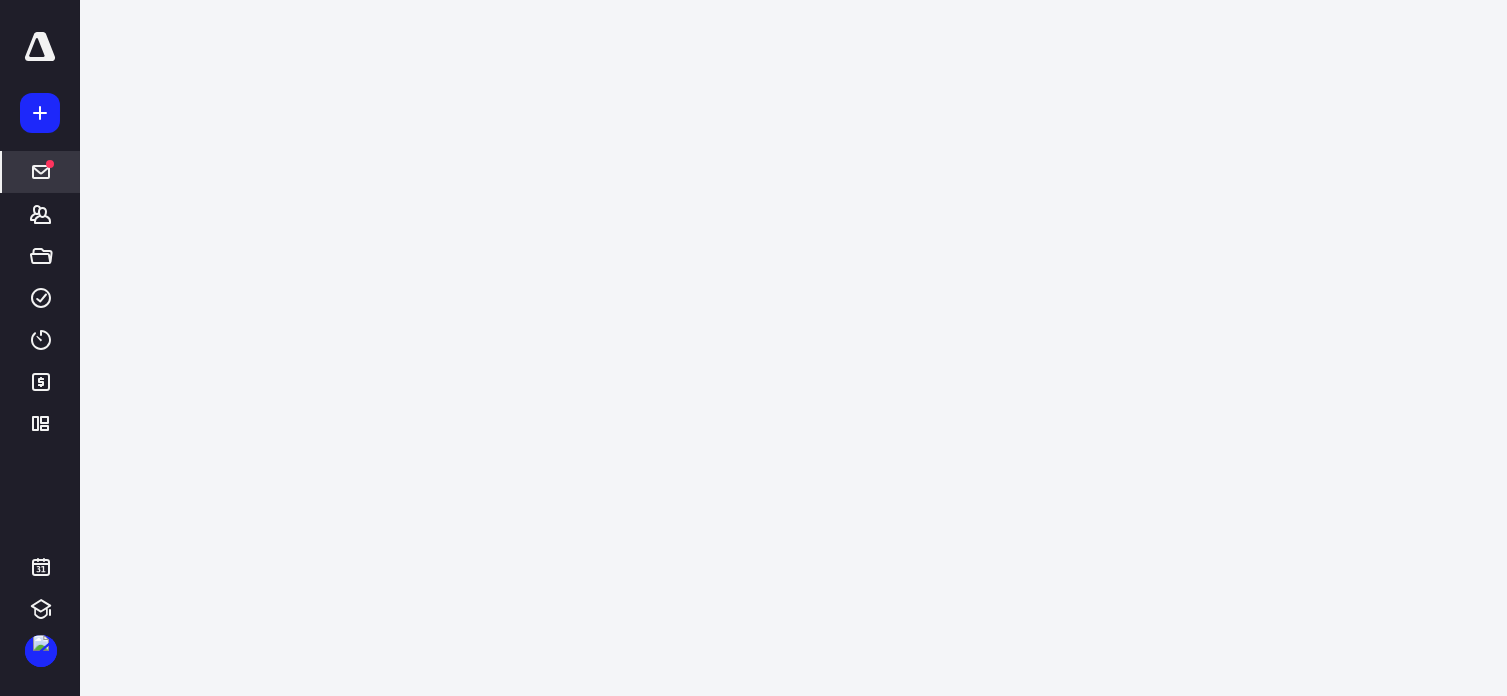 scroll, scrollTop: 0, scrollLeft: 0, axis: both 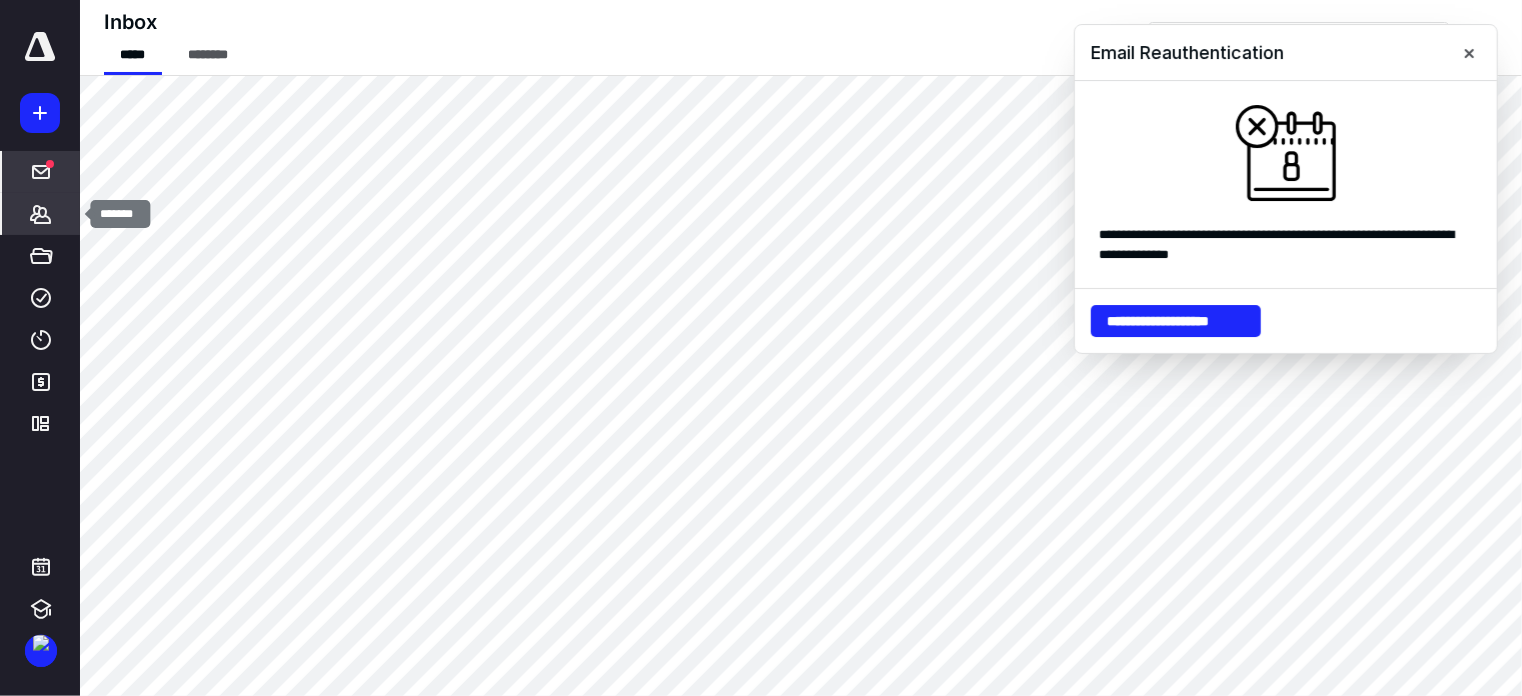 click 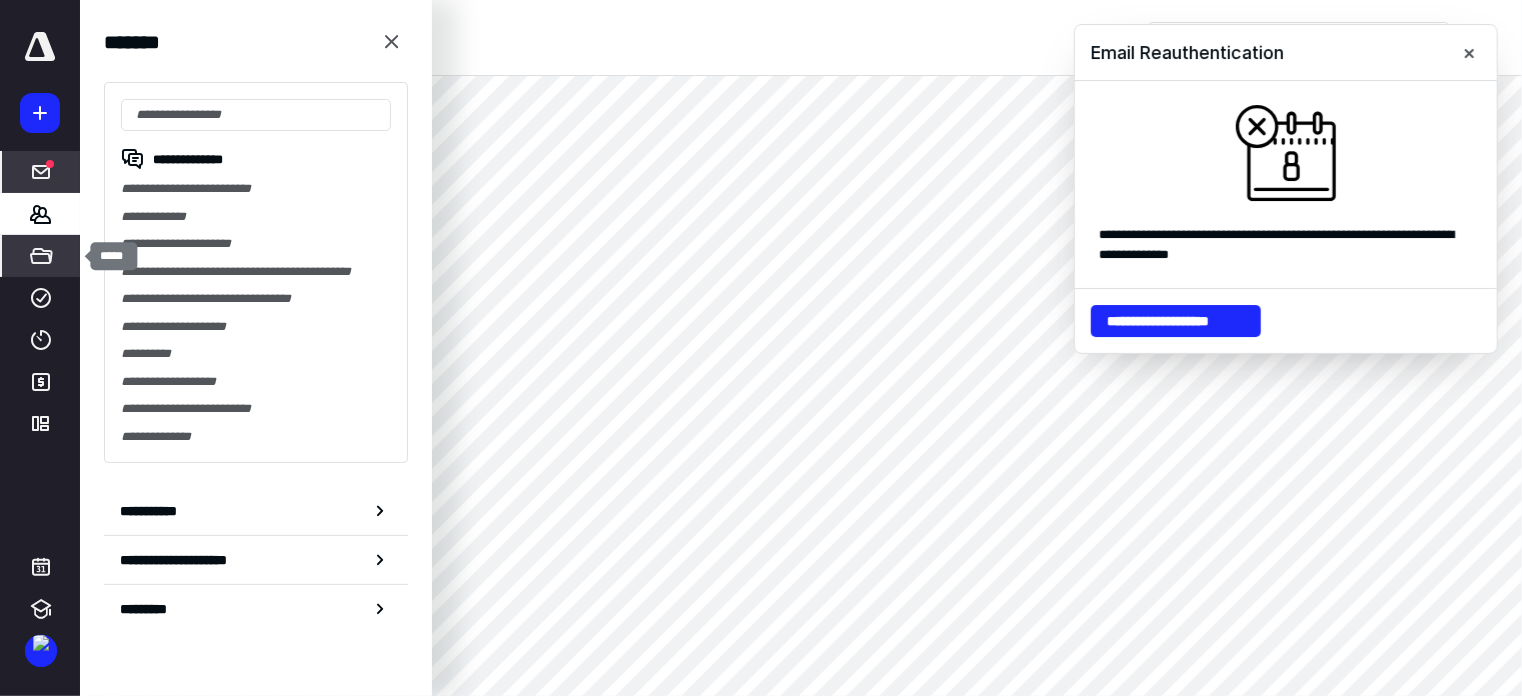 click 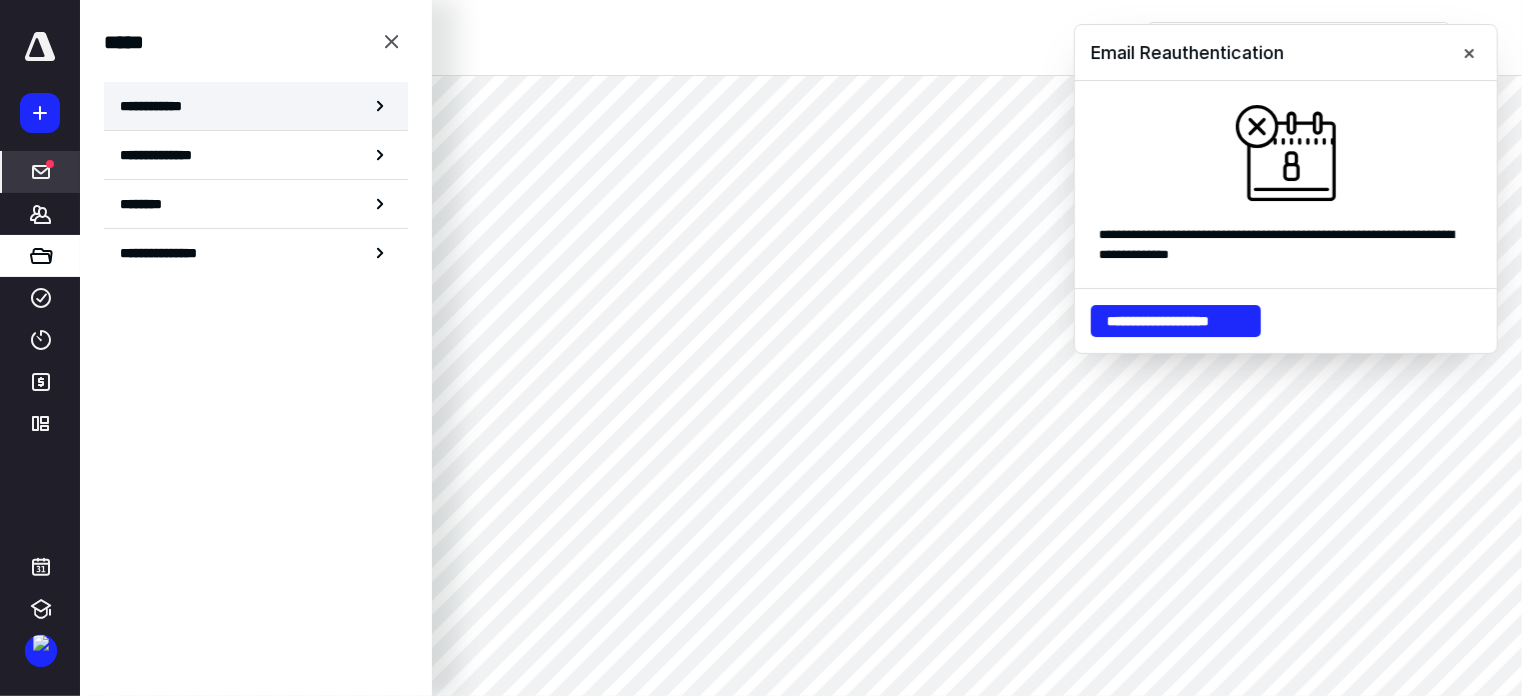 click on "**********" at bounding box center (159, 106) 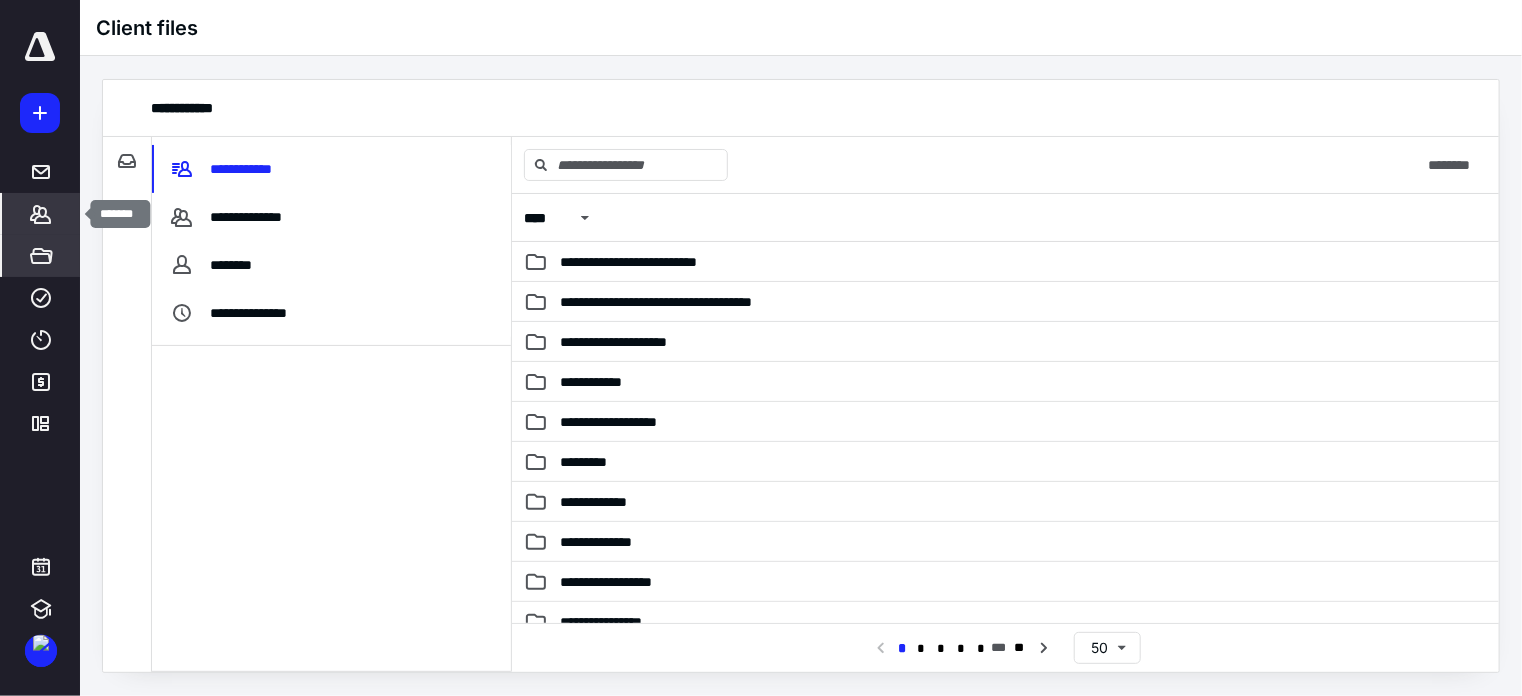 click 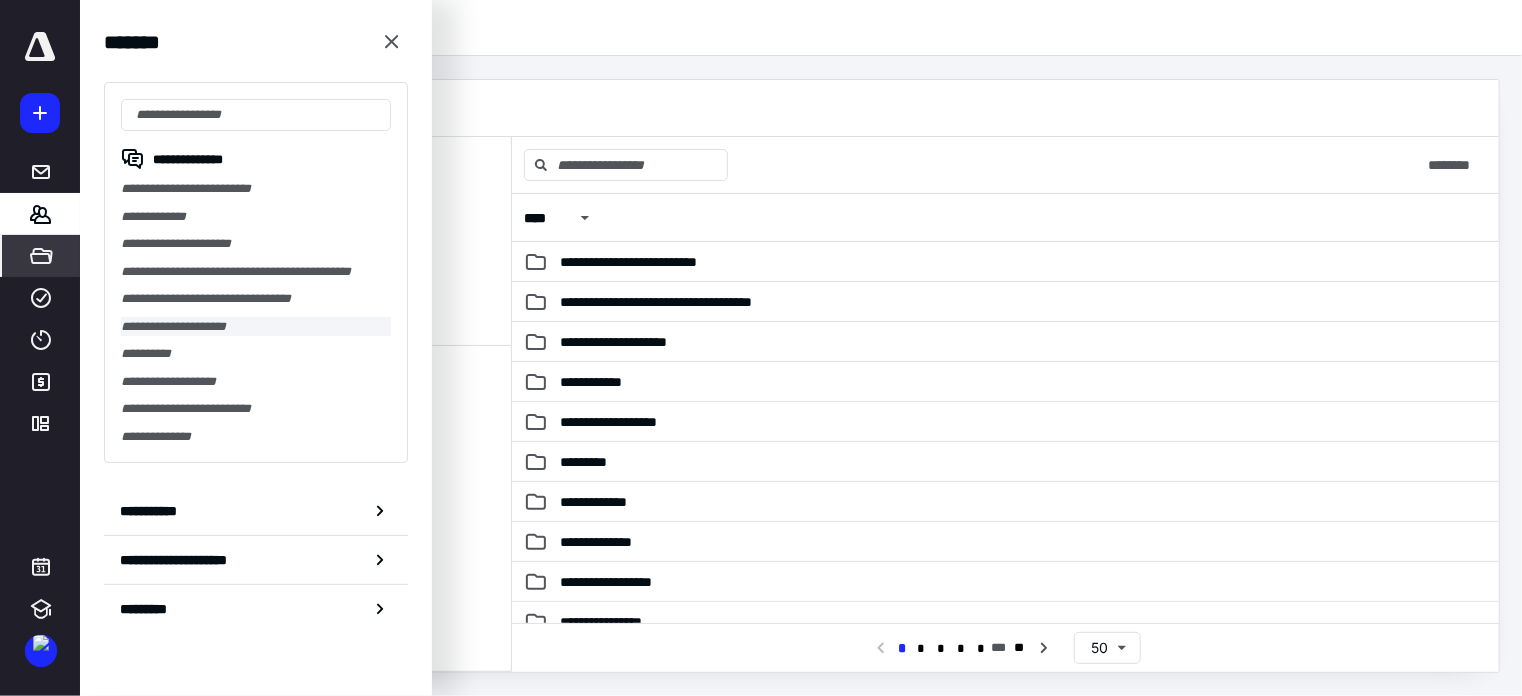 click on "**********" at bounding box center (256, 327) 